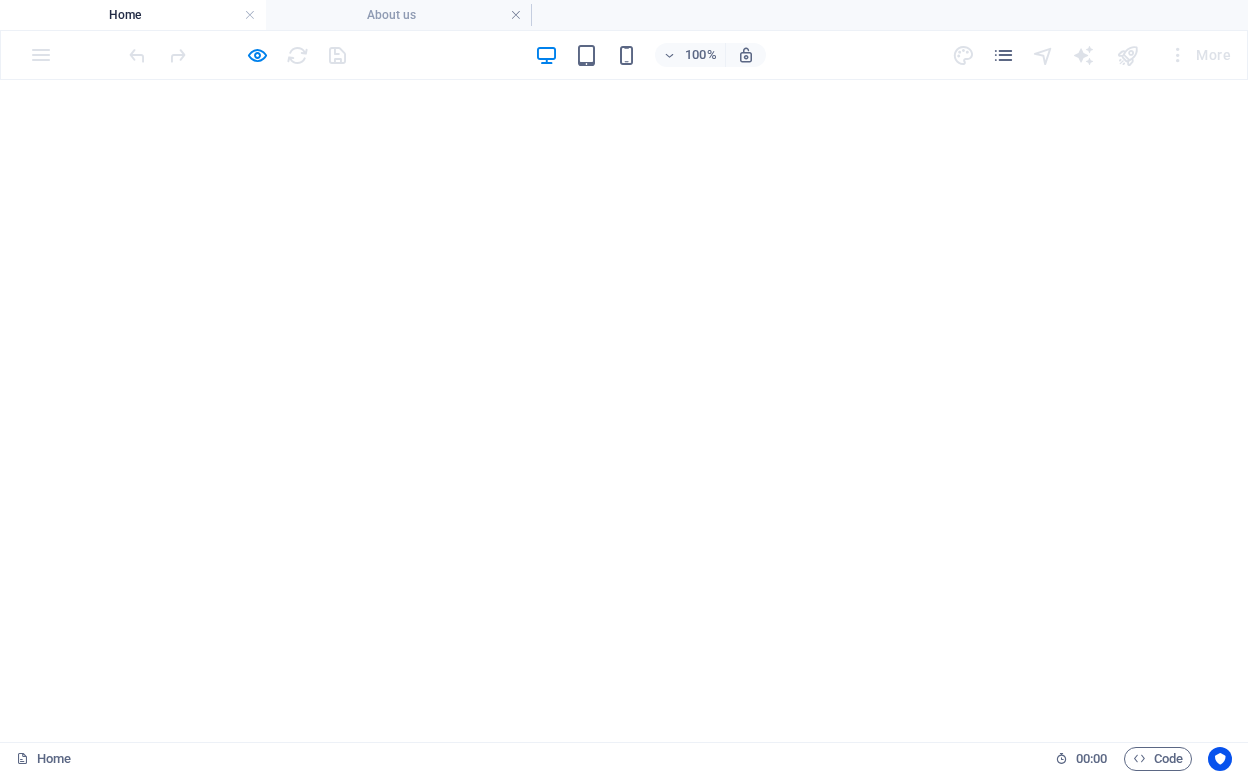 scroll, scrollTop: 0, scrollLeft: 0, axis: both 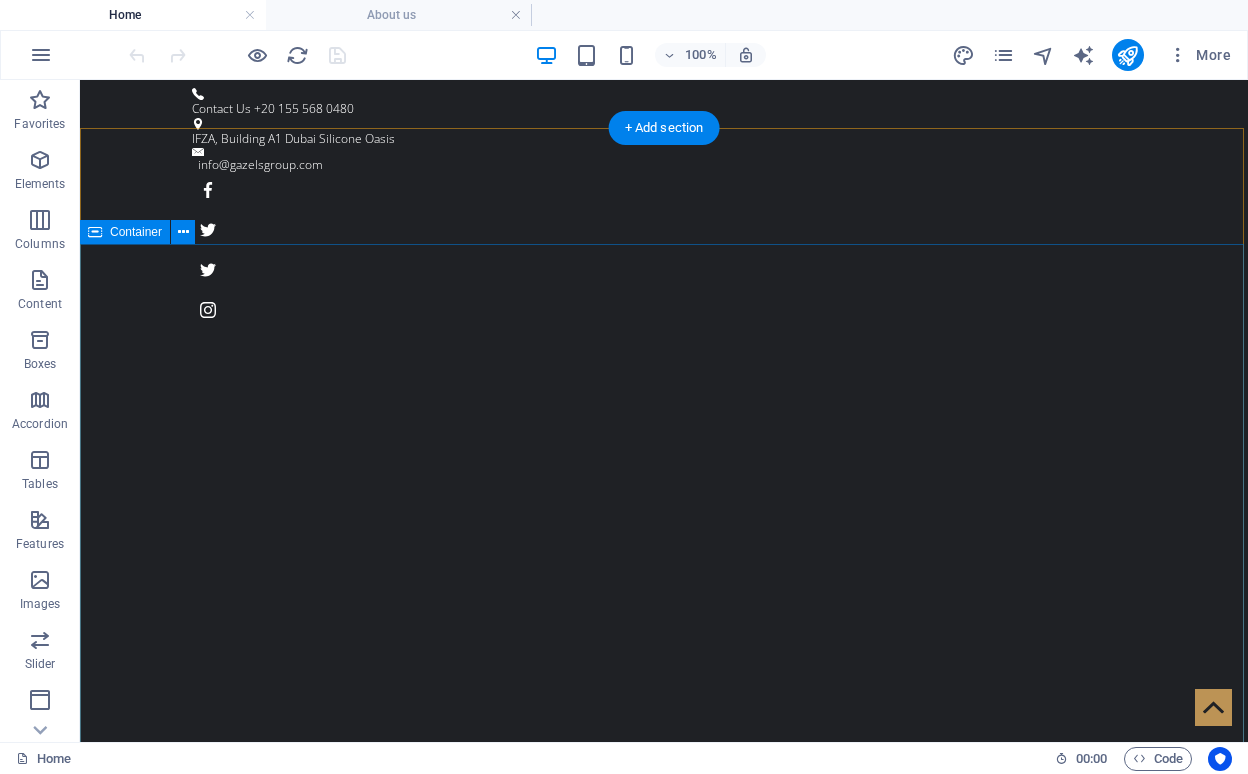 click on "Grow Your Business NOW! Where Vision Meets Precision Learn more" at bounding box center (664, 1346) 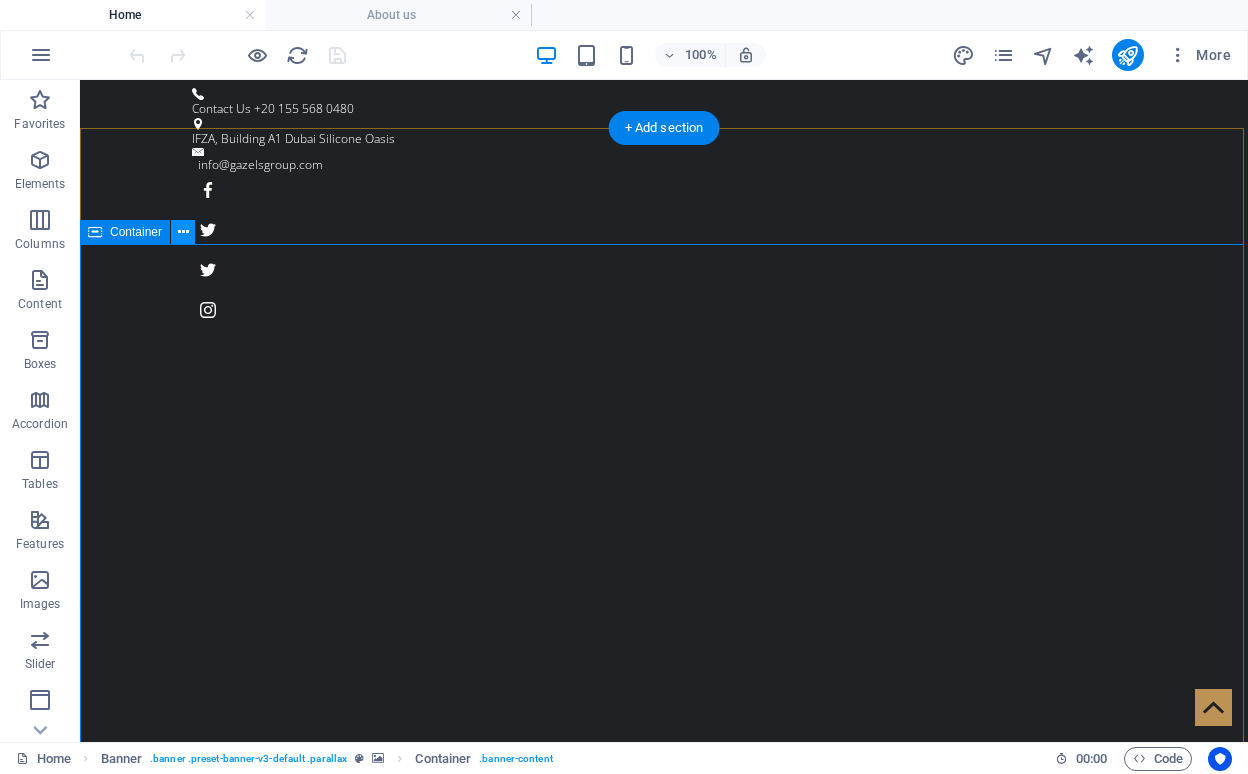 click at bounding box center [183, 232] 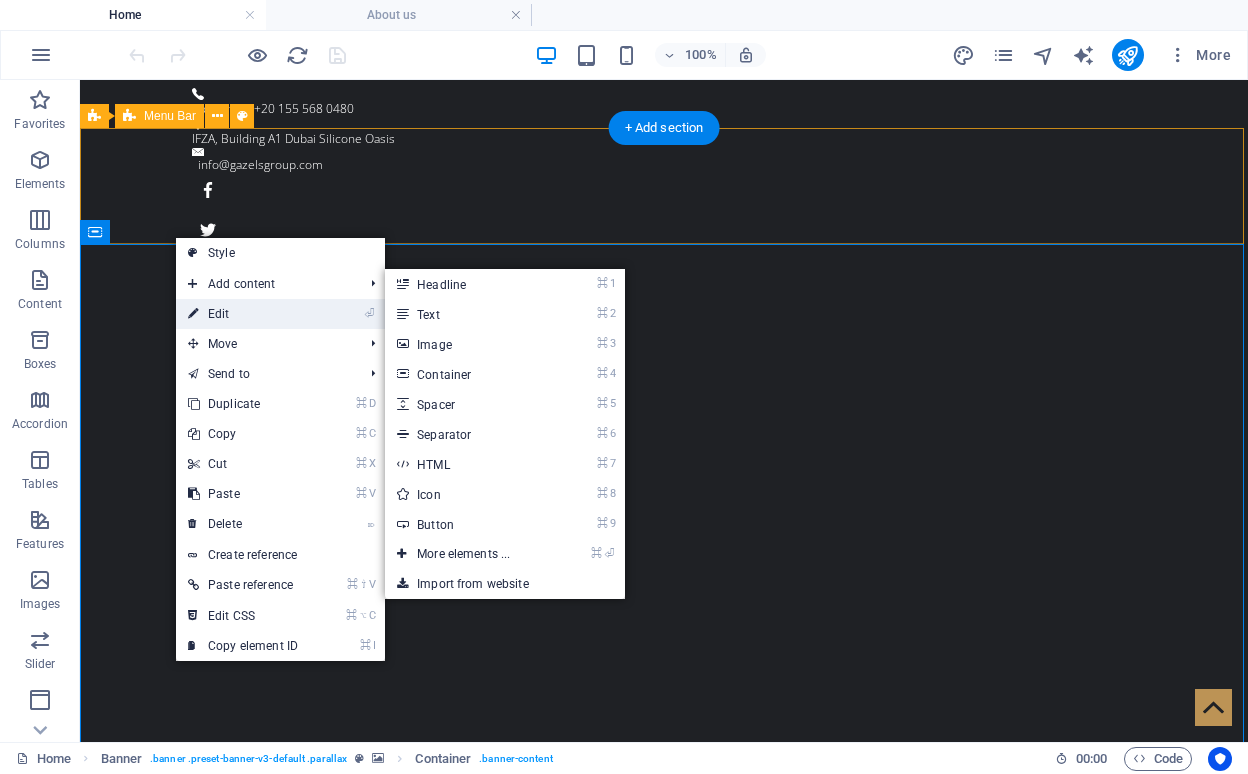 click on "⏎  Edit" at bounding box center [243, 314] 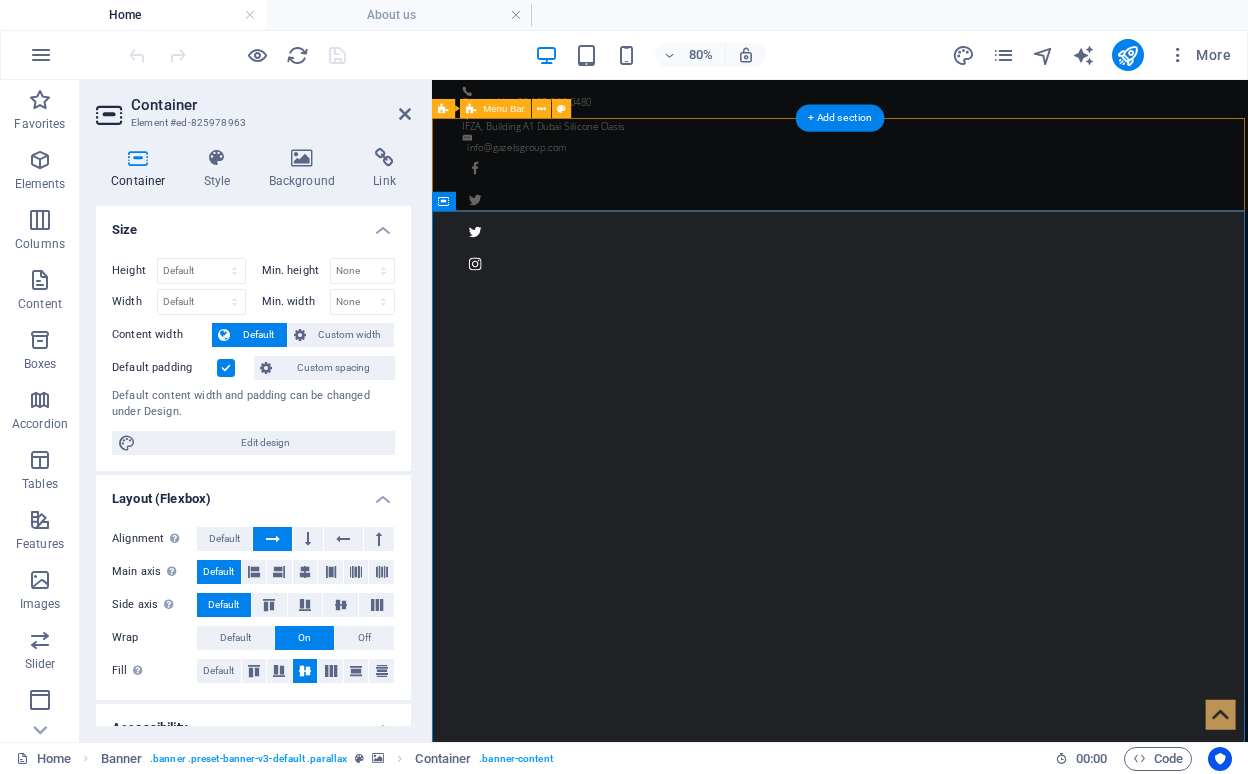 scroll, scrollTop: 0, scrollLeft: 0, axis: both 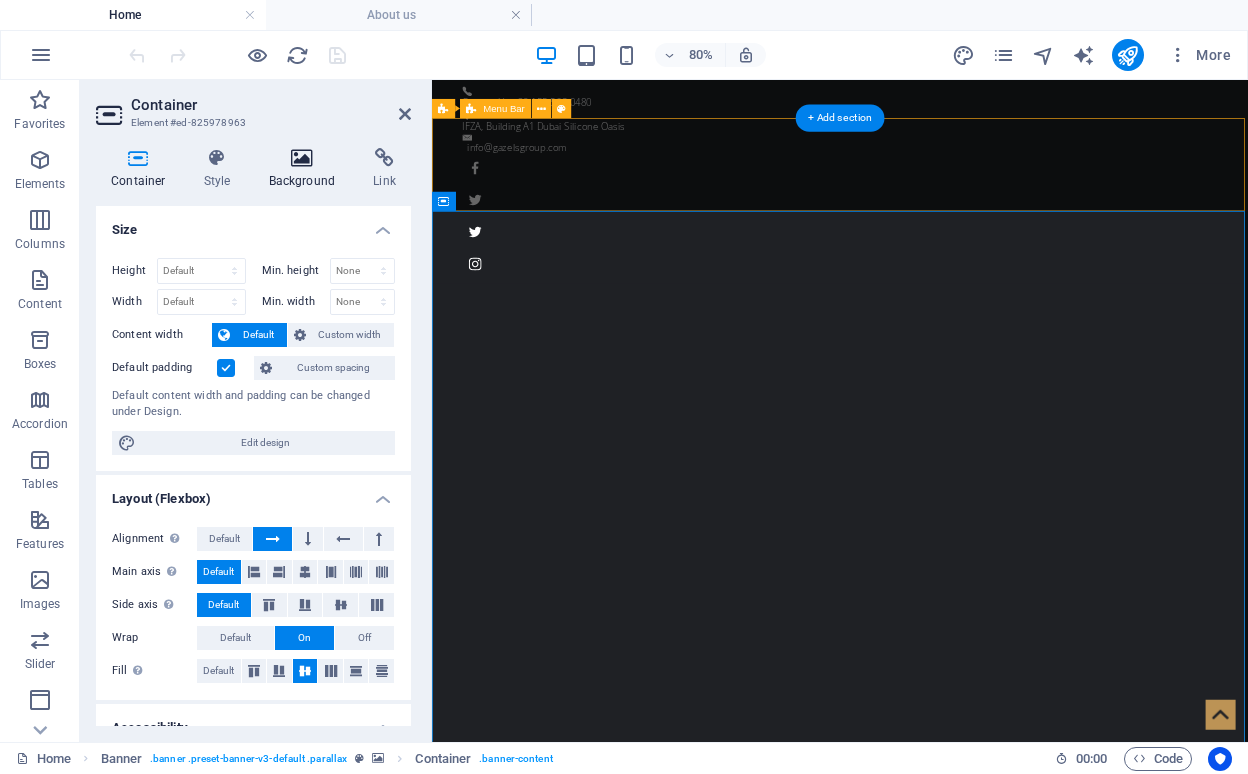 click at bounding box center [302, 158] 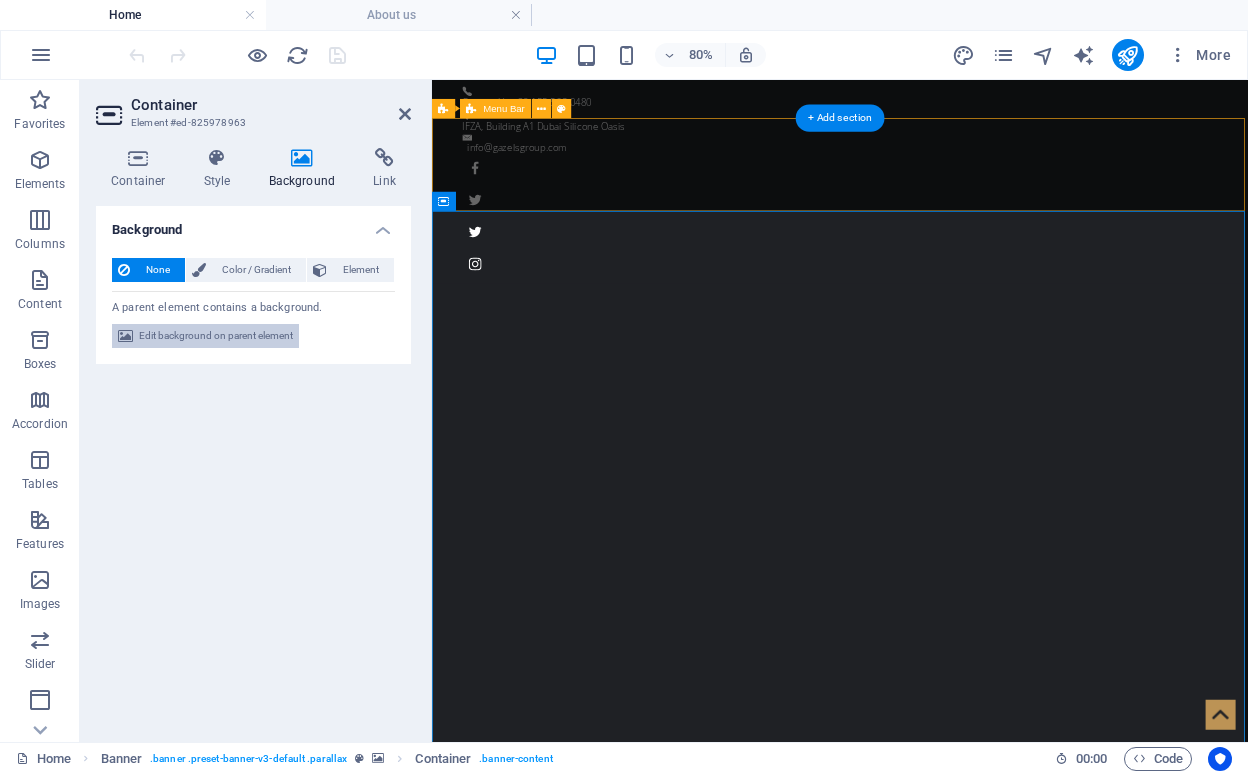 click on "Edit background on parent element" at bounding box center (216, 336) 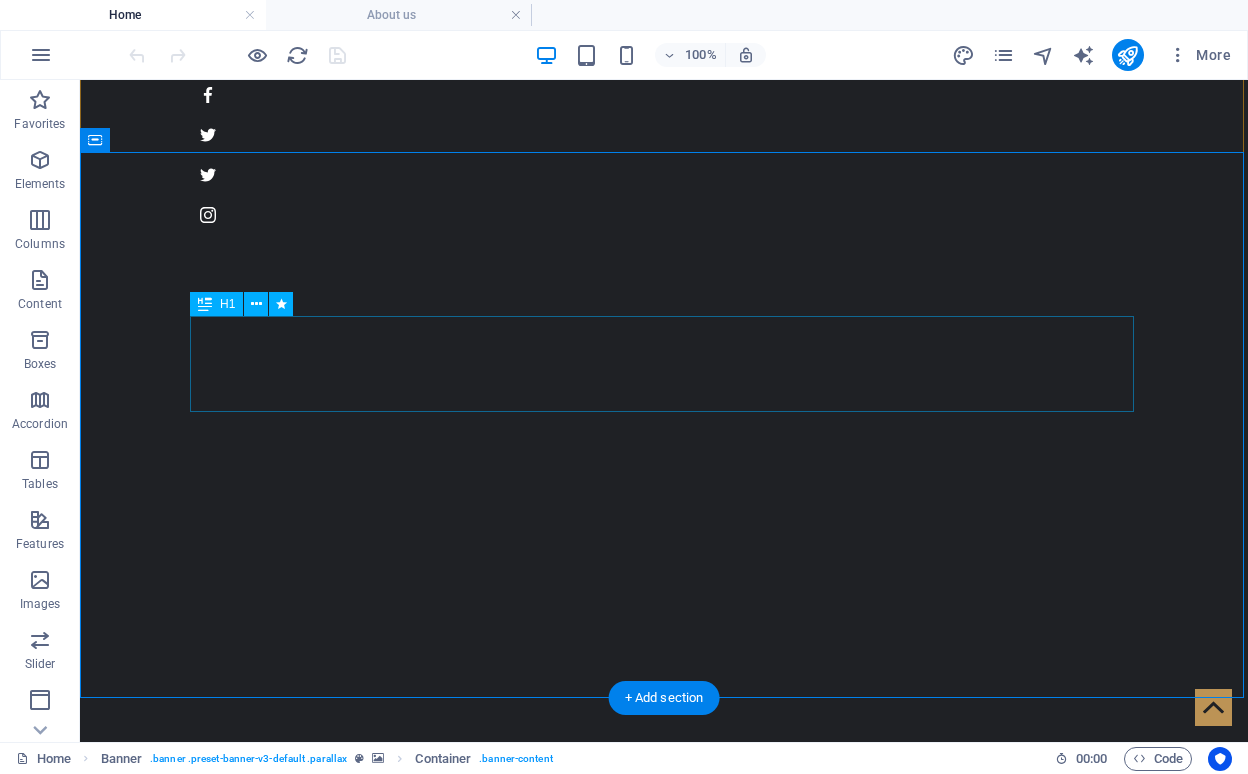 scroll, scrollTop: 59, scrollLeft: 0, axis: vertical 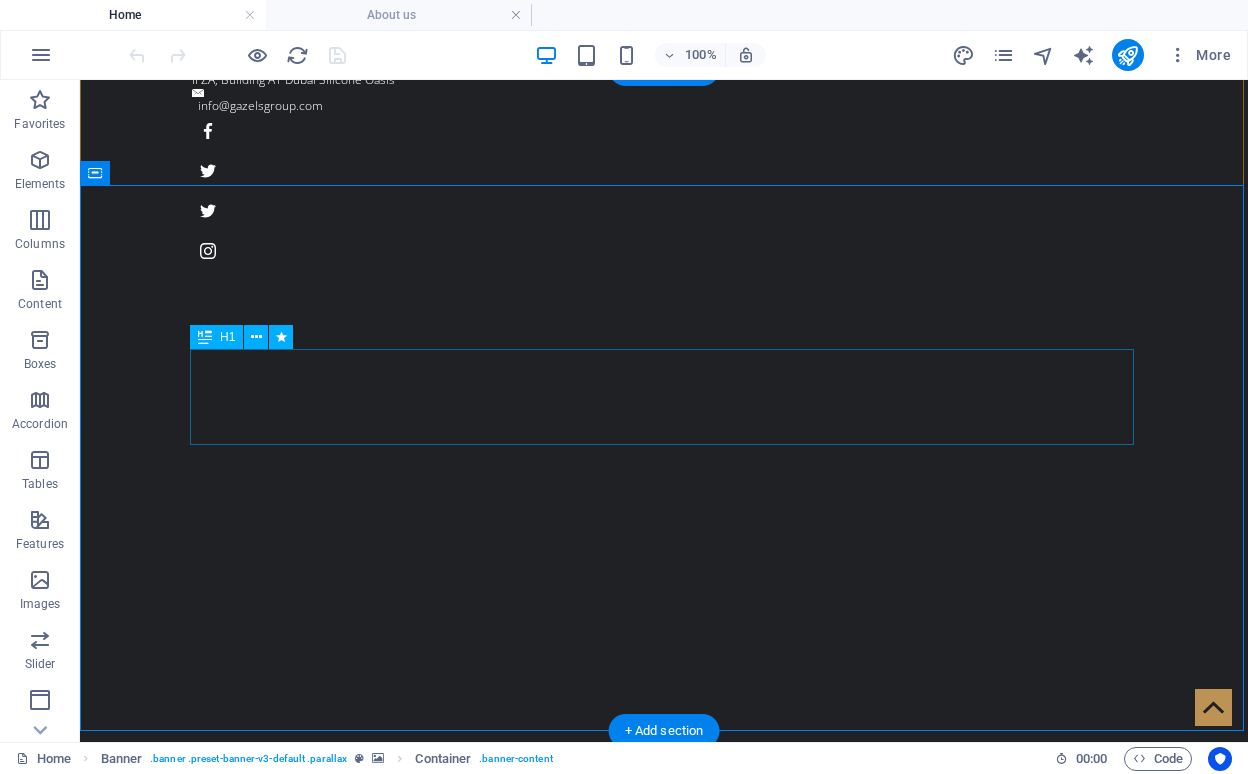 click on "Grow Your Business NOW! Where Vision Meets Precision Learn more" at bounding box center [664, 1287] 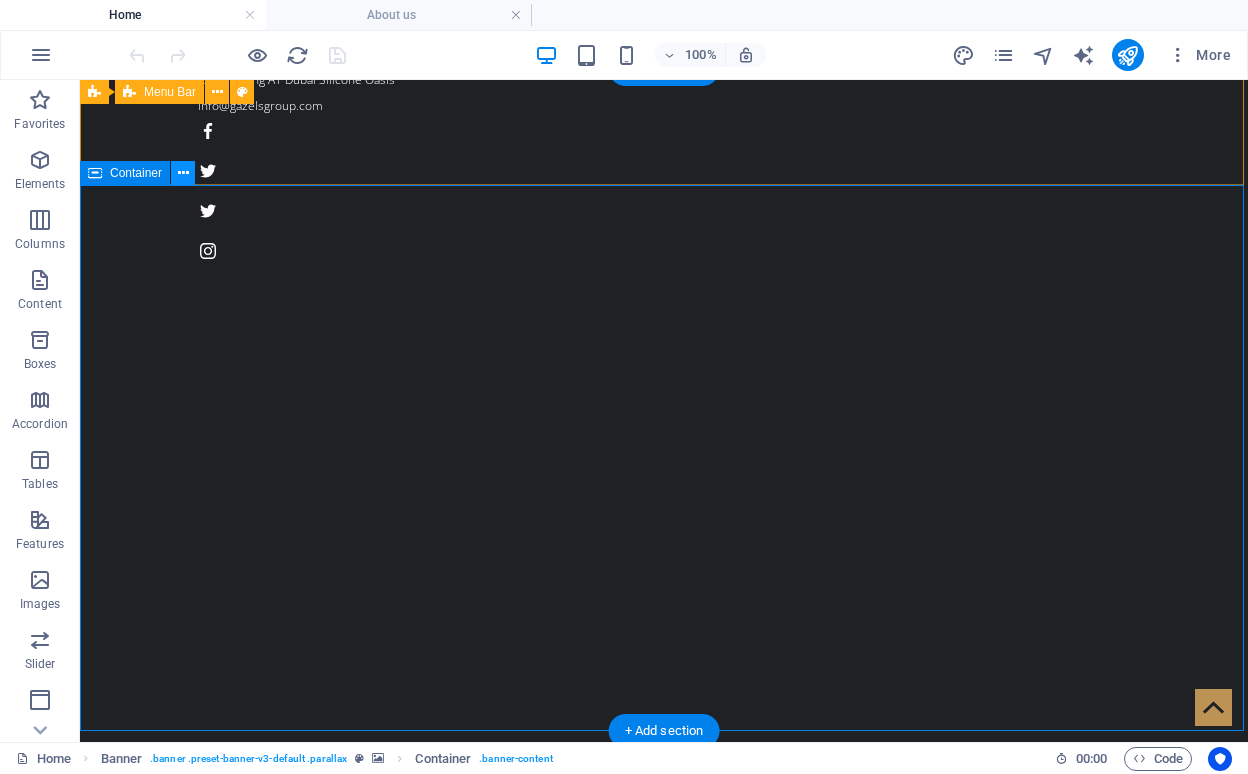 click at bounding box center (183, 173) 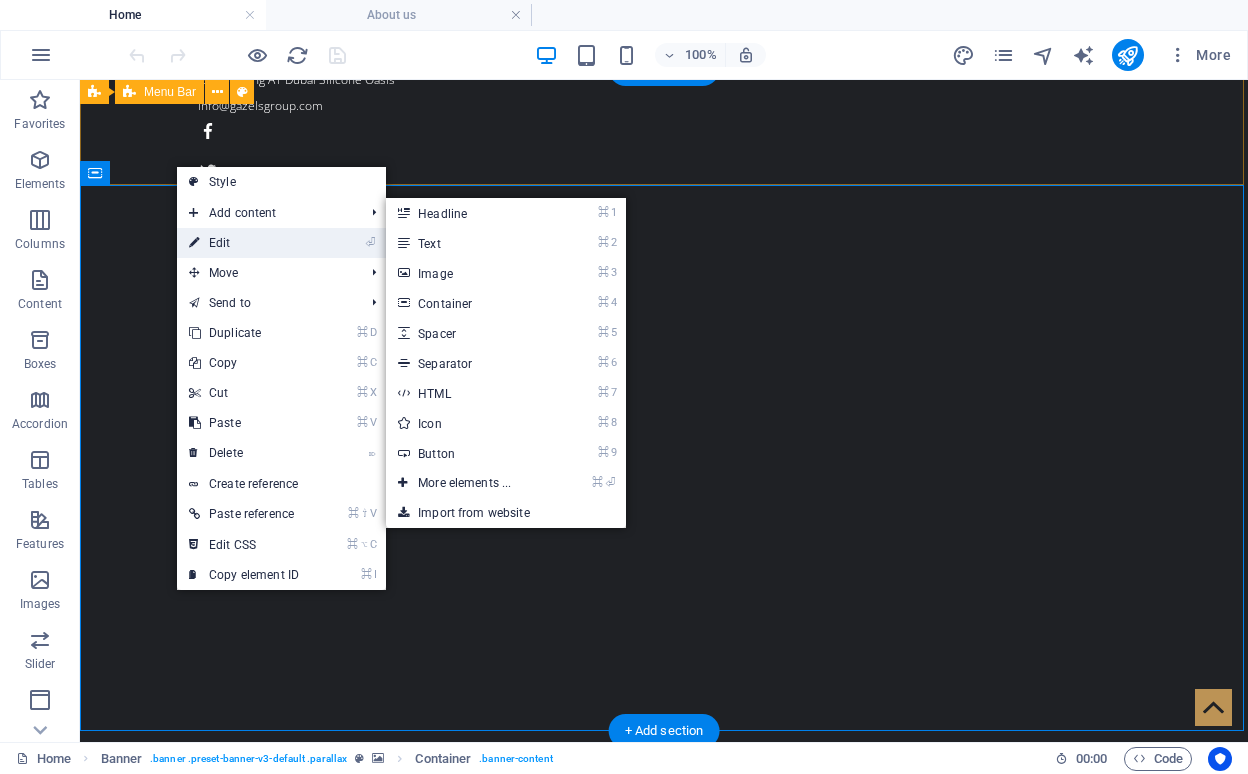 click on "⏎  Edit" at bounding box center [244, 243] 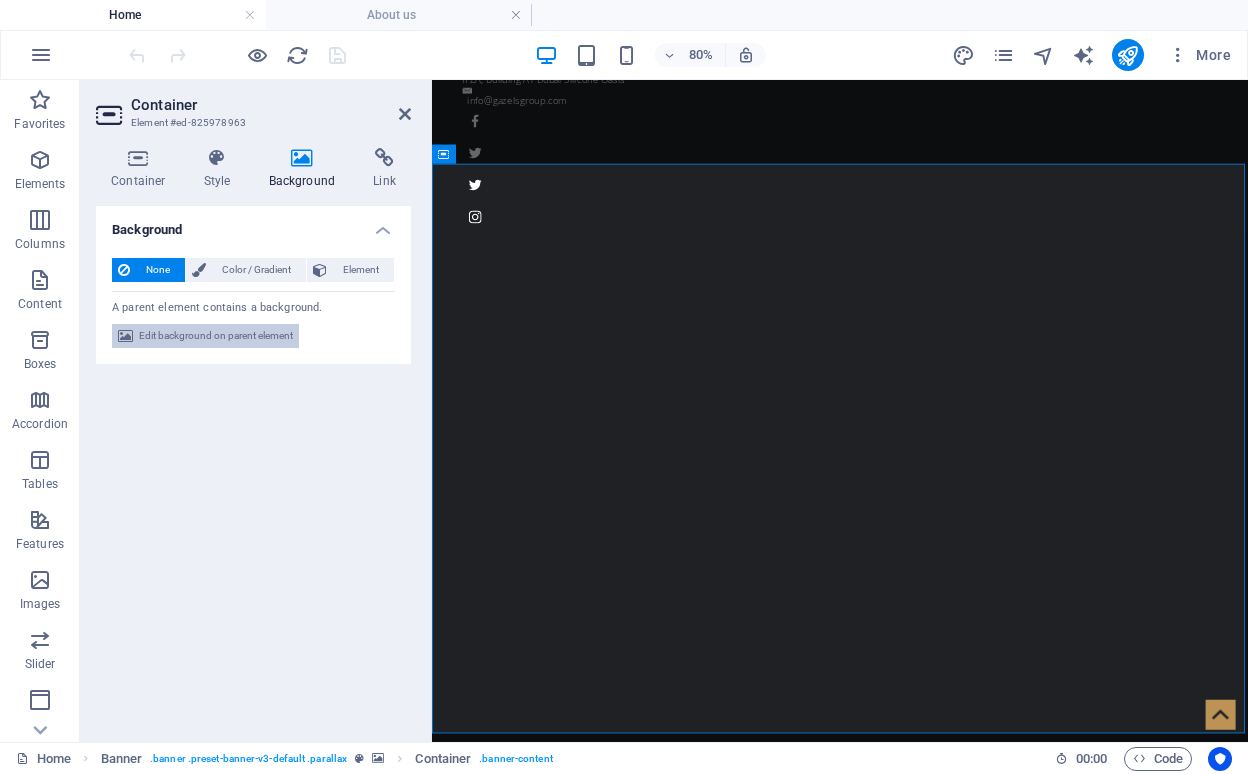 click on "Edit background on parent element" at bounding box center [216, 336] 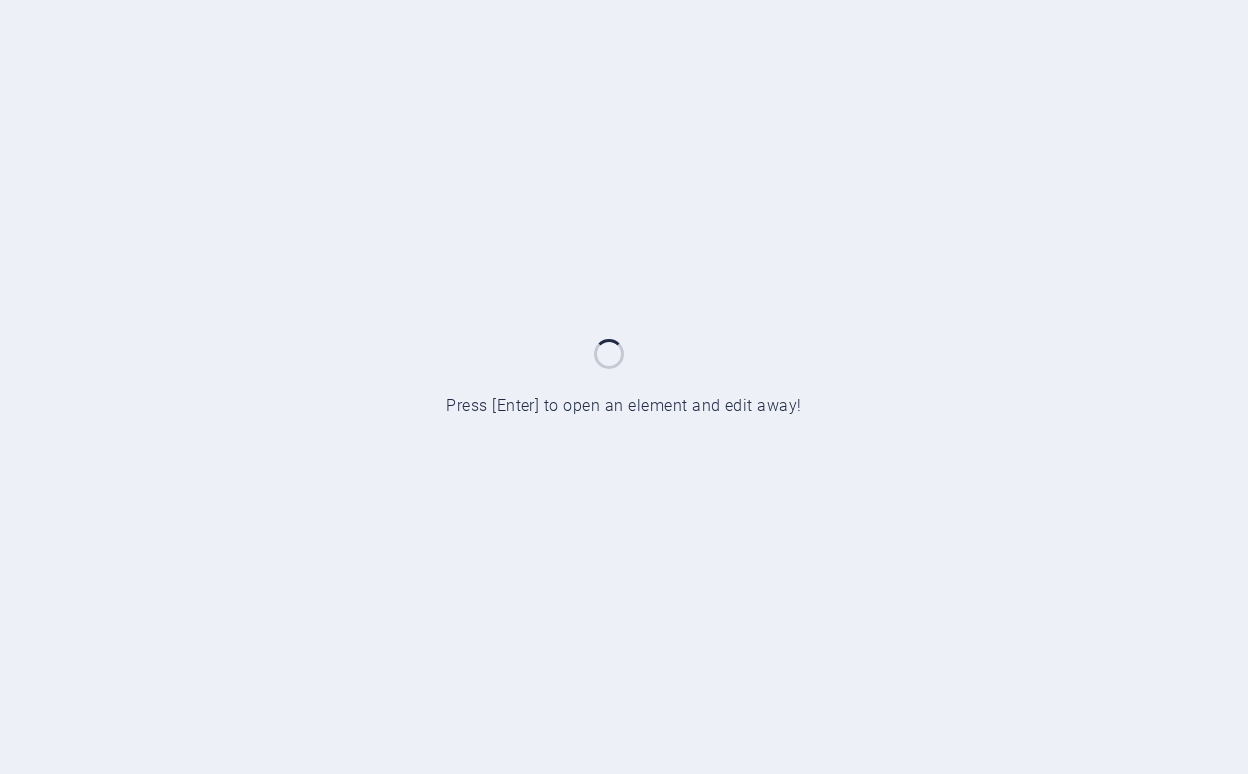 scroll, scrollTop: 0, scrollLeft: 0, axis: both 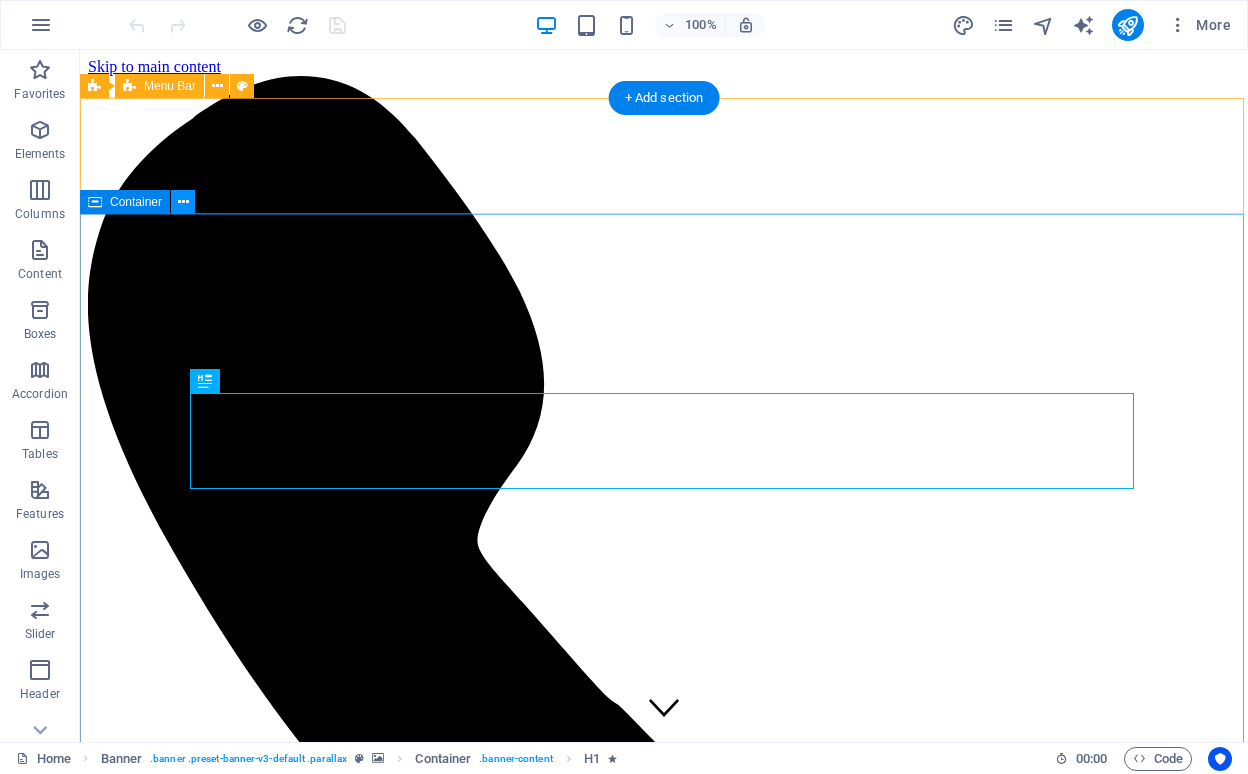 click at bounding box center (183, 202) 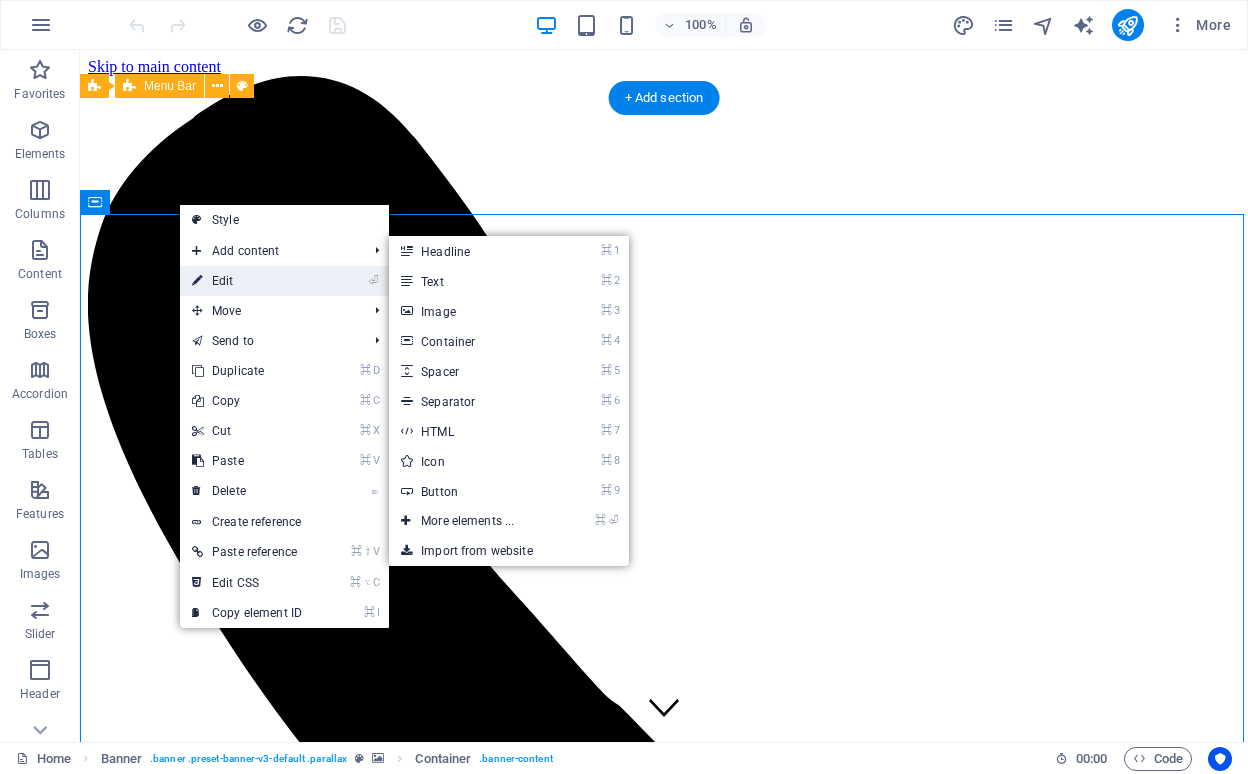 click on "⏎  Edit" at bounding box center [247, 281] 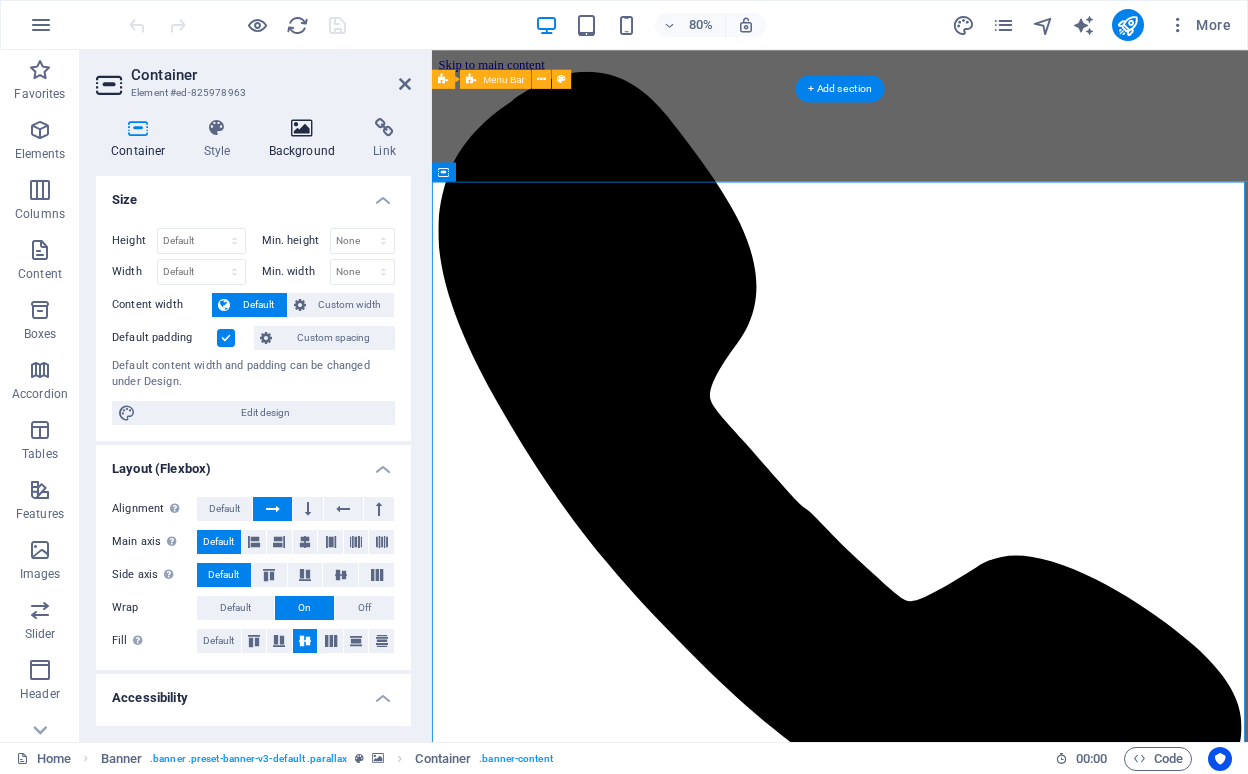 click at bounding box center (302, 128) 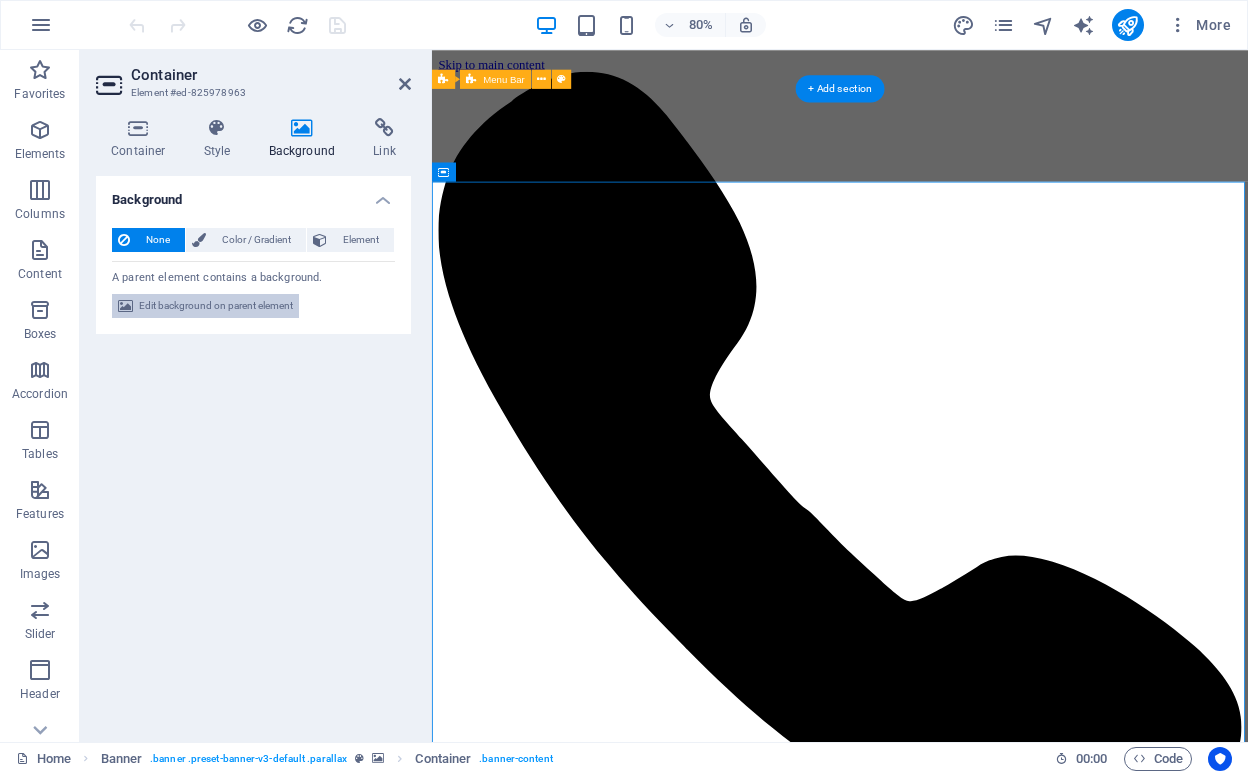click on "Edit background on parent element" at bounding box center [216, 306] 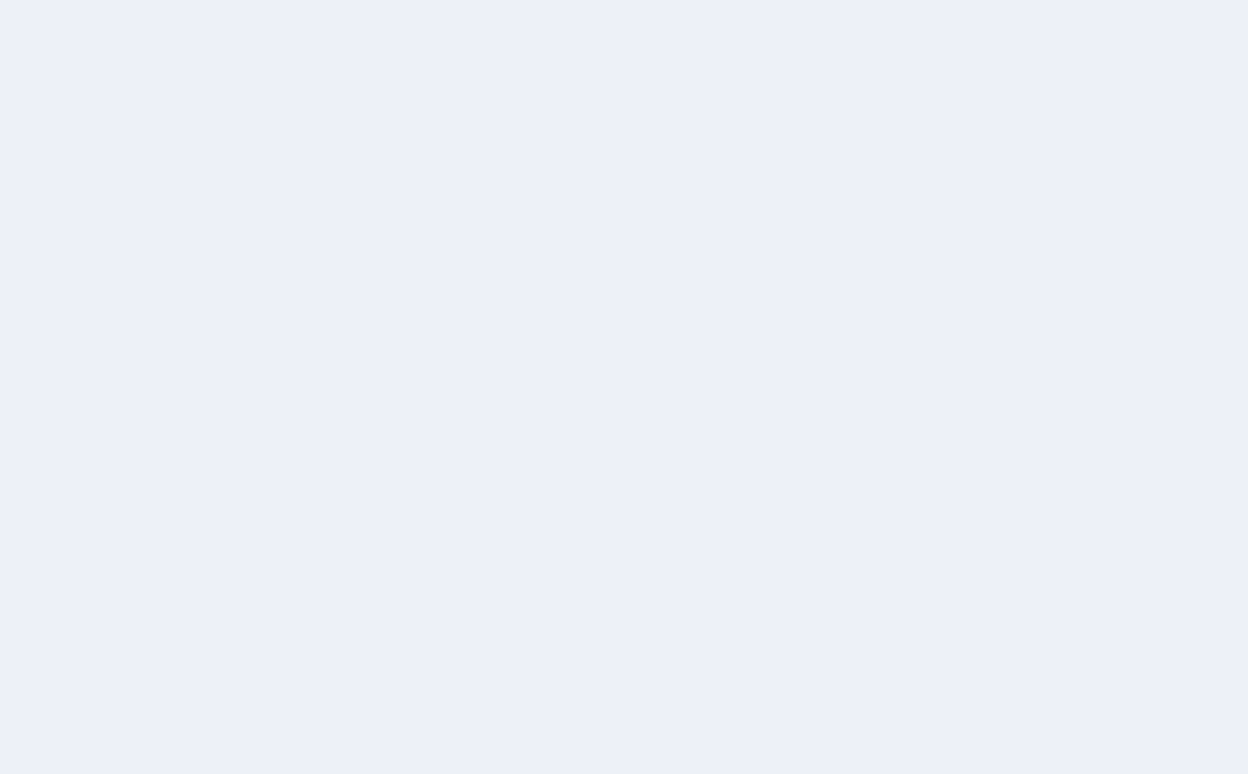 scroll, scrollTop: 0, scrollLeft: 0, axis: both 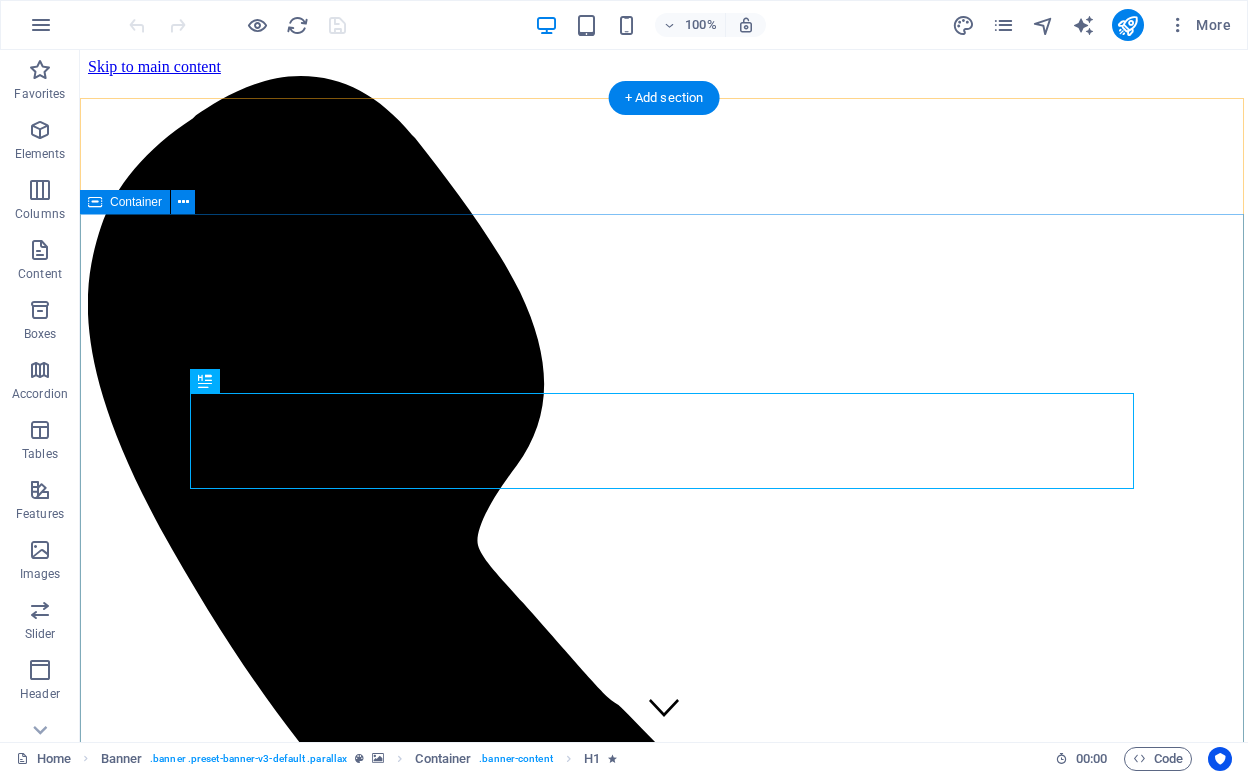 click on "Grow Your Business NOW! Where Vision Meets Precision Learn more" at bounding box center [664, 11334] 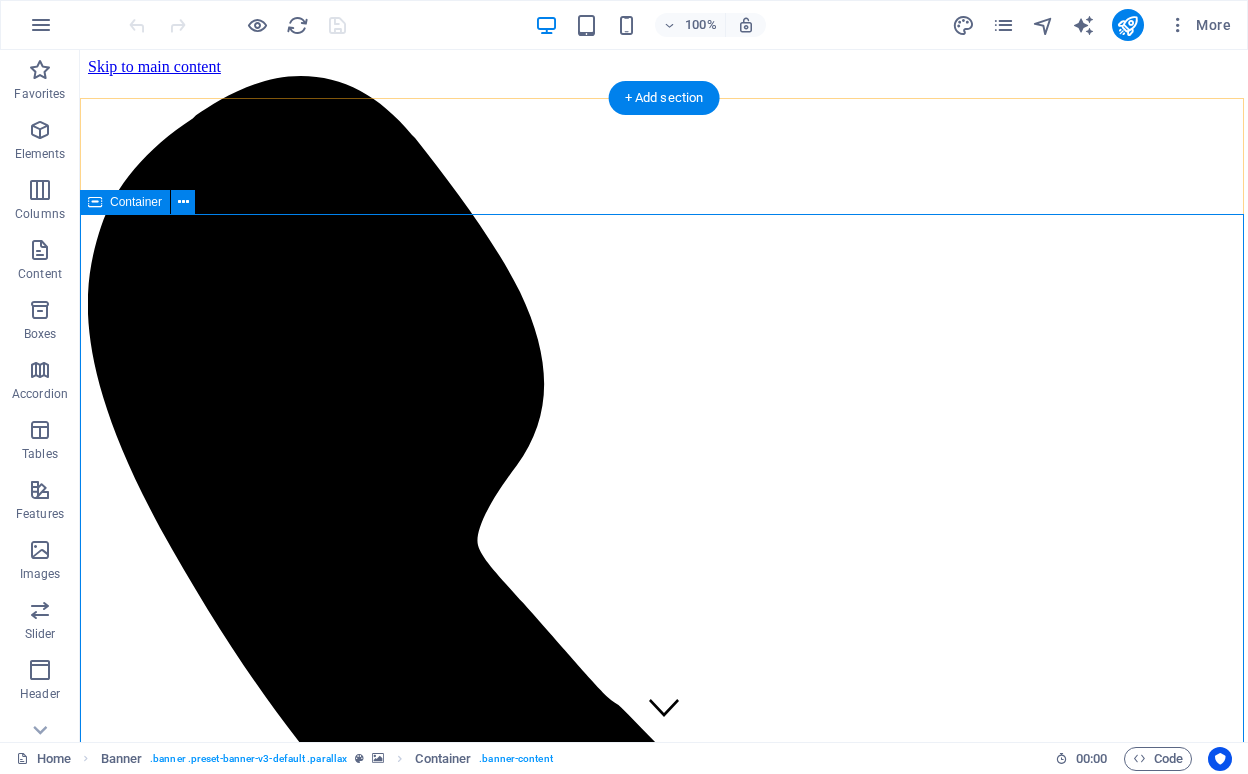 click on "Grow Your Business NOW! Where Vision Meets Precision Learn more" at bounding box center (664, 11334) 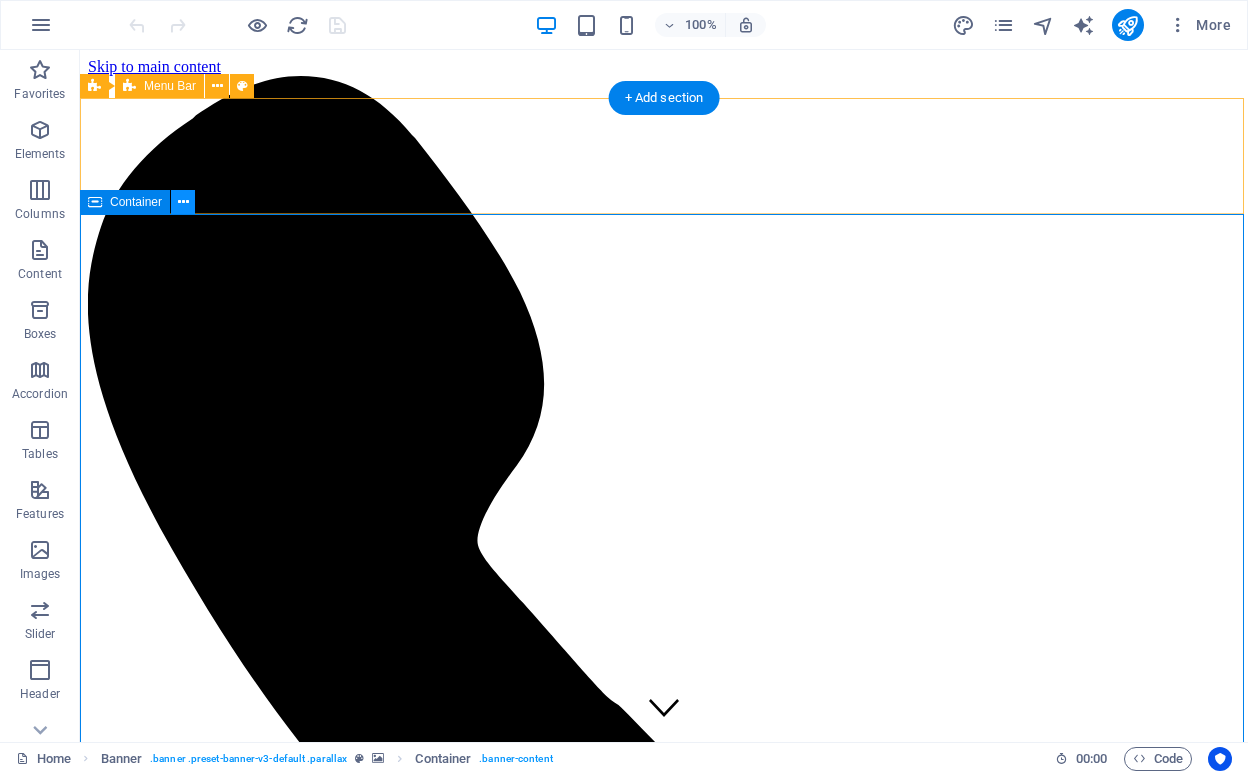 click at bounding box center [183, 202] 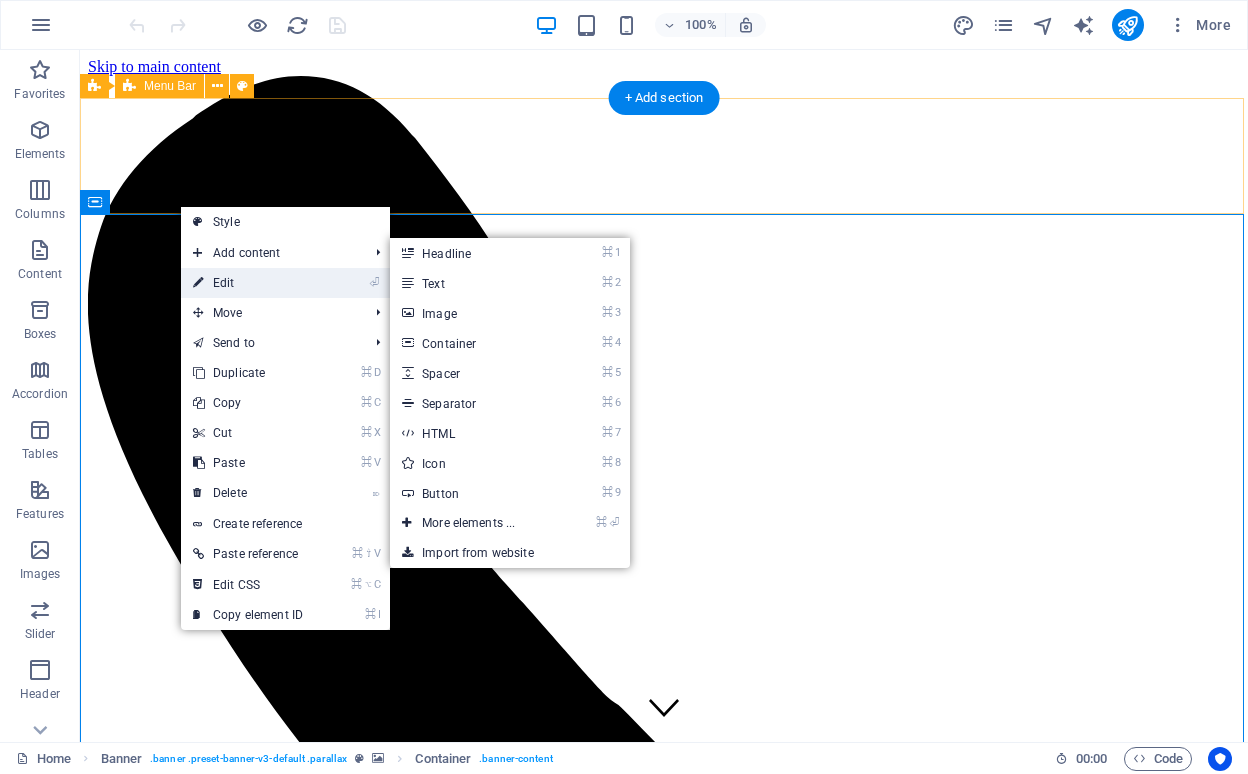 click on "⏎  Edit" at bounding box center (248, 283) 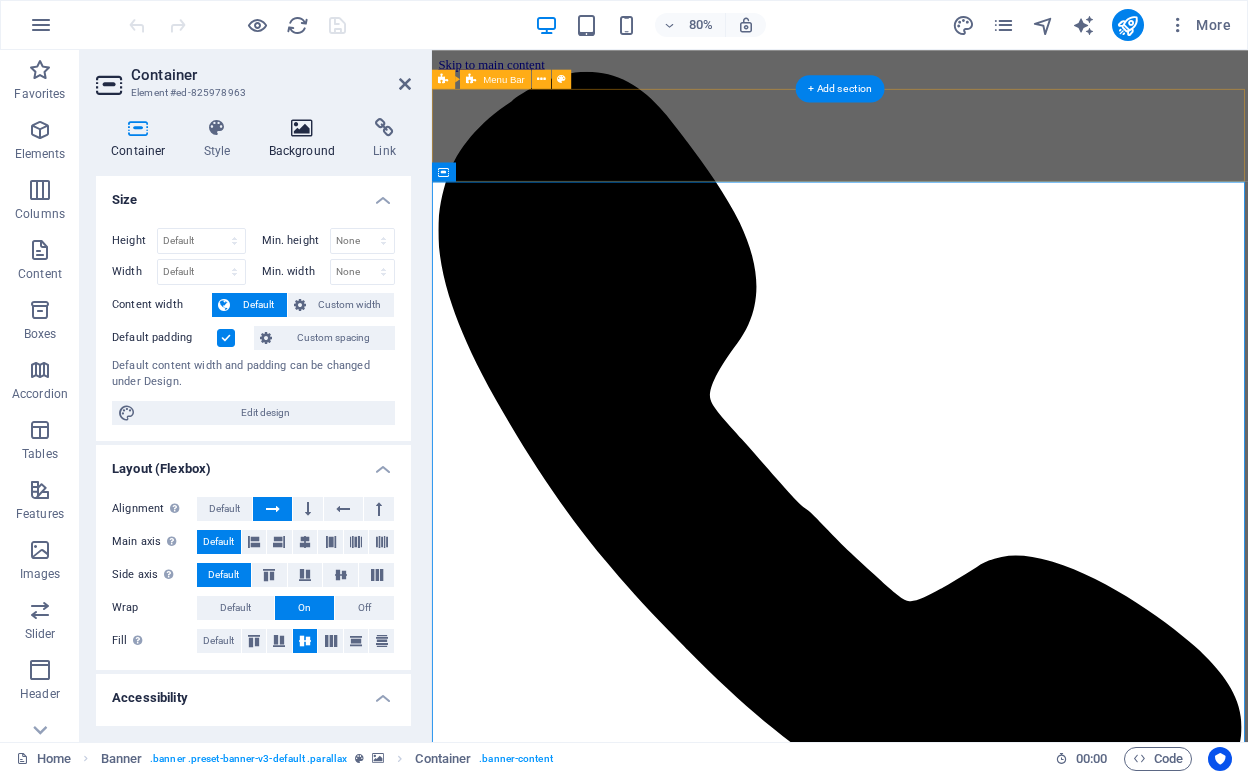 click at bounding box center [302, 128] 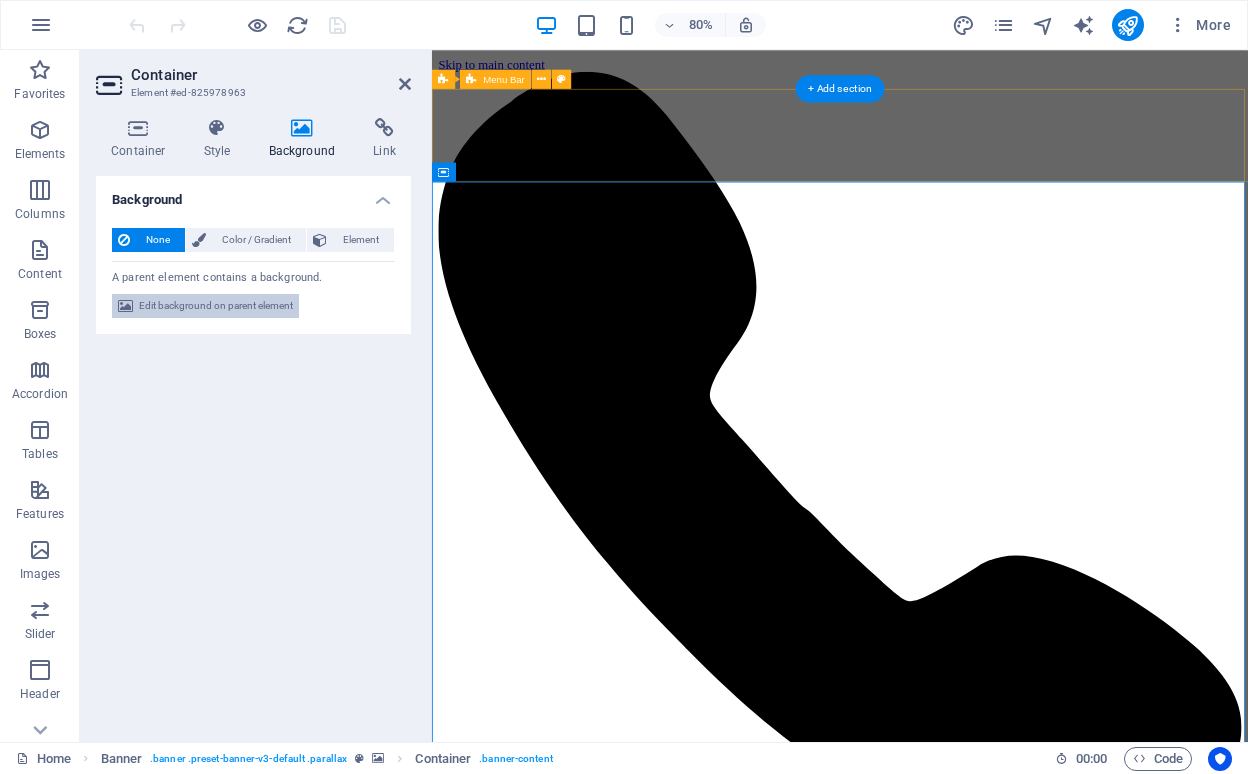 click on "Edit background on parent element" at bounding box center (216, 306) 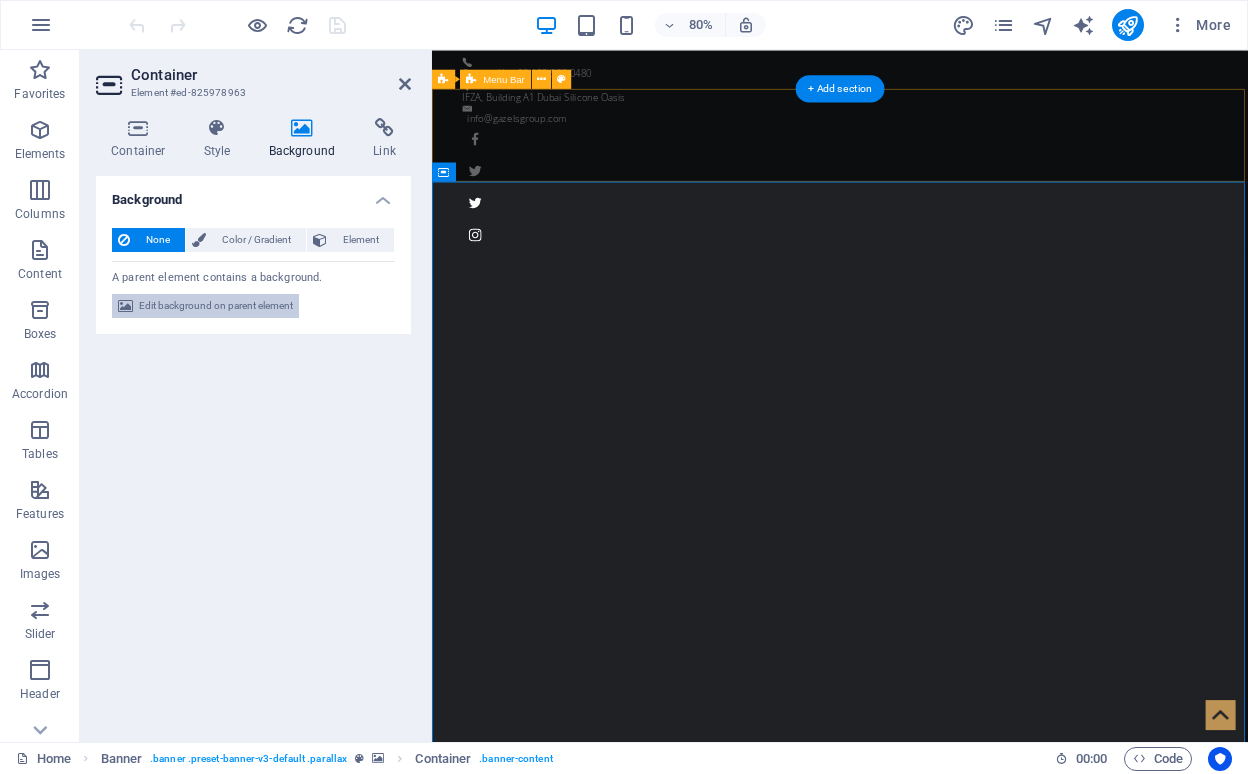 select on "vh" 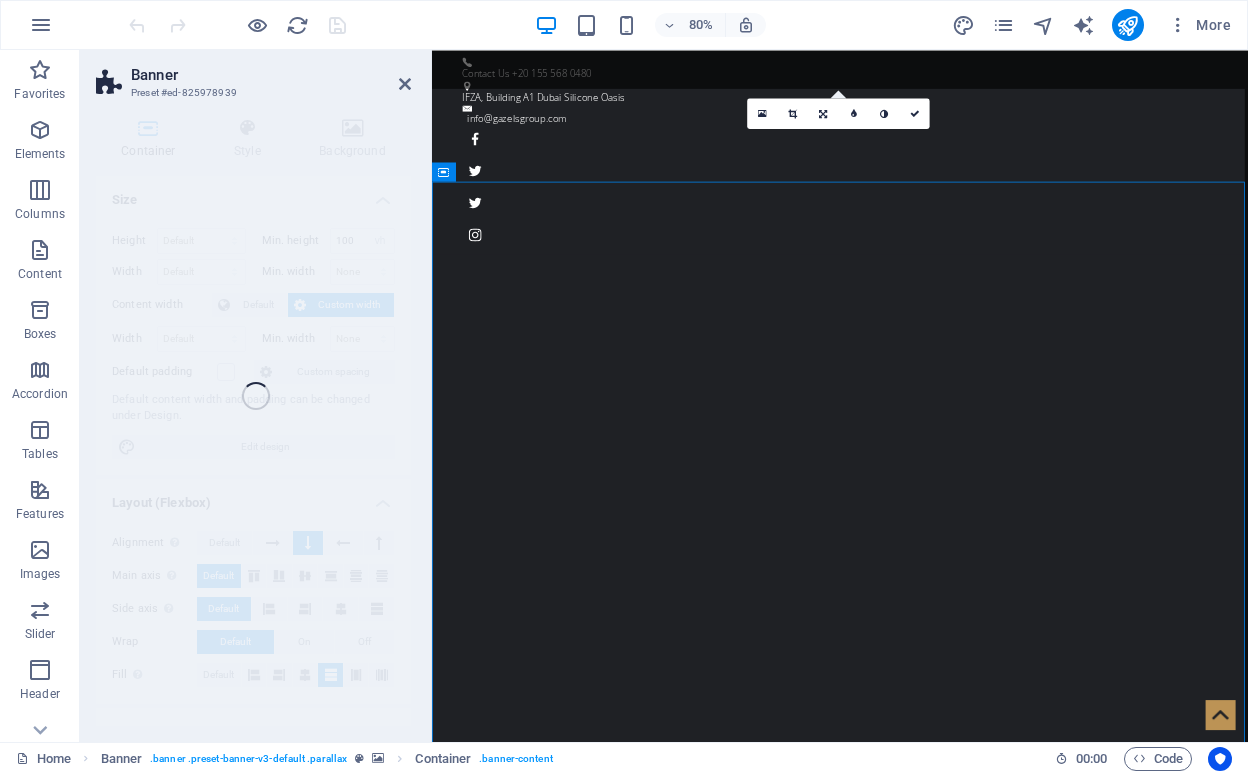click on "Banner Preset #ed-825978939
Container Style Background Size Height Default px rem % vh vw Min. height 100 None px rem % vh vw Width Default px rem % em vh vw Min. width None px rem % vh vw Content width Default Custom width Width Default px rem % em vh vw Min. width None px rem % vh vw Default padding Custom spacing Default content width and padding can be changed under Design. Edit design Layout (Flexbox) Alignment Determines the flex direction. Default Main axis Determine how elements should behave along the main axis inside this container (justify content). Default Side axis Control the vertical direction of the element inside of the container (align items). Default Wrap Default On Off Fill Controls the distances and direction of elements on the y-axis across several lines (align content). Default Accessibility ARIA helps assistive technologies (like screen readers) to understand the role, state, and behavior of web elements Role The ARIA role defines the purpose of an element.  None Alert" at bounding box center [664, 396] 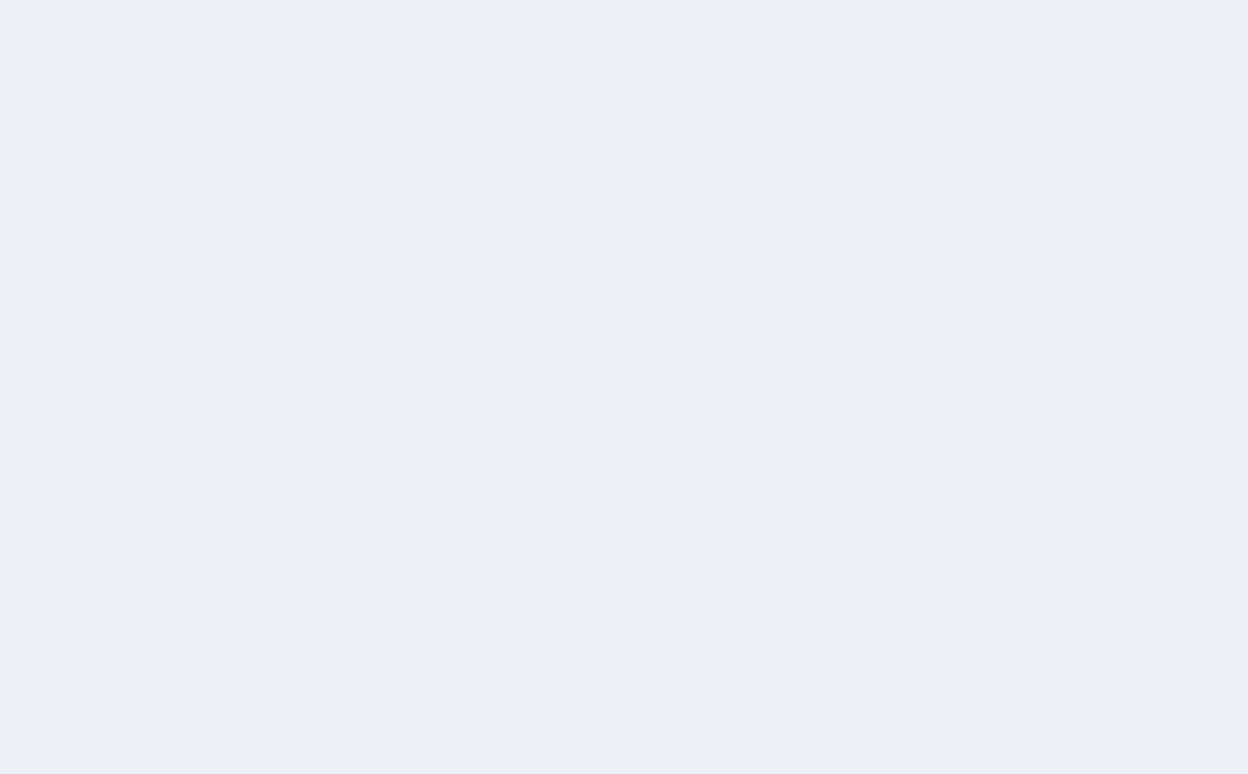 scroll, scrollTop: 0, scrollLeft: 0, axis: both 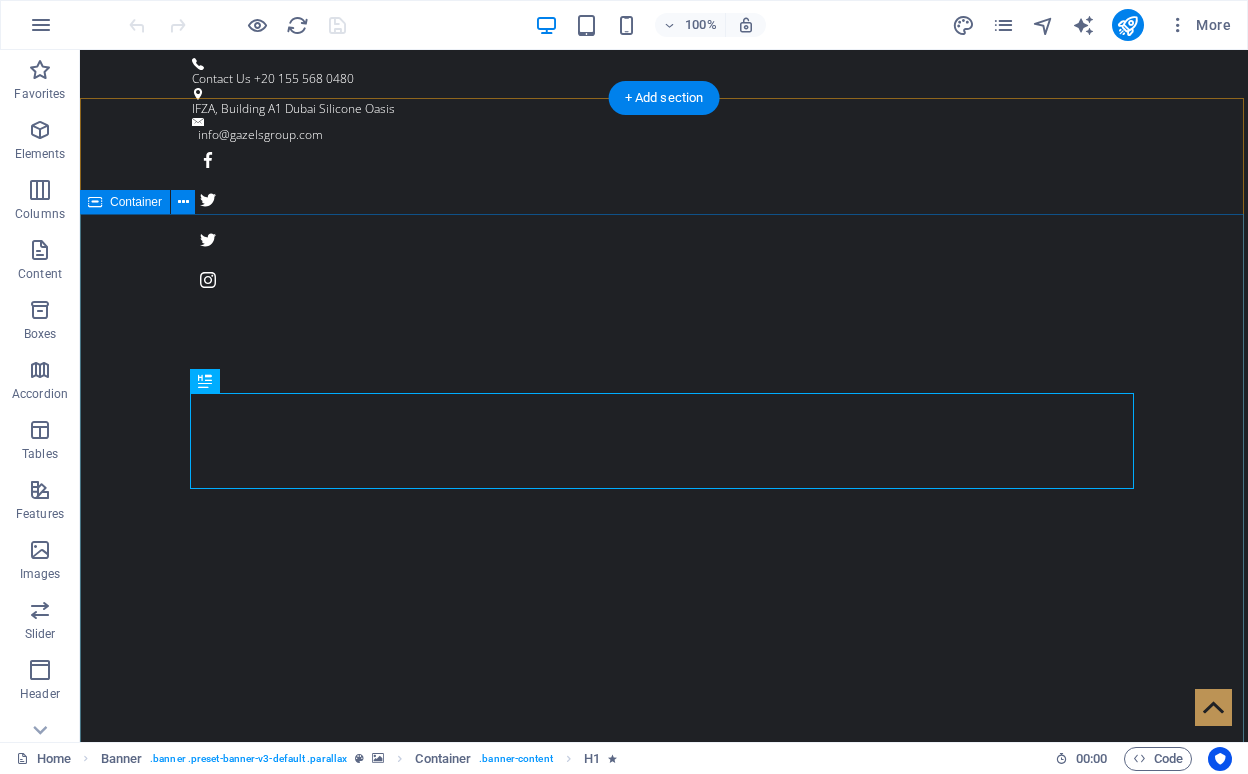 click on "Grow Your Business NOW! Where Vision Meets Precision Learn more" at bounding box center (664, 1346) 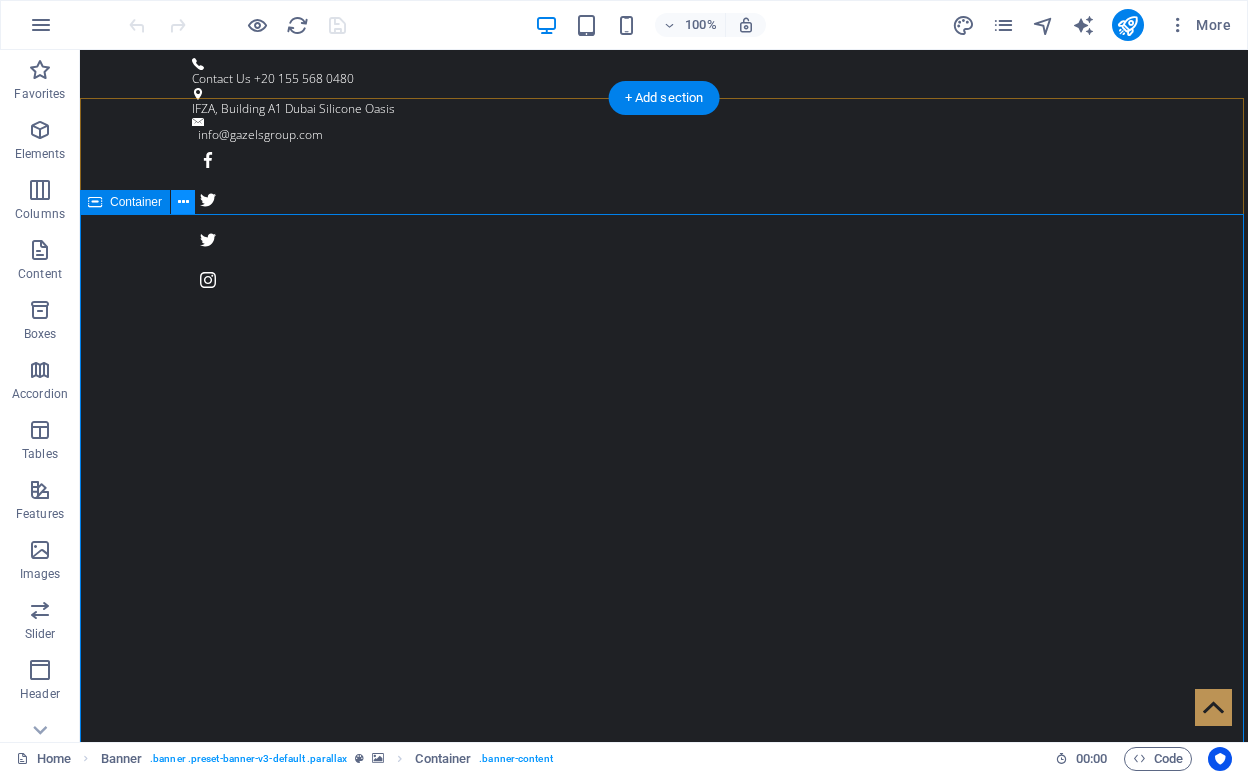 click at bounding box center [183, 202] 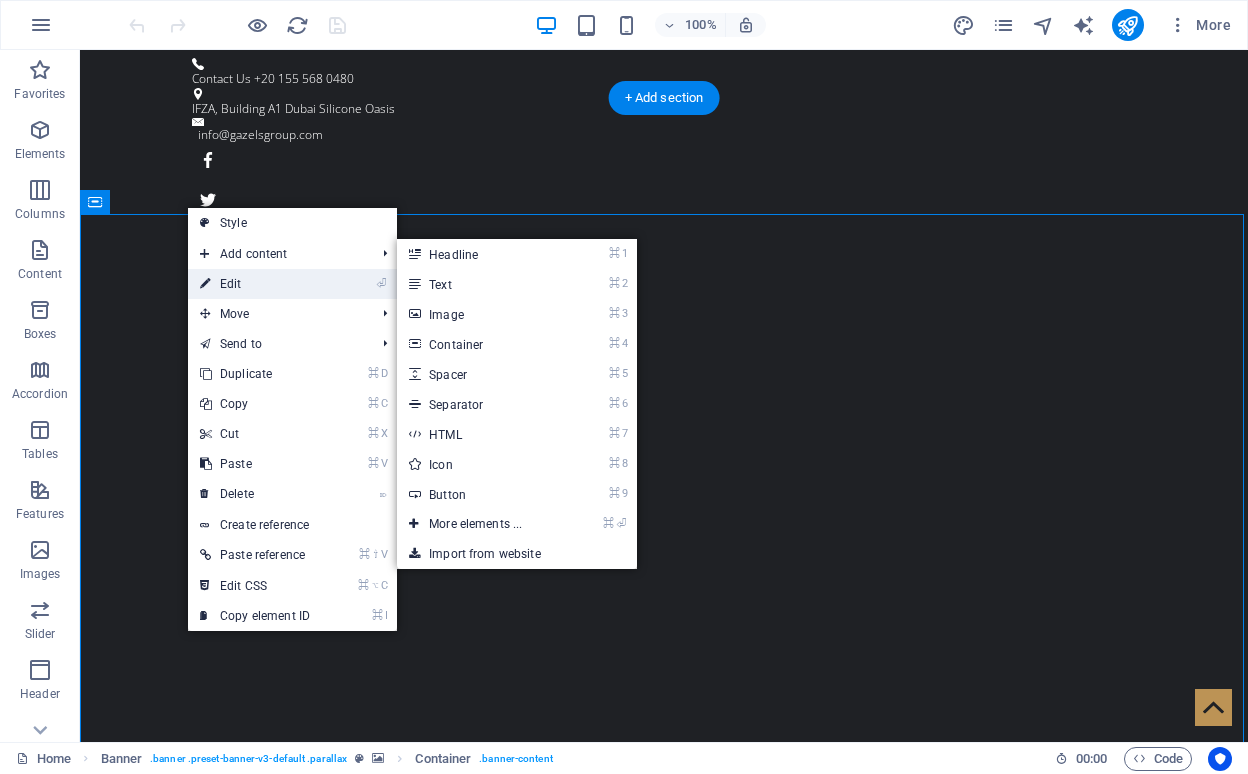 click at bounding box center (205, 284) 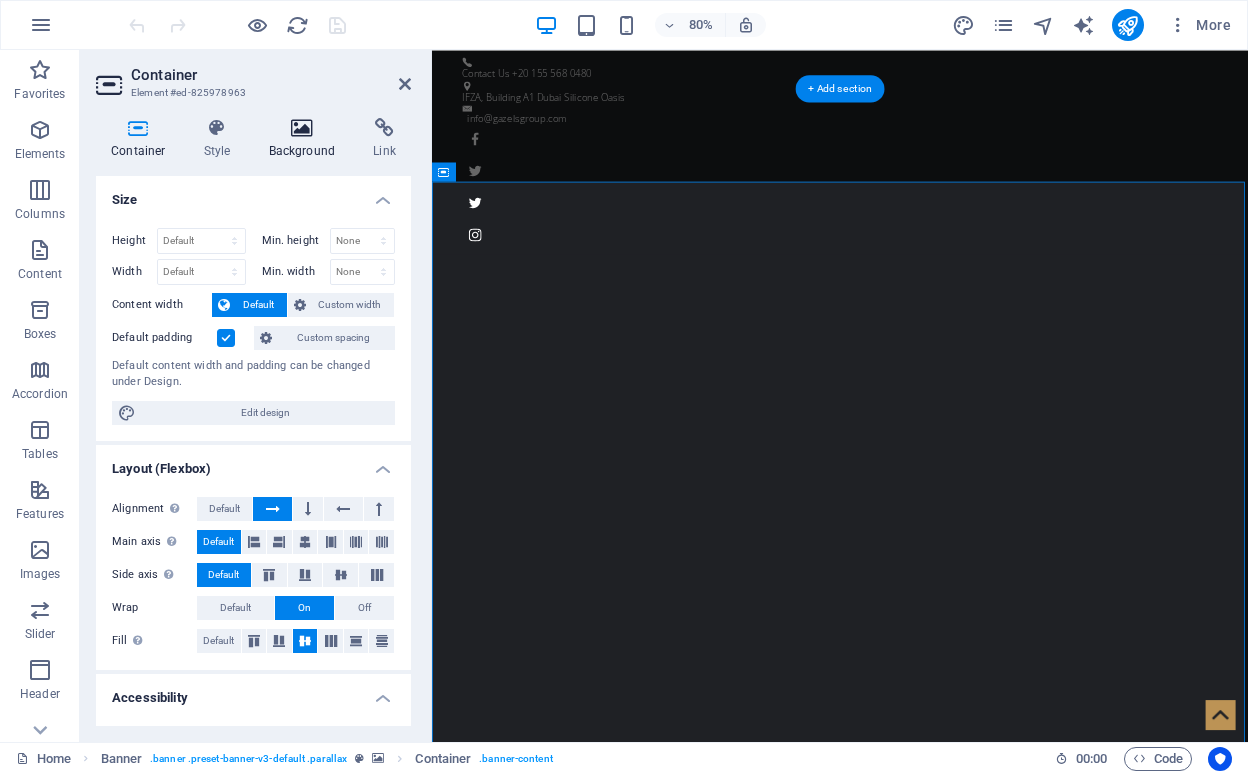 click at bounding box center [302, 128] 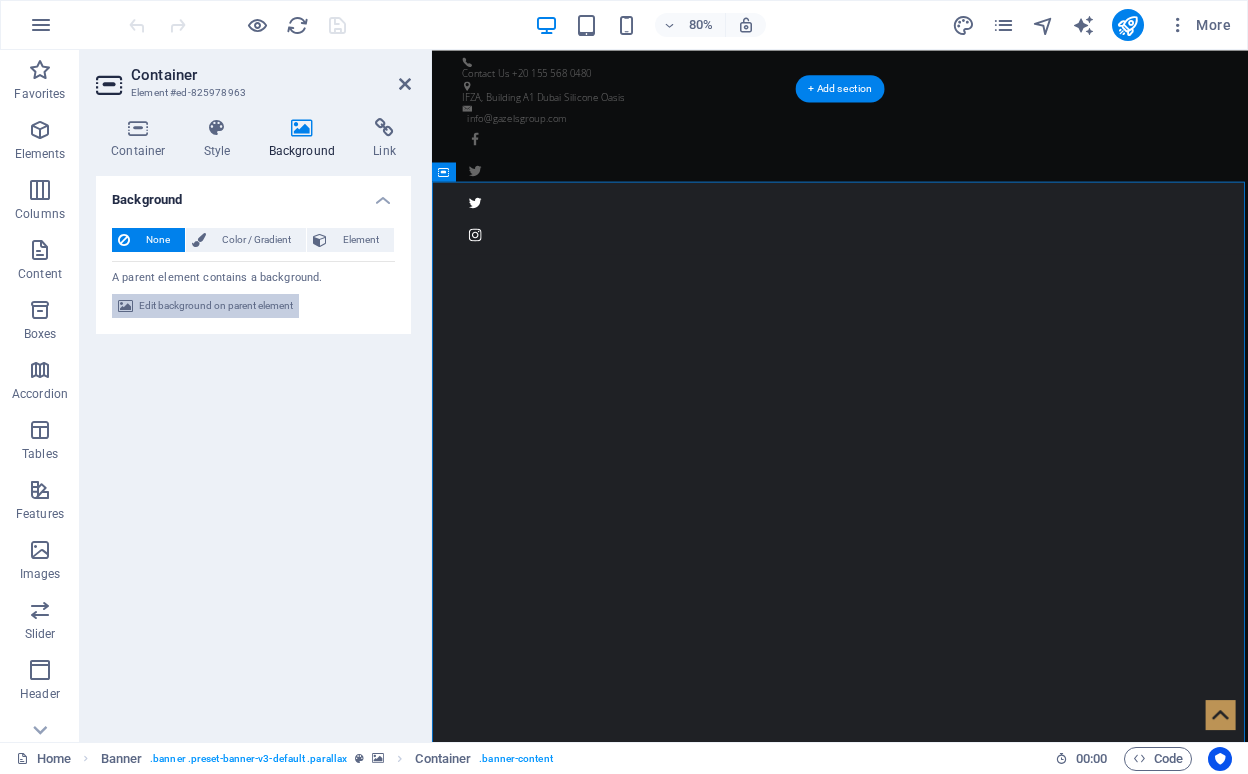 click on "Edit background on parent element" at bounding box center [216, 306] 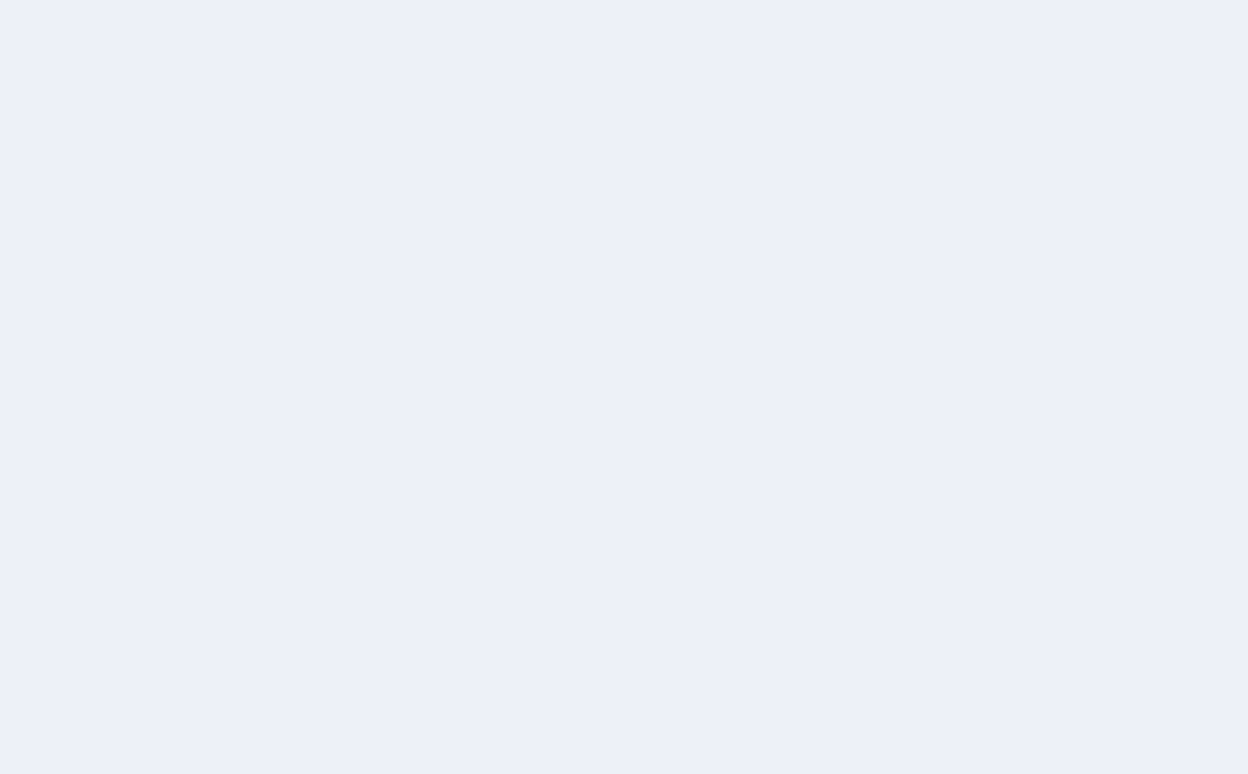 scroll, scrollTop: 0, scrollLeft: 0, axis: both 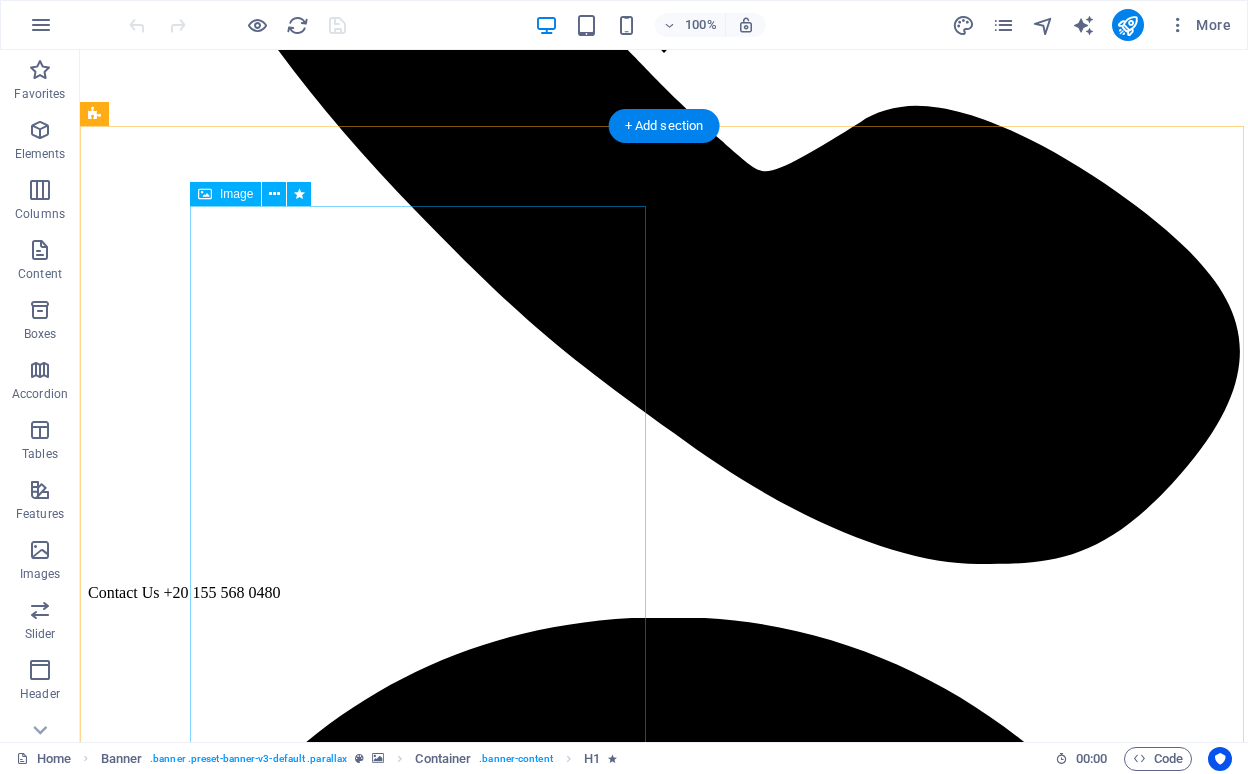 click at bounding box center [664, 11426] 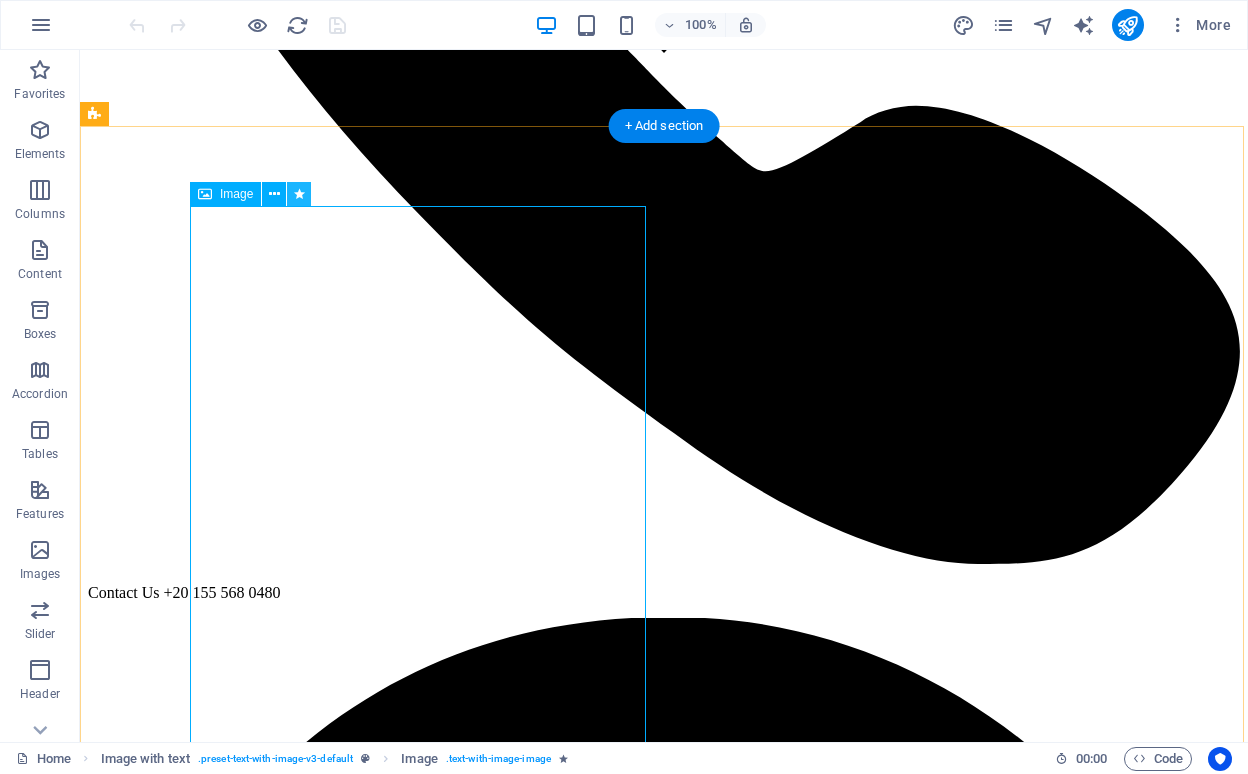 click at bounding box center (299, 194) 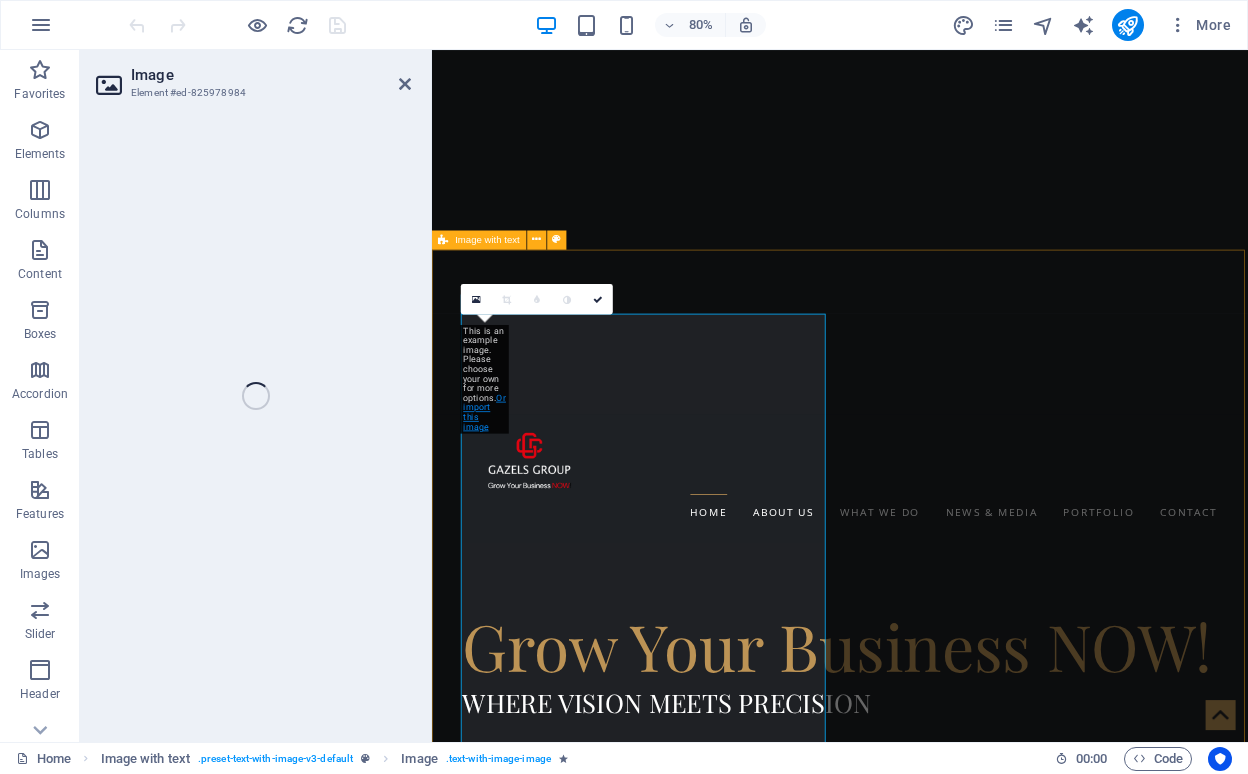 click on "Or import this image" at bounding box center [484, 412] 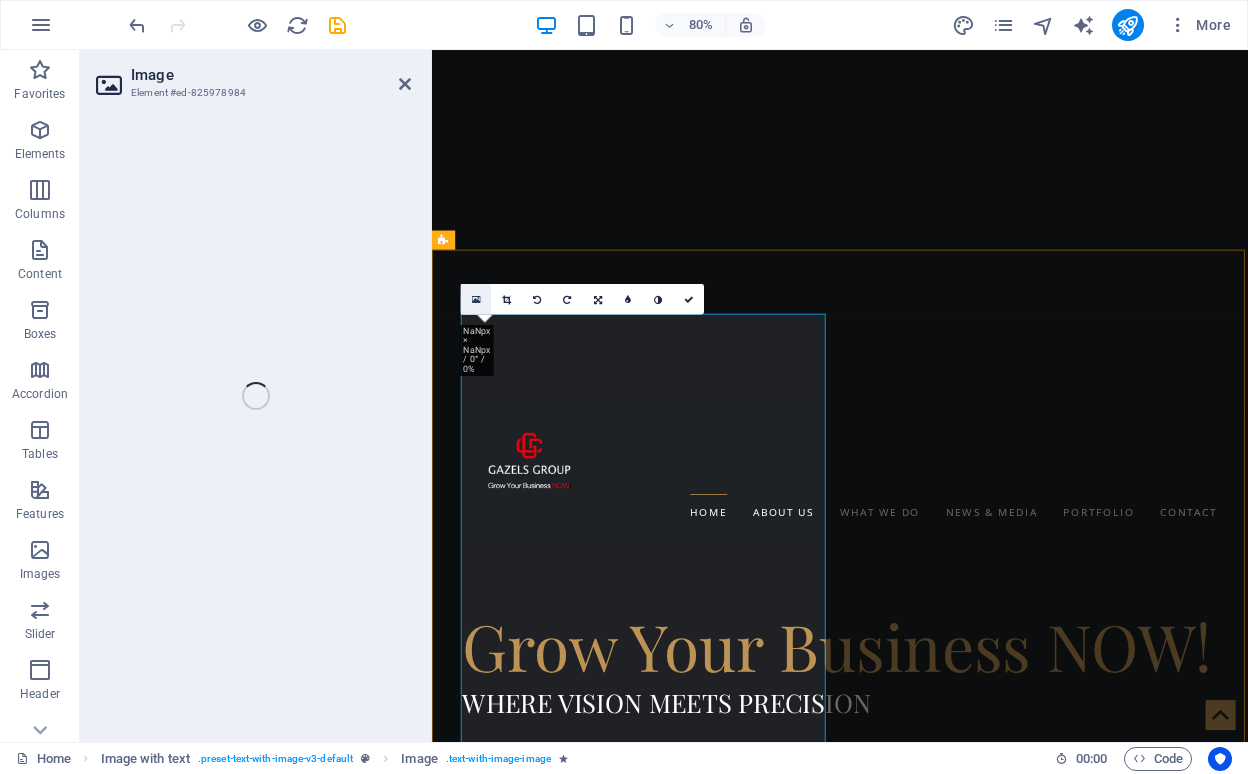 click at bounding box center (476, 299) 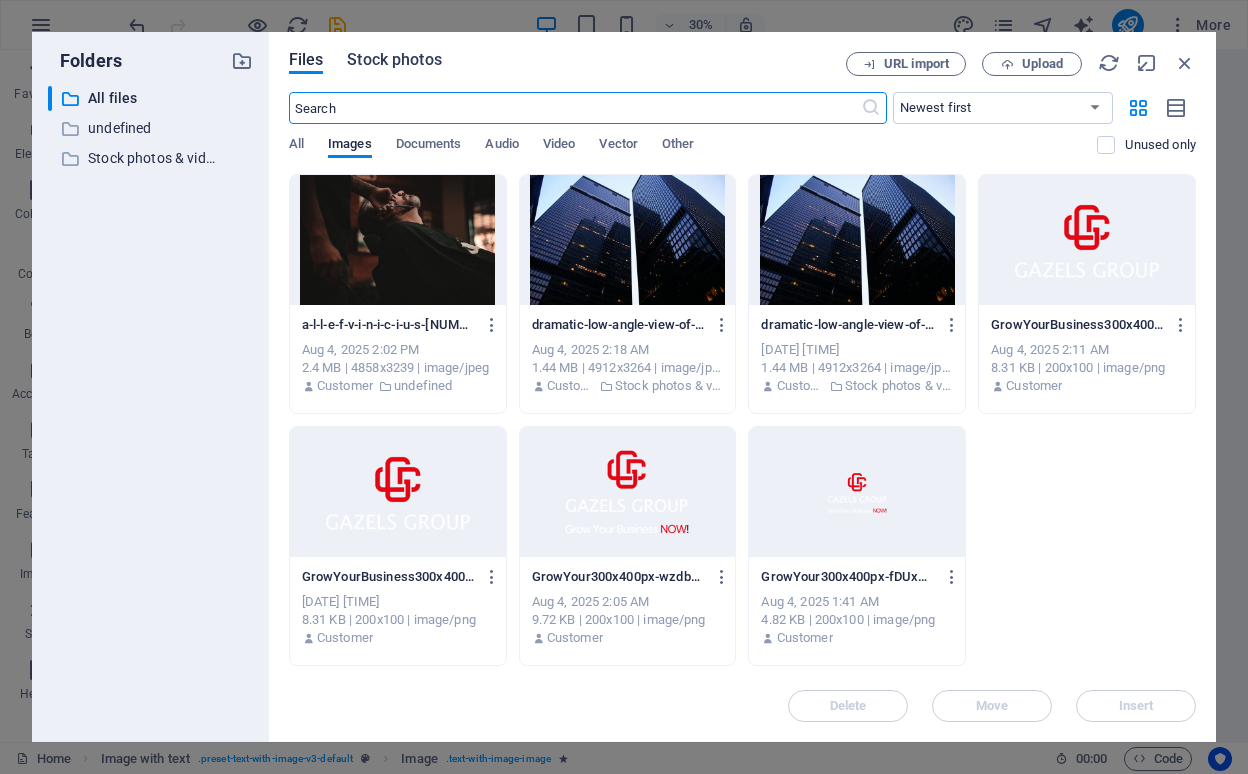 click on "Stock photos" at bounding box center (394, 60) 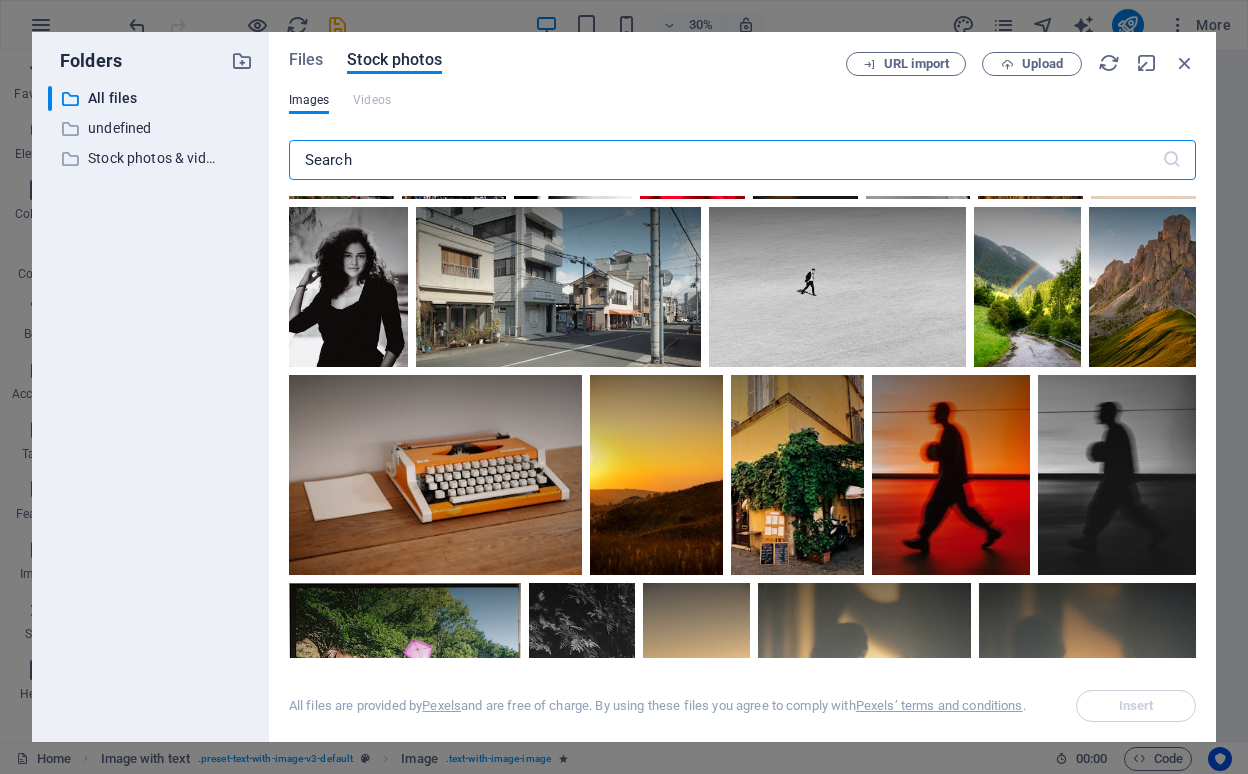 scroll, scrollTop: 1372, scrollLeft: 0, axis: vertical 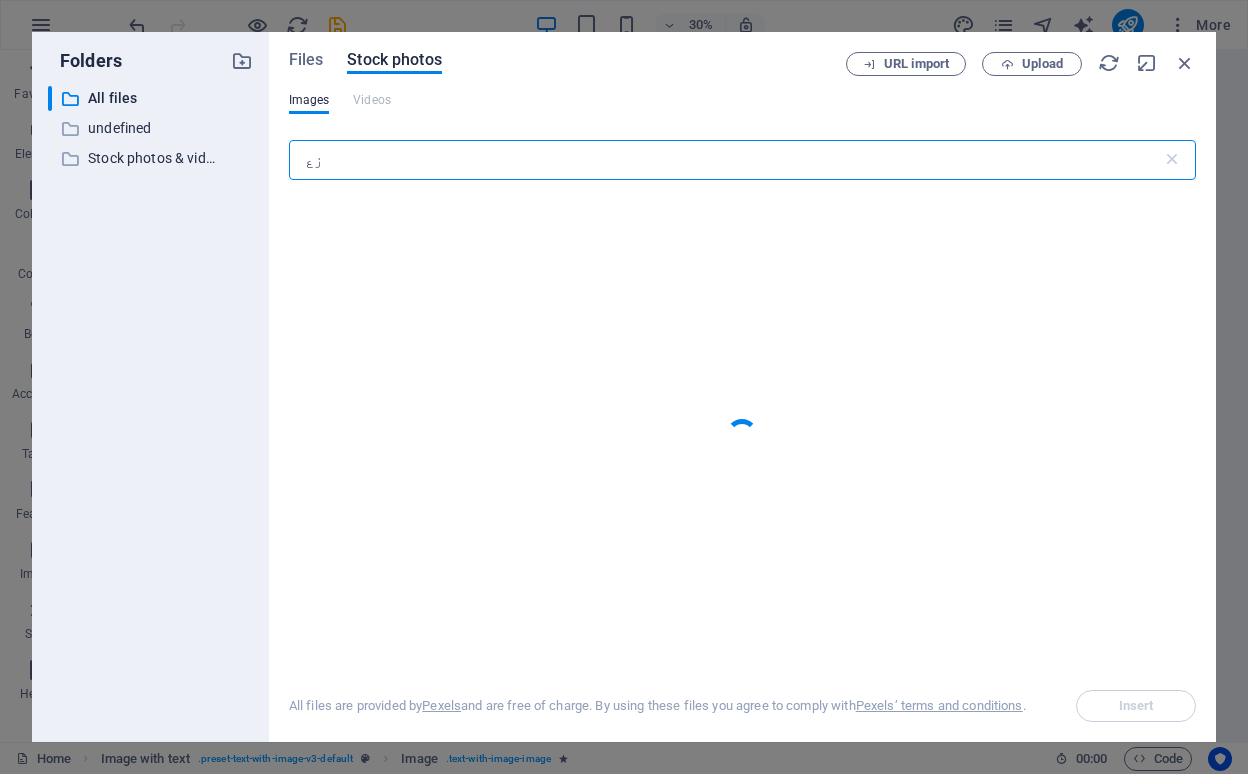type on "ز" 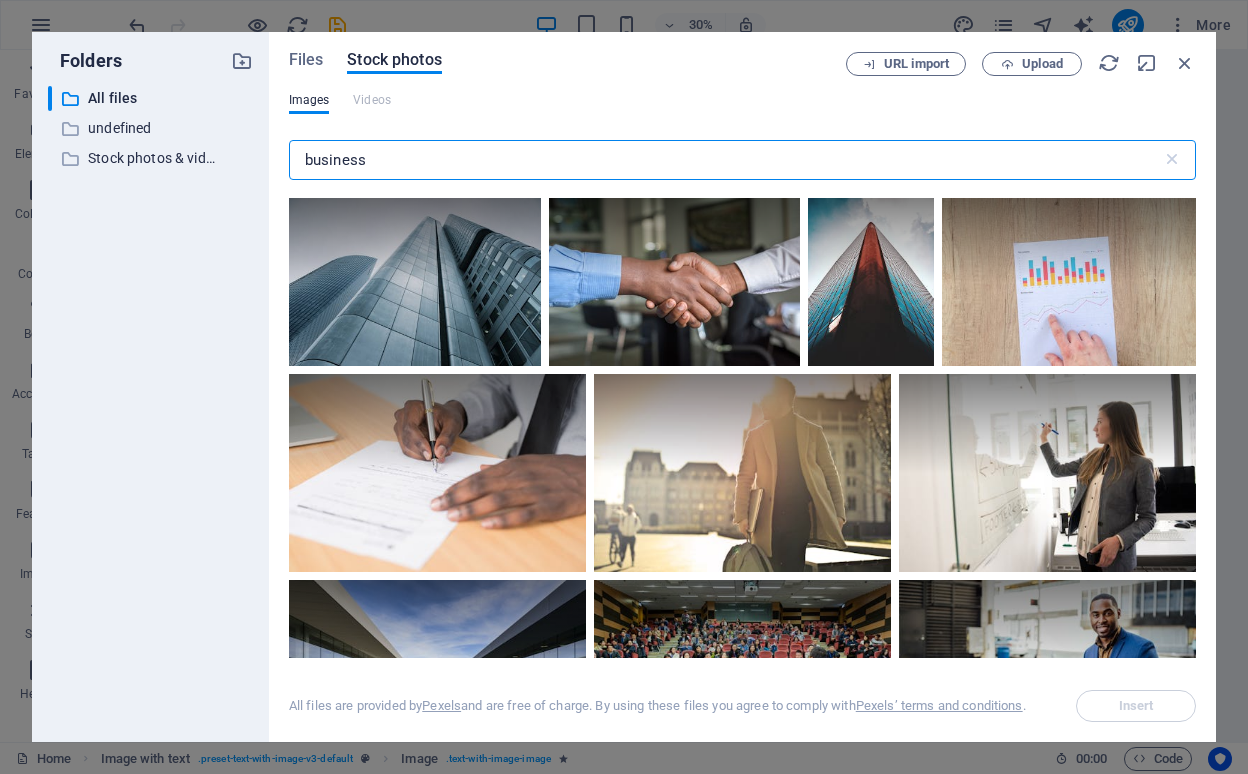 scroll, scrollTop: 3111, scrollLeft: 0, axis: vertical 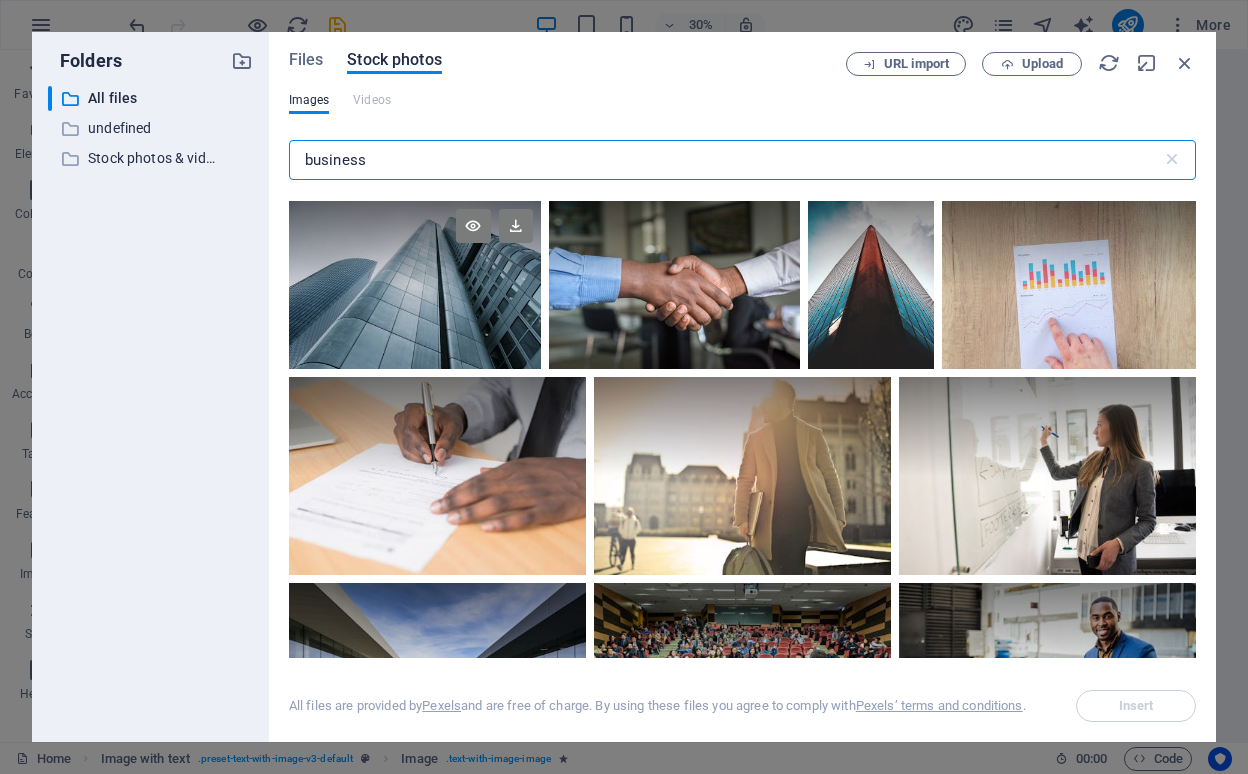 type on "business" 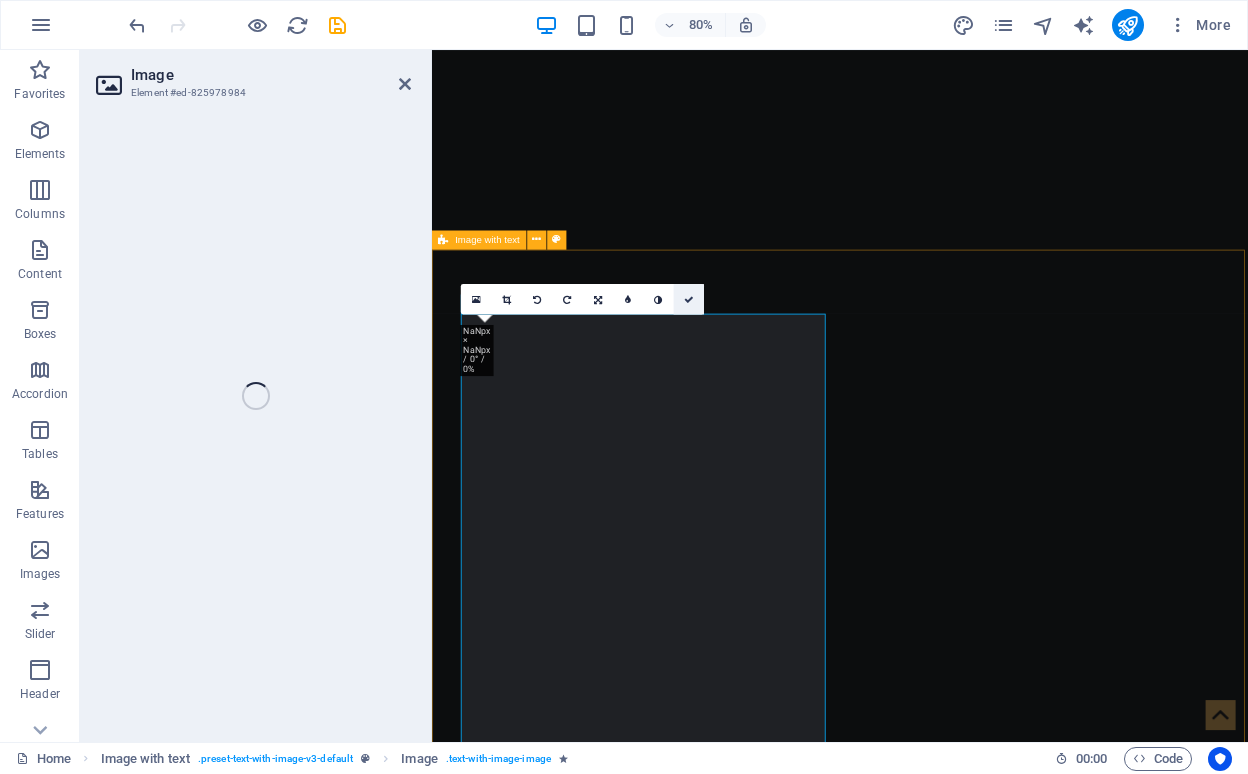 click at bounding box center (689, 299) 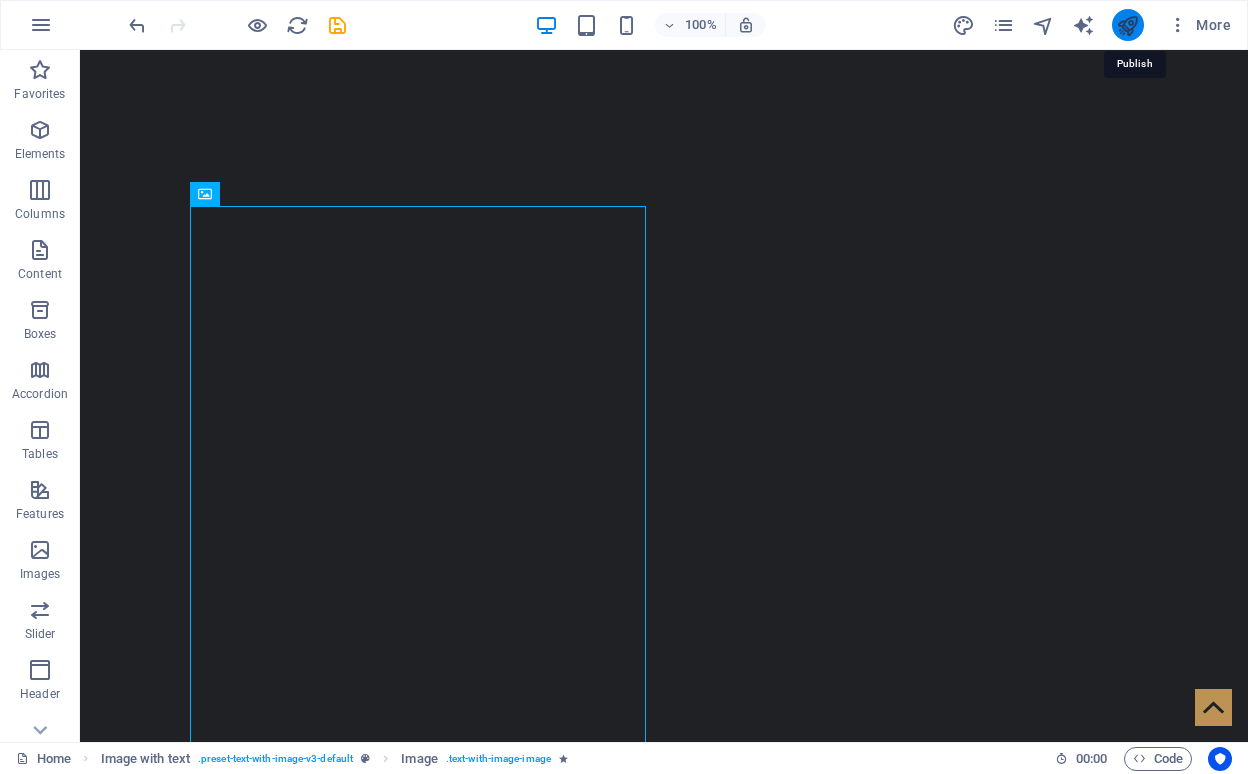 click at bounding box center (1127, 25) 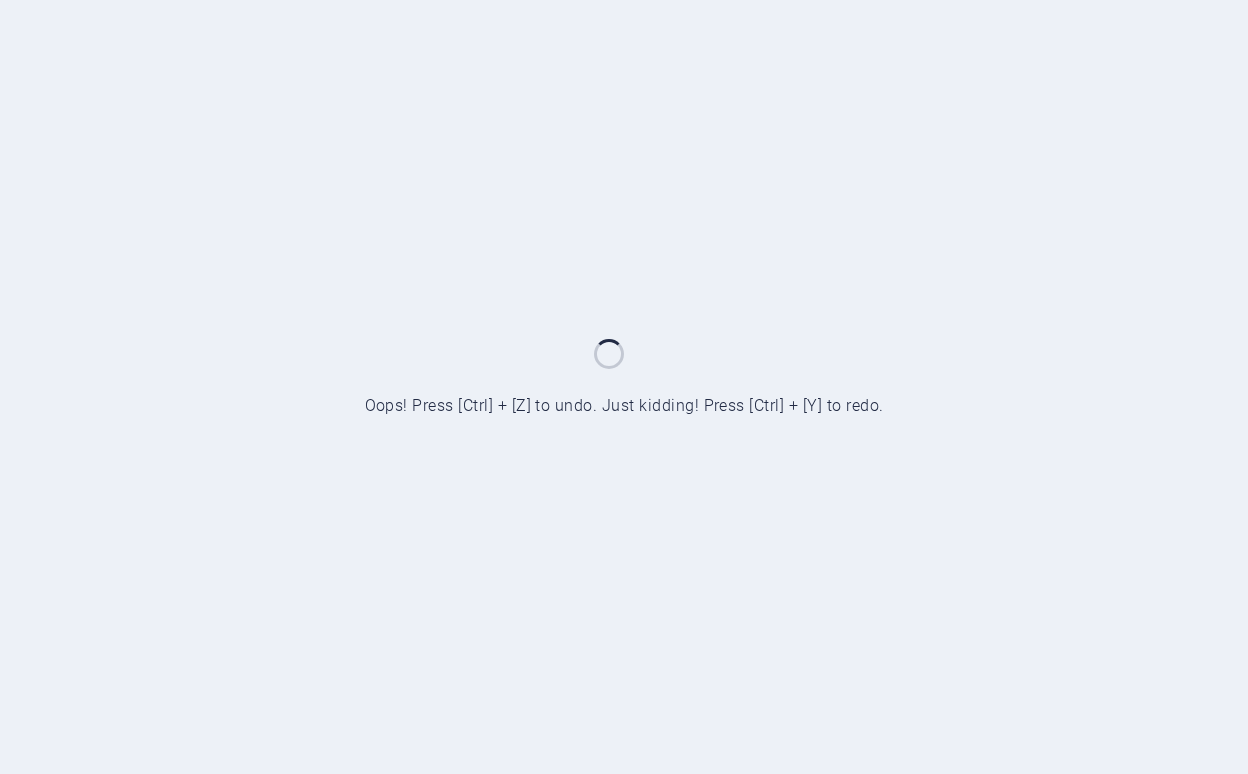 scroll, scrollTop: 0, scrollLeft: 0, axis: both 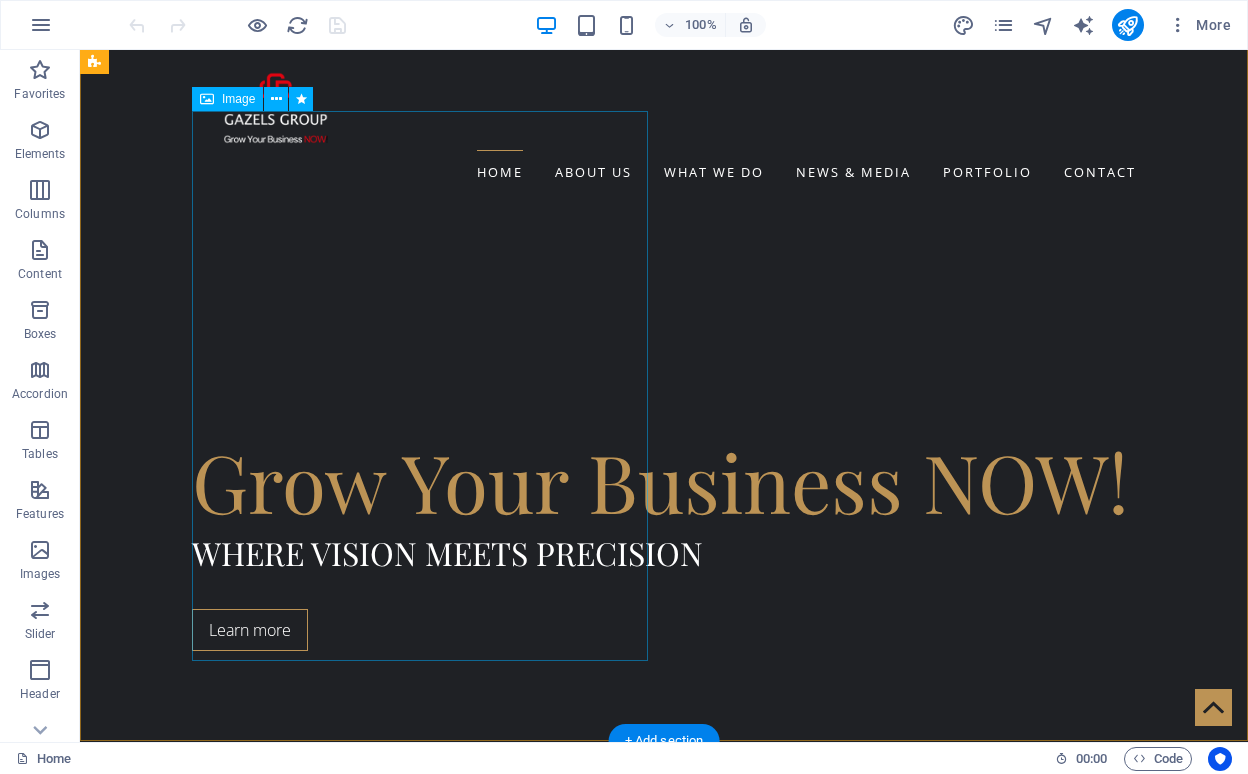 click at bounding box center [568, 1152] 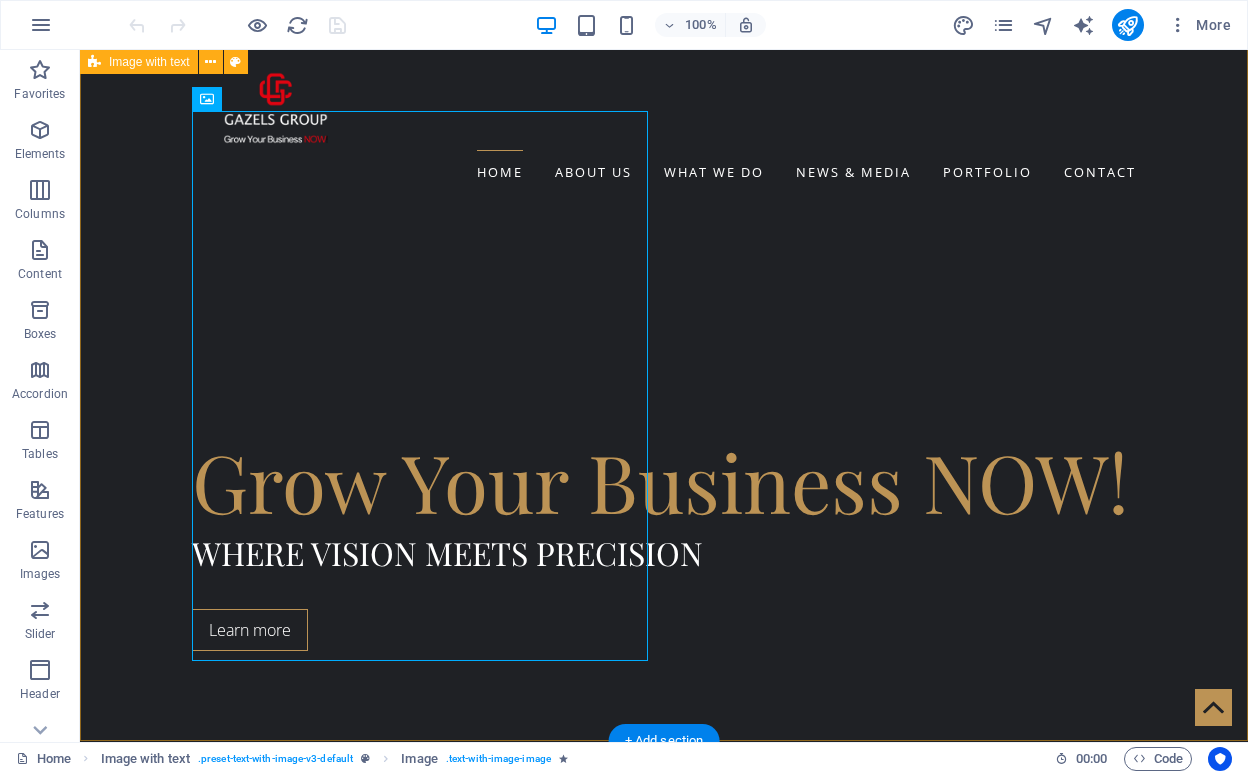 click on "WELCOME TO Gazels group Gazels Group  is a dynamic and diversified organization that has quickly risen to prominence as a leader in multiple industries. With expertise spanning marketing, production, event management, education, and digital solutions, we pride ourselves on delivering innovative, tailored, and high-quality services to a wide range of clients. Our team of passionate professionals is dedicated to driving growth, creativity, and success for businesses across various sectors. At Gazels Group, we believe in the power of collaboration, innovation, and excellence to transform ideas into impactful realities. FOLLOW US ON" at bounding box center [664, 1428] 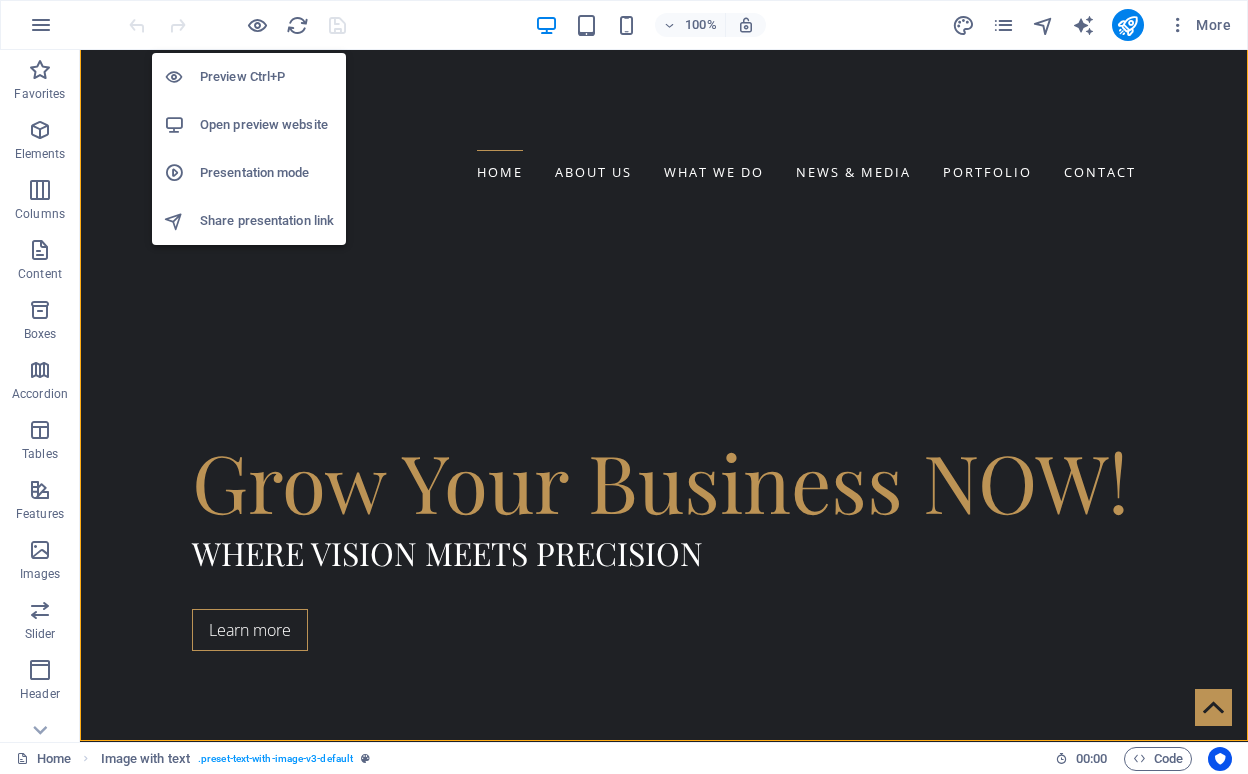 click on "Preview Ctrl+P" at bounding box center [249, 77] 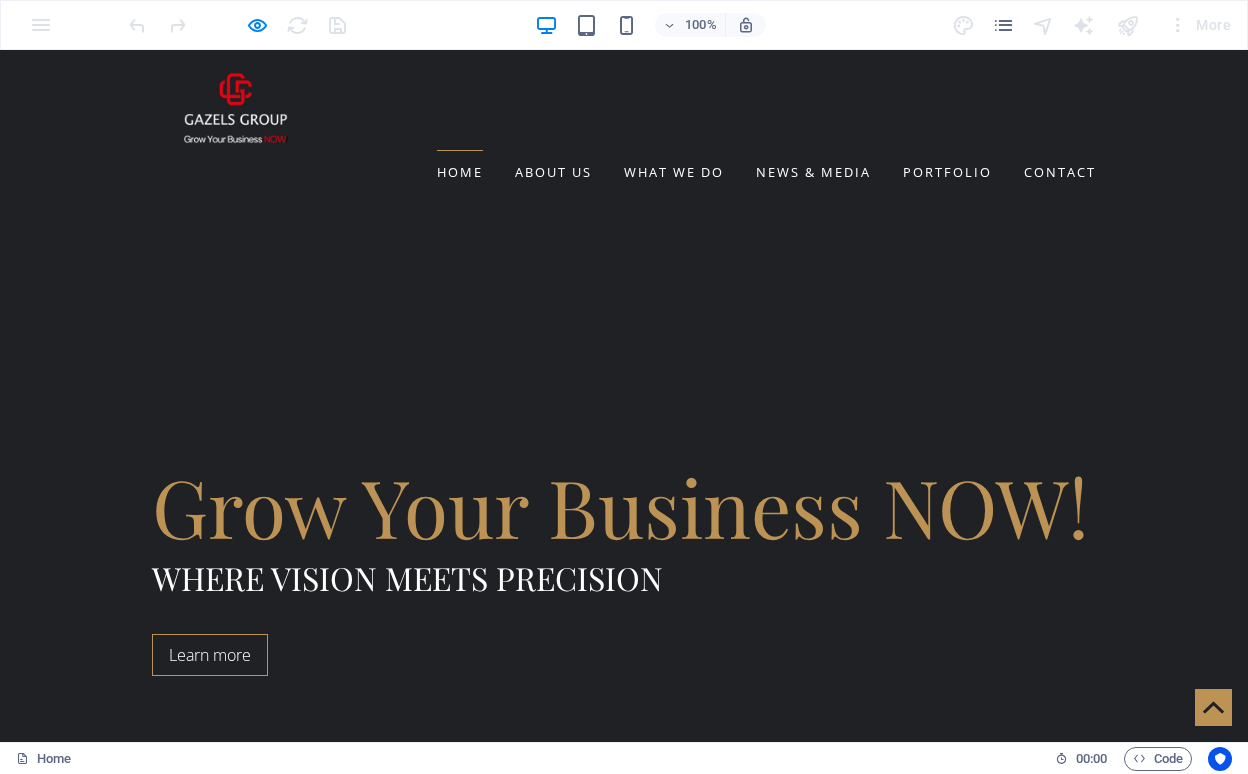 scroll, scrollTop: 747, scrollLeft: 0, axis: vertical 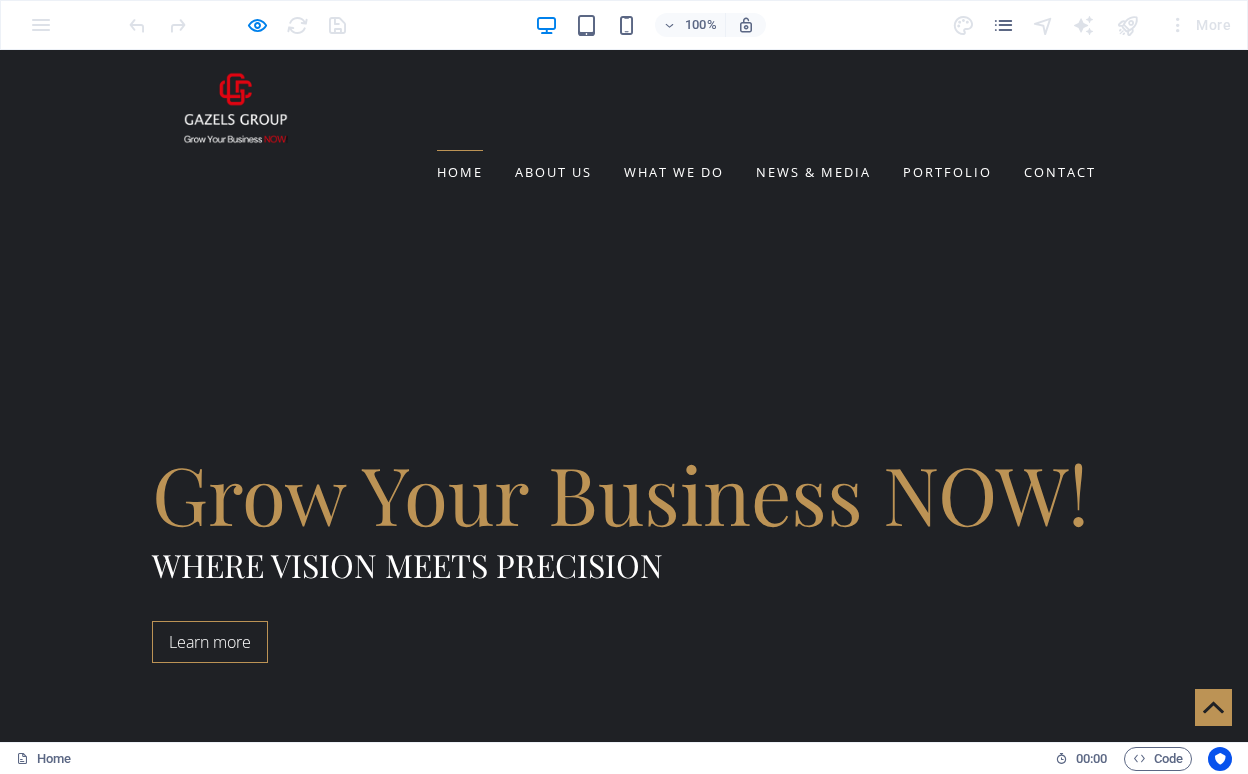 click at bounding box center (488, 1164) 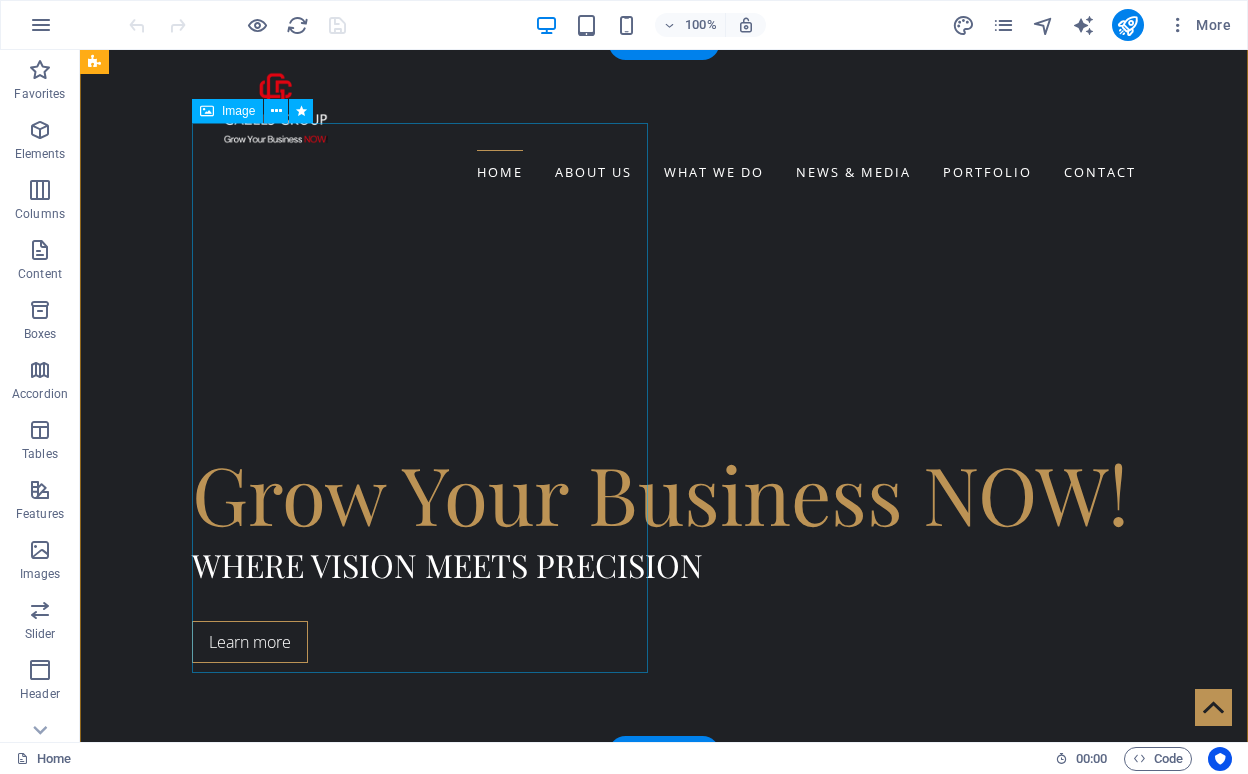 click at bounding box center (568, 1164) 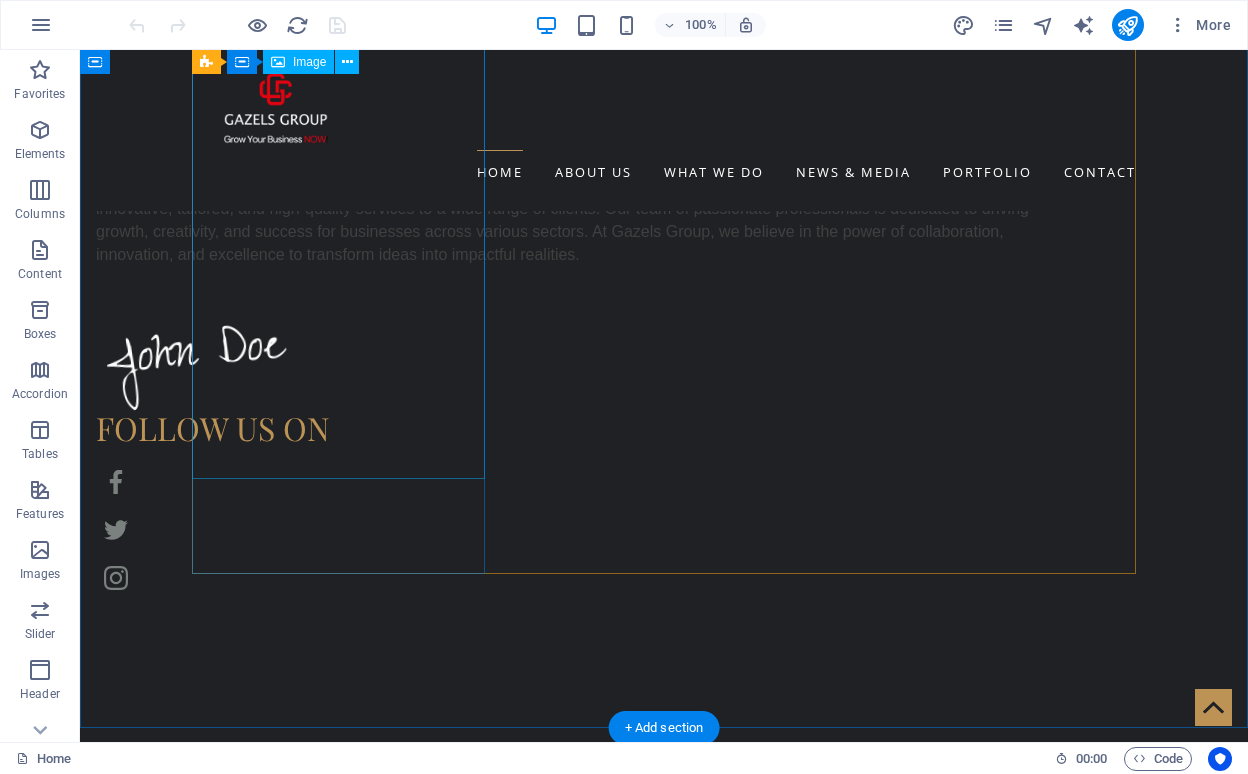 click at bounding box center (338, 4420) 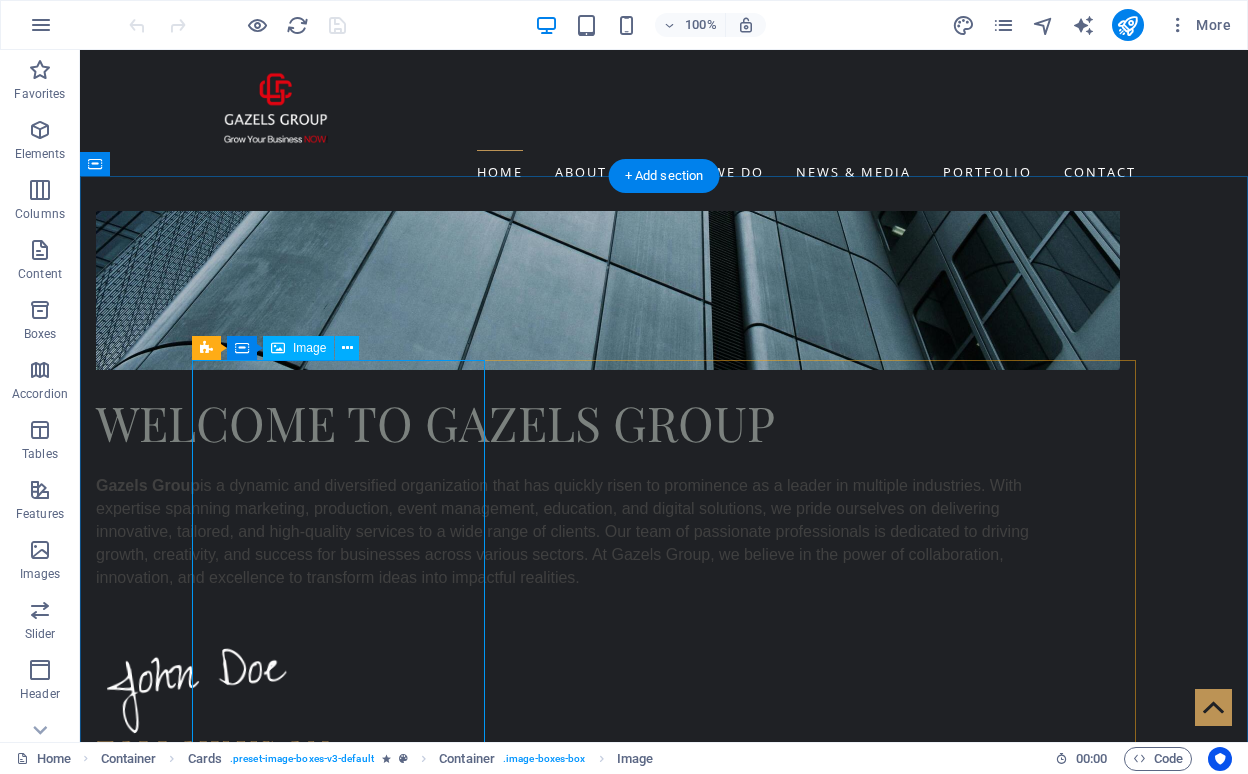 scroll, scrollTop: 1885, scrollLeft: 0, axis: vertical 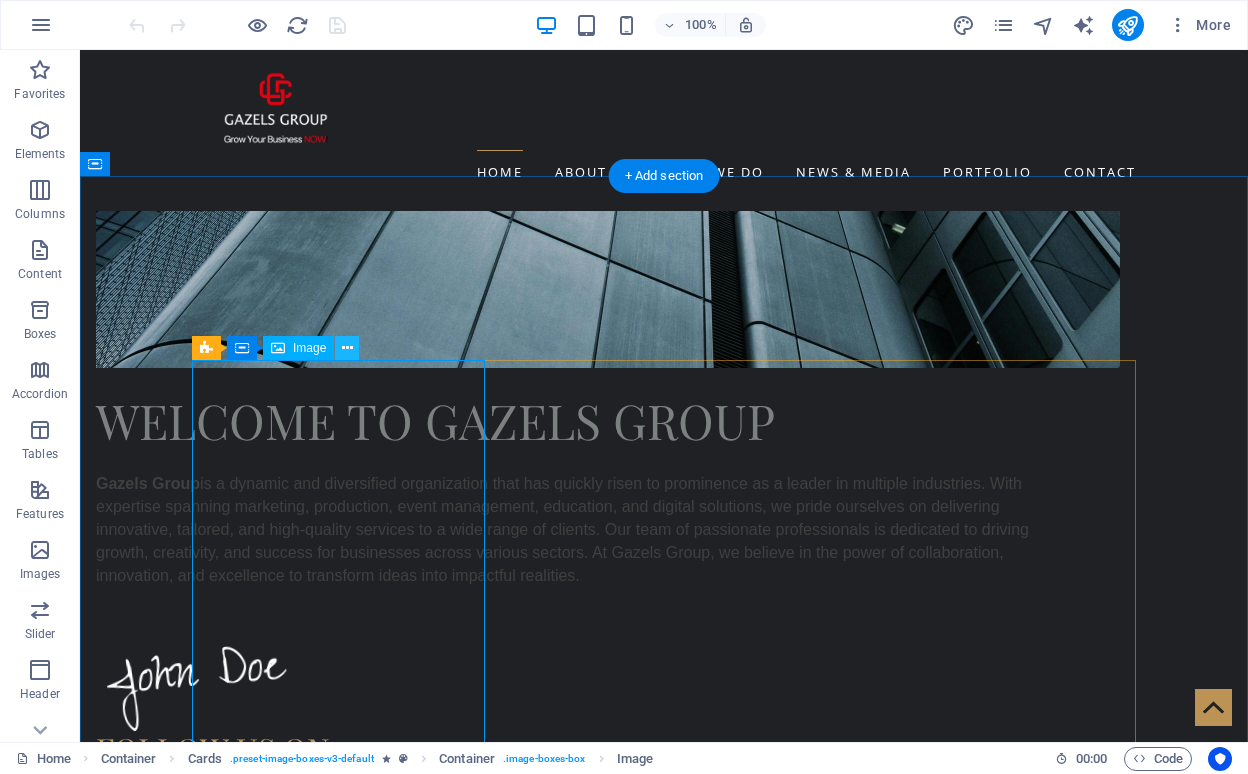 click at bounding box center (347, 348) 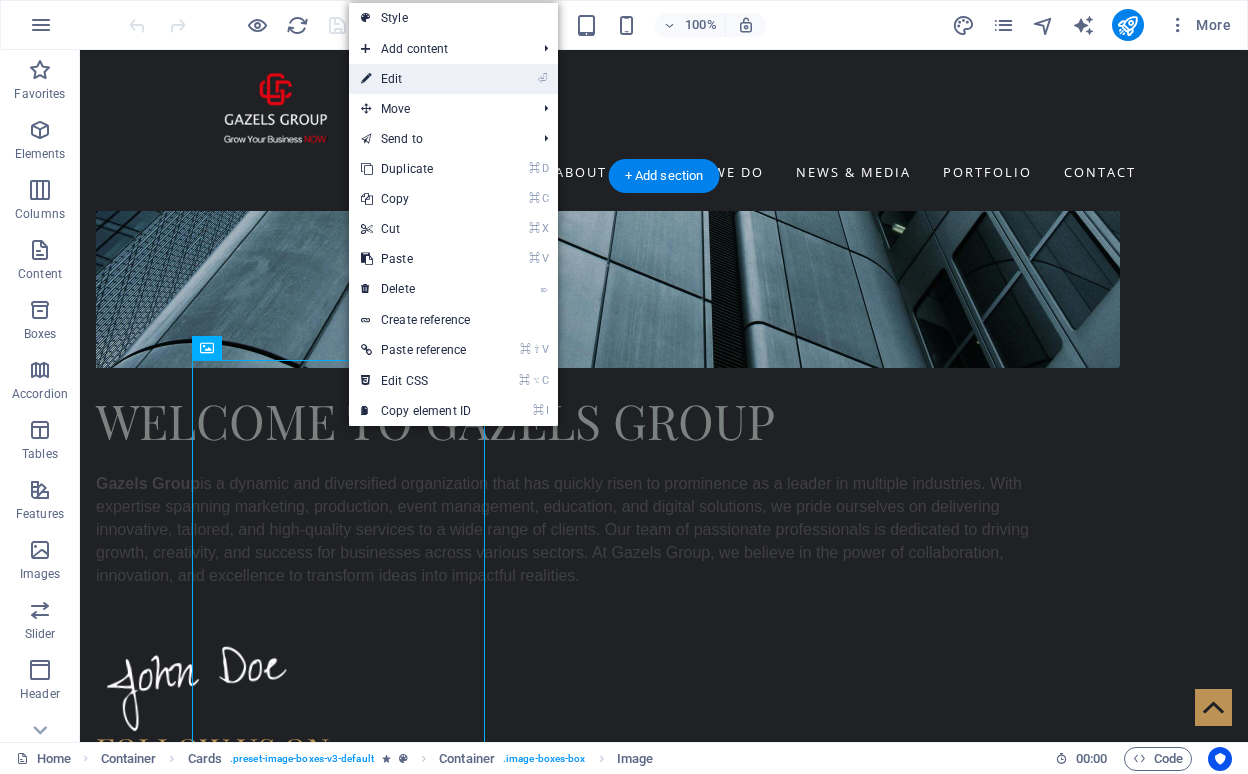 click on "⏎  Edit" at bounding box center (416, 79) 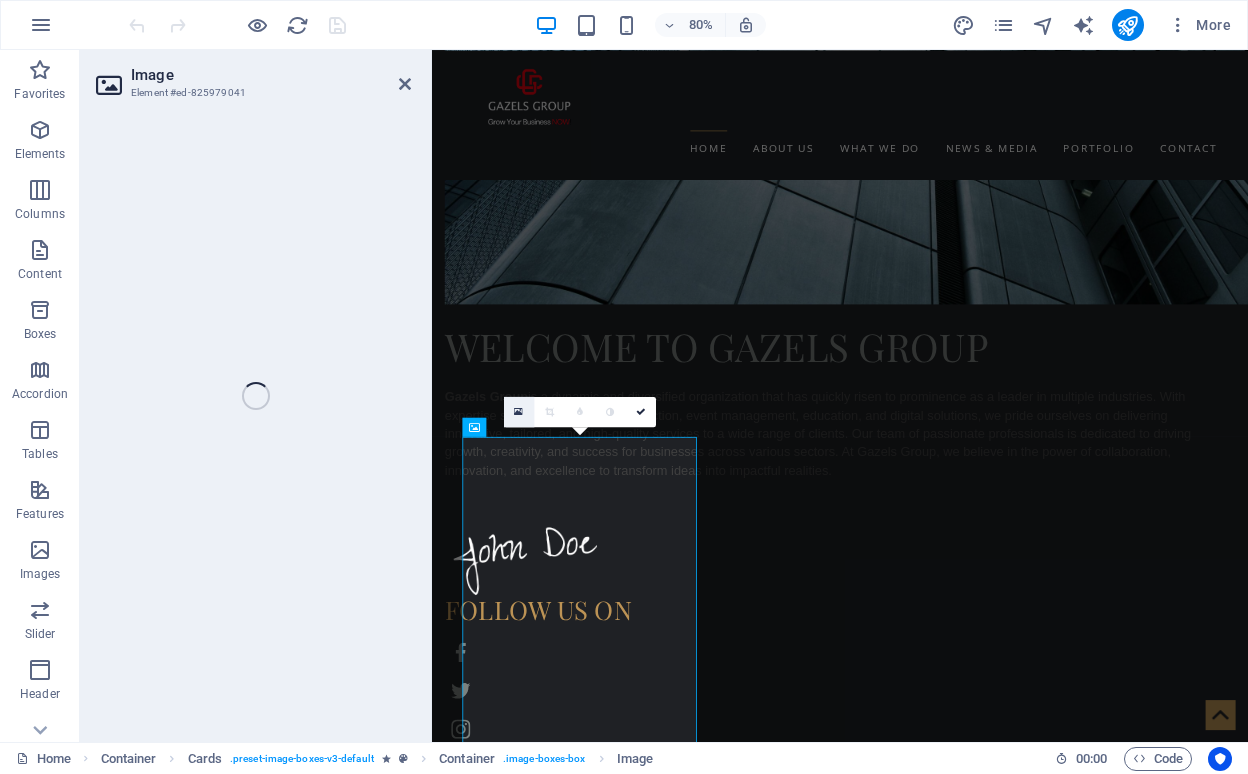 click at bounding box center [518, 411] 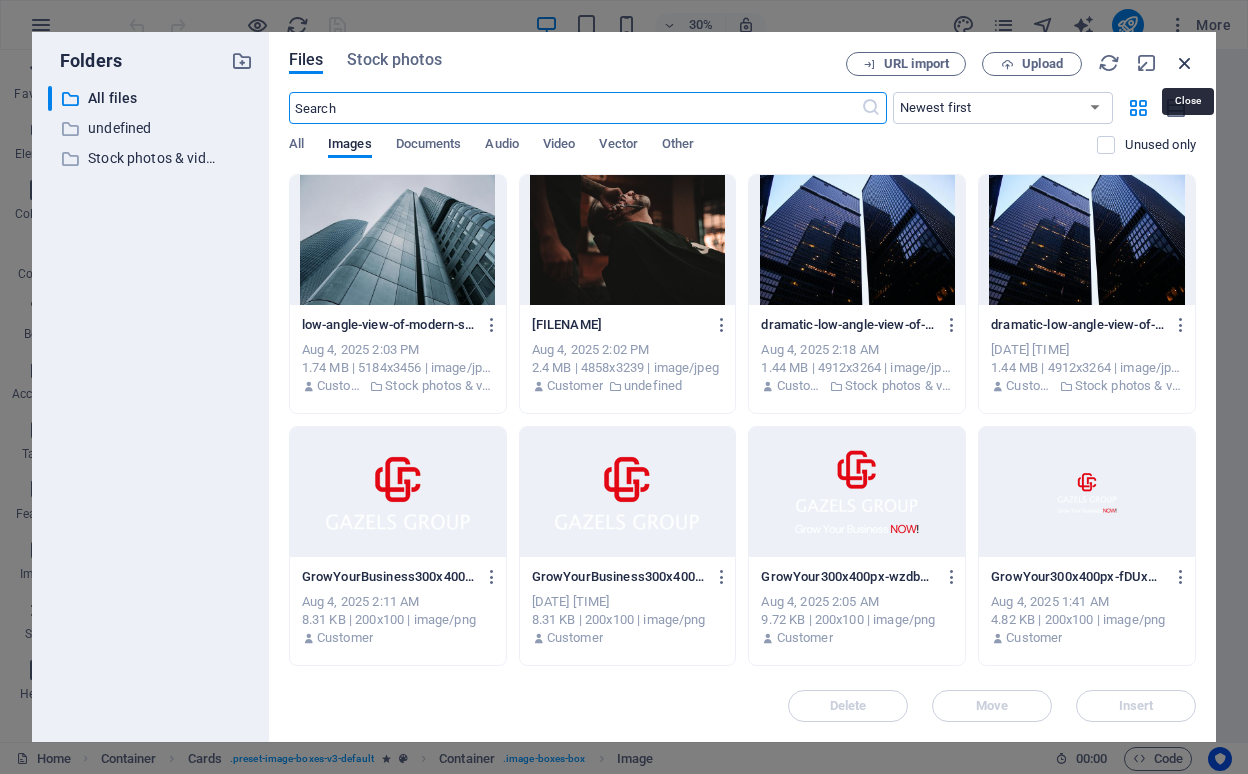 click at bounding box center [1185, 63] 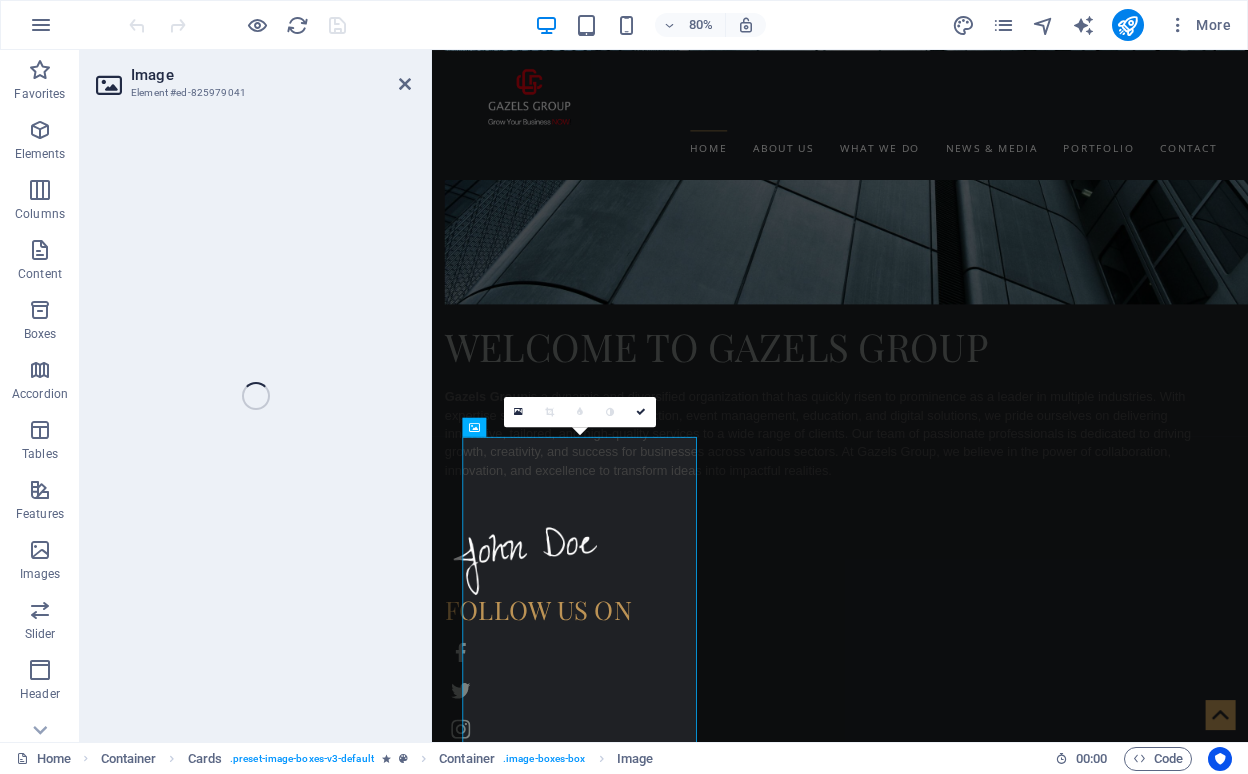 click on "Image Element #ed-825979041
H1   Banner   Banner   Container   Menu Bar   H3   Container   Text   Image with text   Container   Spacer   Container   Container   Boxes   Container   H2   Spacer   Image   Menu   Logo   H2   Container   Cards   Container   Image   Container   Cards   Container   Image   Cards   Container   Spacer 180 170 160 150 140 130 120 110 100 90 80 70 60 50 40 30 20 10 0 -10 -20 -30 -40 -50 -60 -70 -80 -90 -100 -110 -120 -130 -140 -150 -160 -170 This is an example image. Please choose your own for more options.  Or import this image 0   Text   Container   Container   Button" at bounding box center [664, 396] 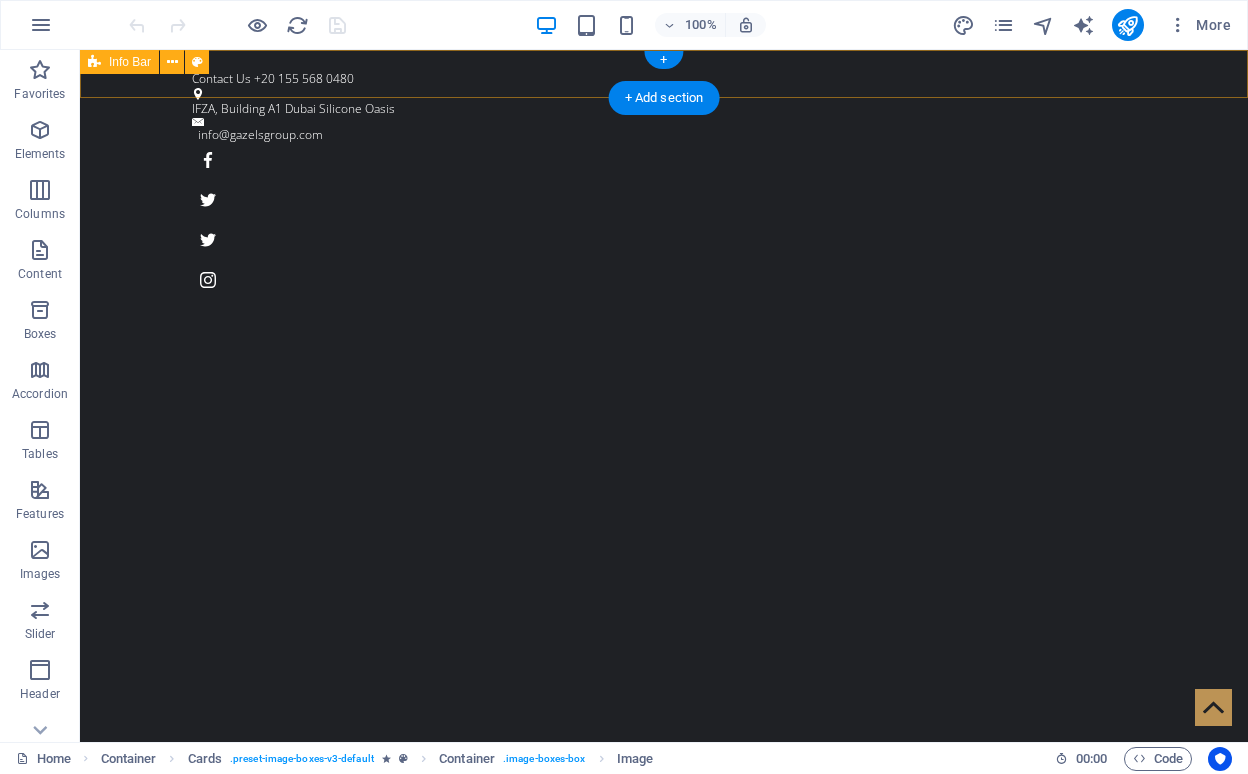 scroll, scrollTop: 0, scrollLeft: 0, axis: both 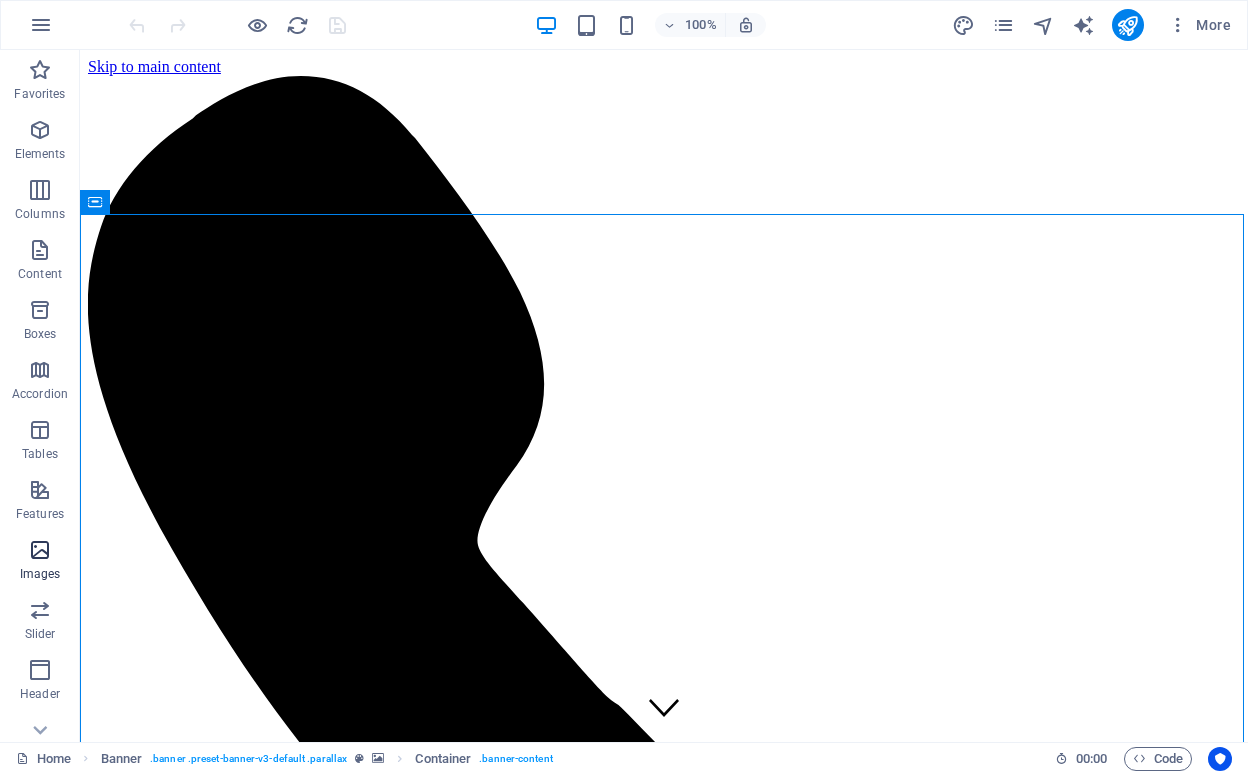 click on "Images" at bounding box center (40, 574) 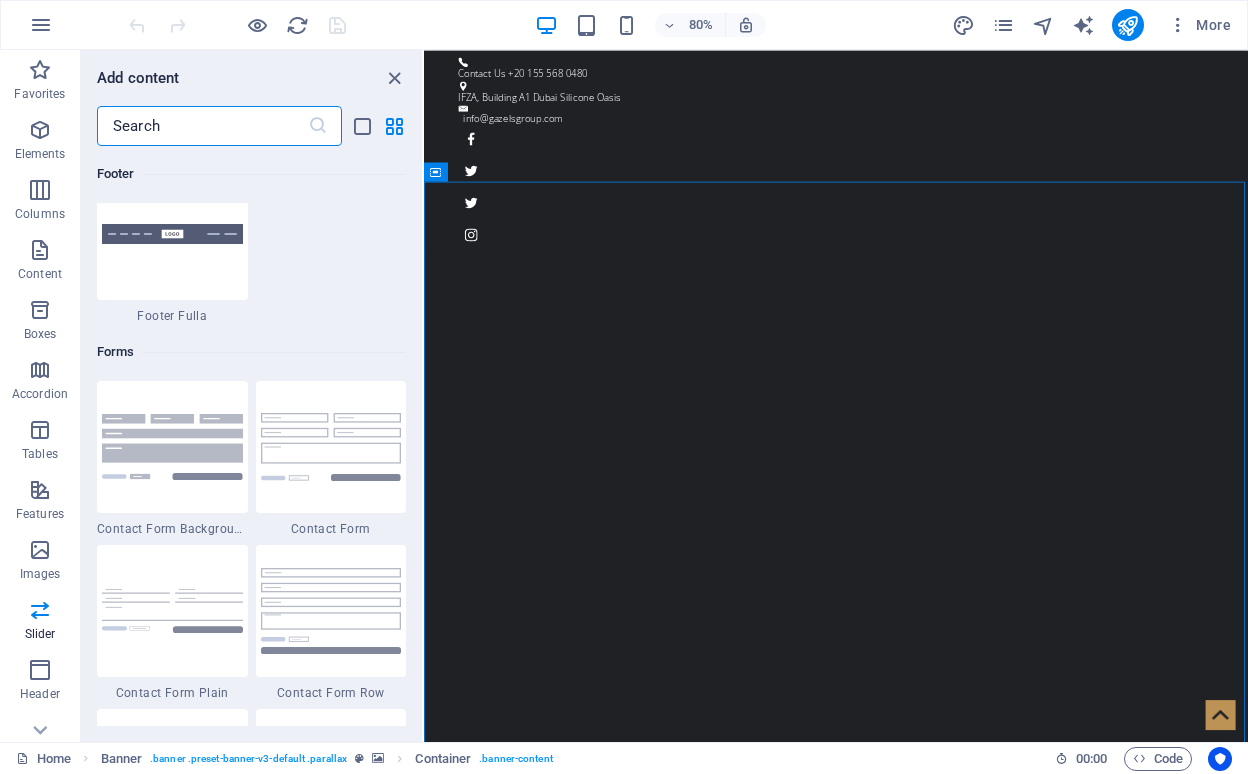scroll, scrollTop: 14929, scrollLeft: 0, axis: vertical 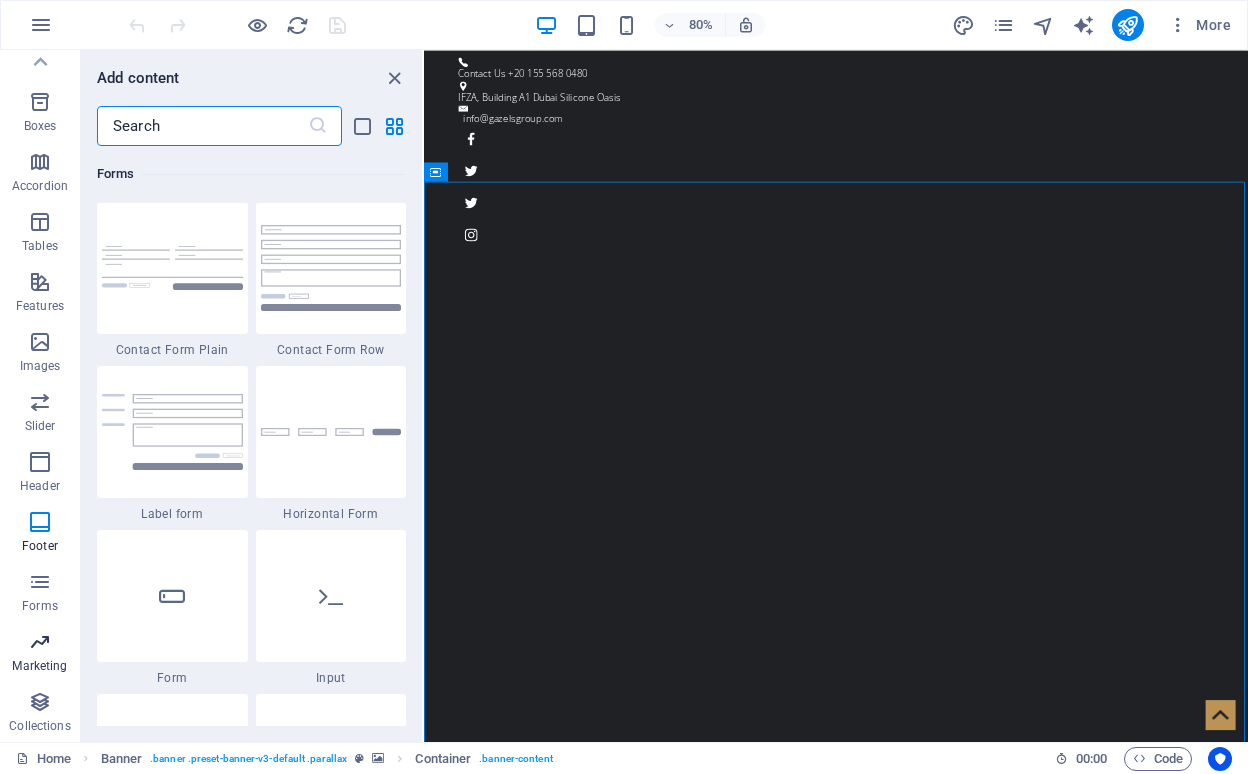 click at bounding box center (40, 642) 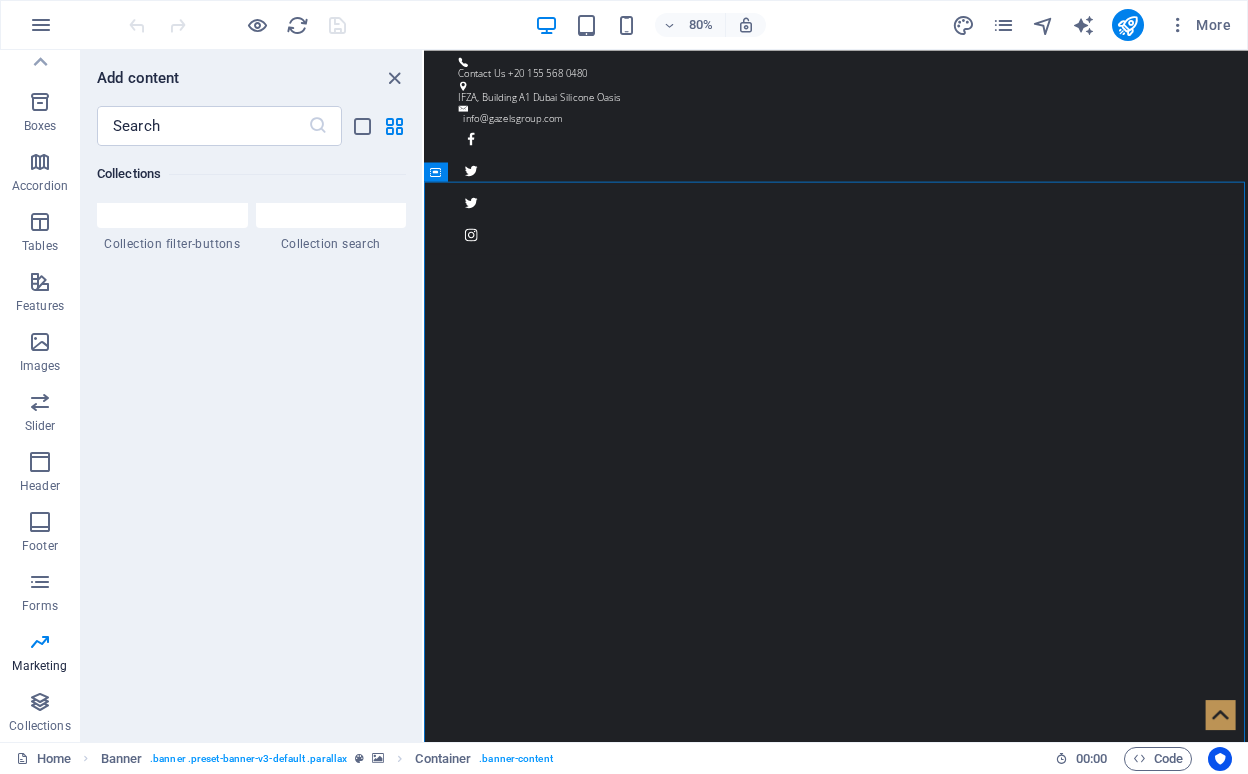 scroll, scrollTop: 19412, scrollLeft: 0, axis: vertical 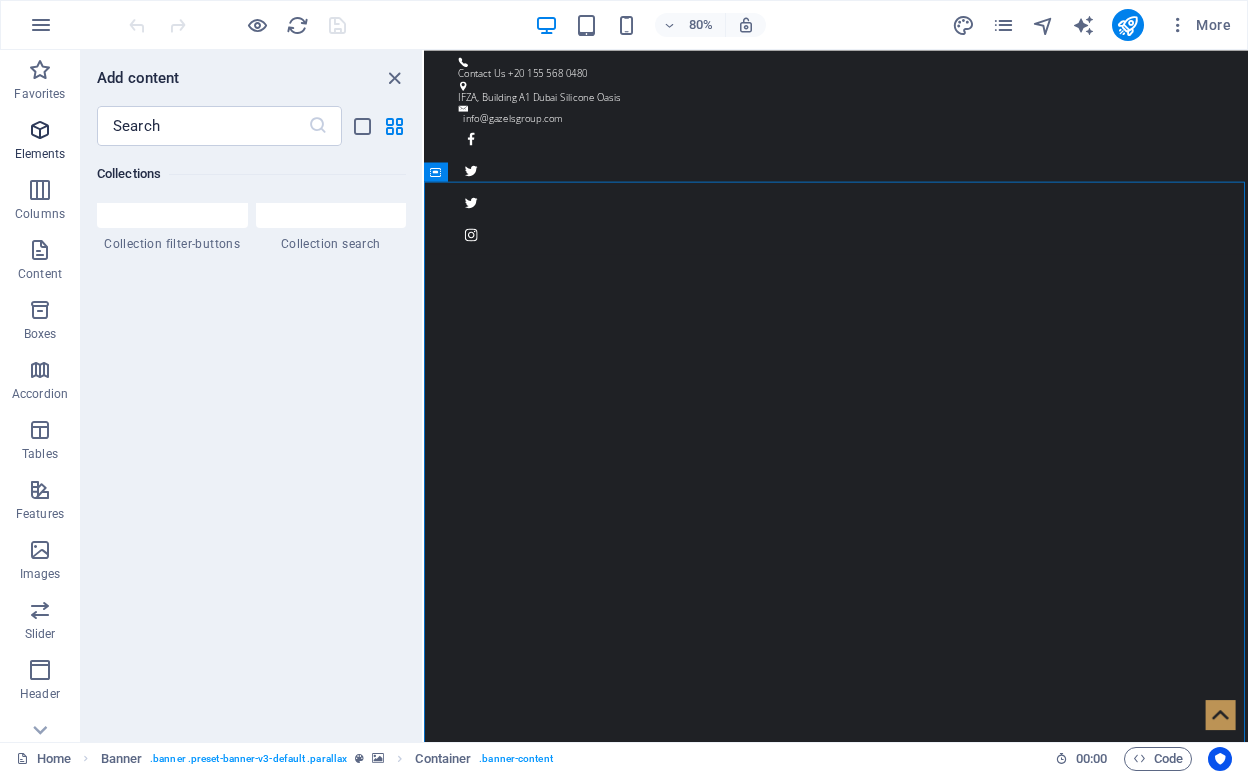 click on "Elements" at bounding box center [40, 142] 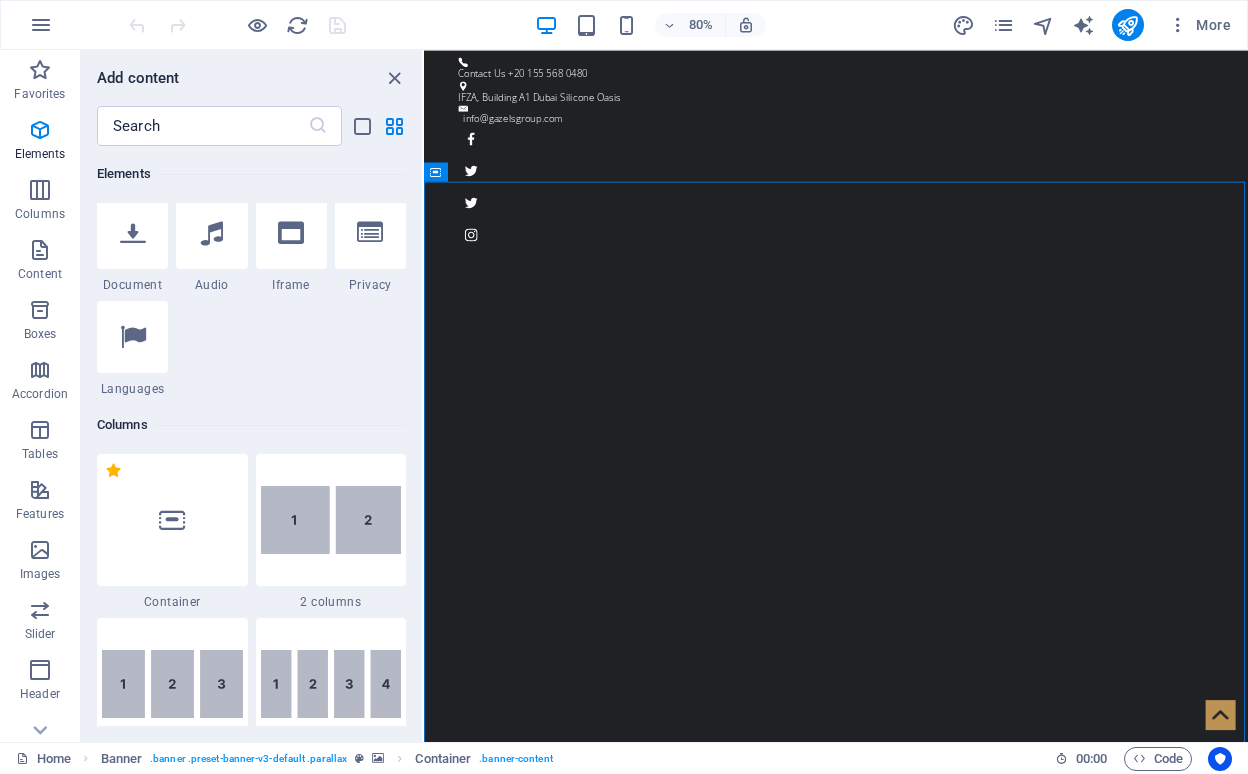 scroll, scrollTop: 520, scrollLeft: 0, axis: vertical 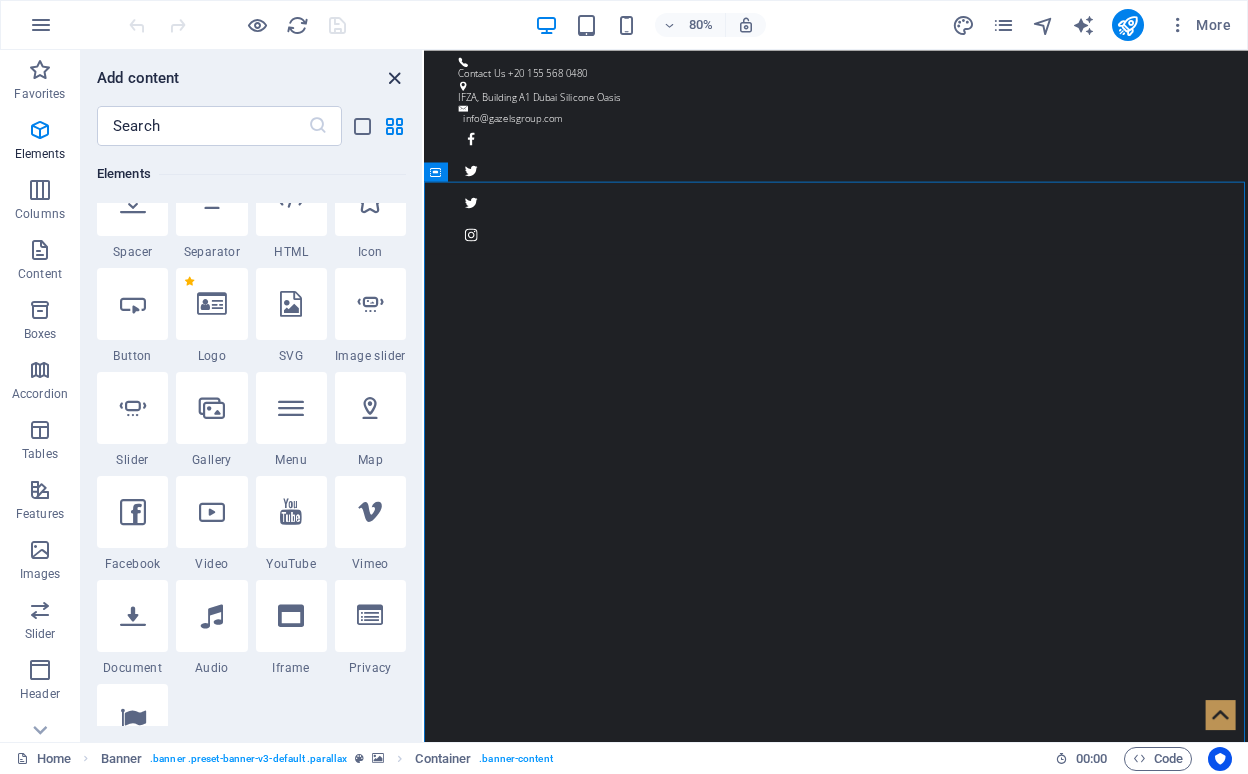 click at bounding box center (394, 78) 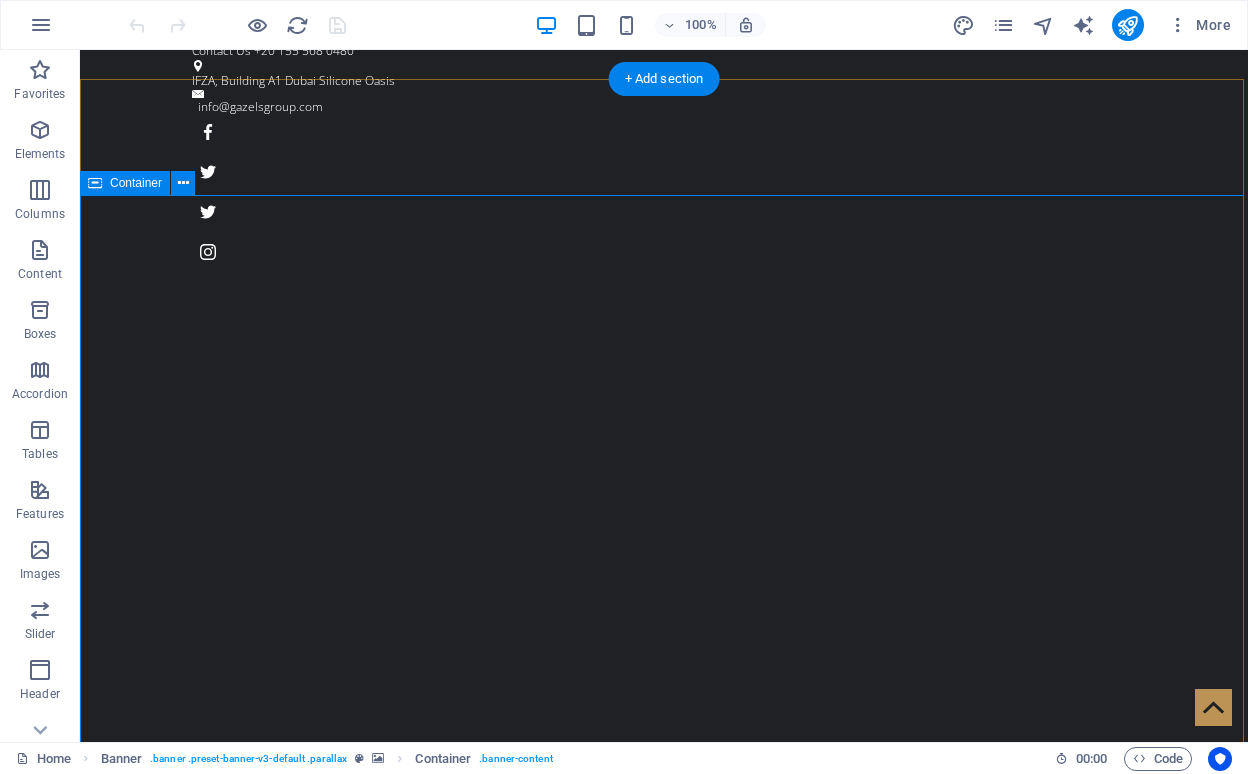 scroll, scrollTop: 19, scrollLeft: 0, axis: vertical 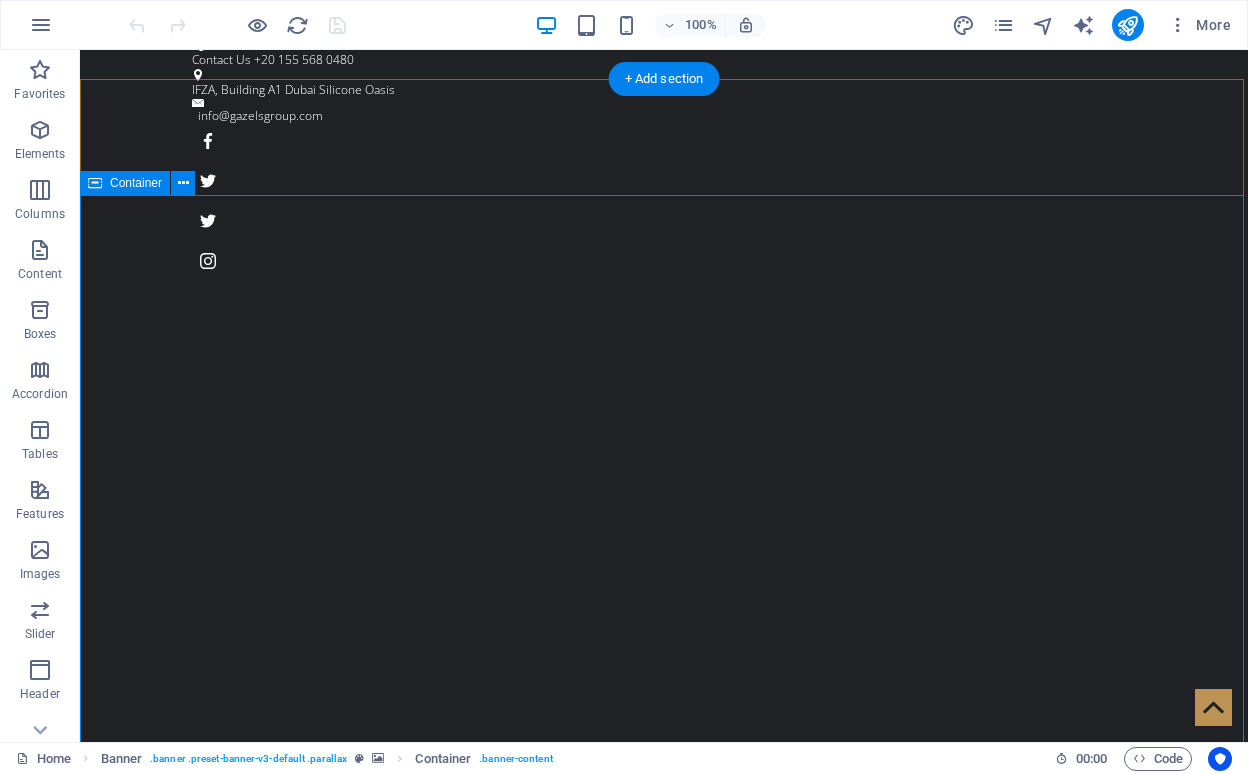 click on "Grow Your Business NOW! Where Vision Meets Precision Learn more" at bounding box center (664, 1327) 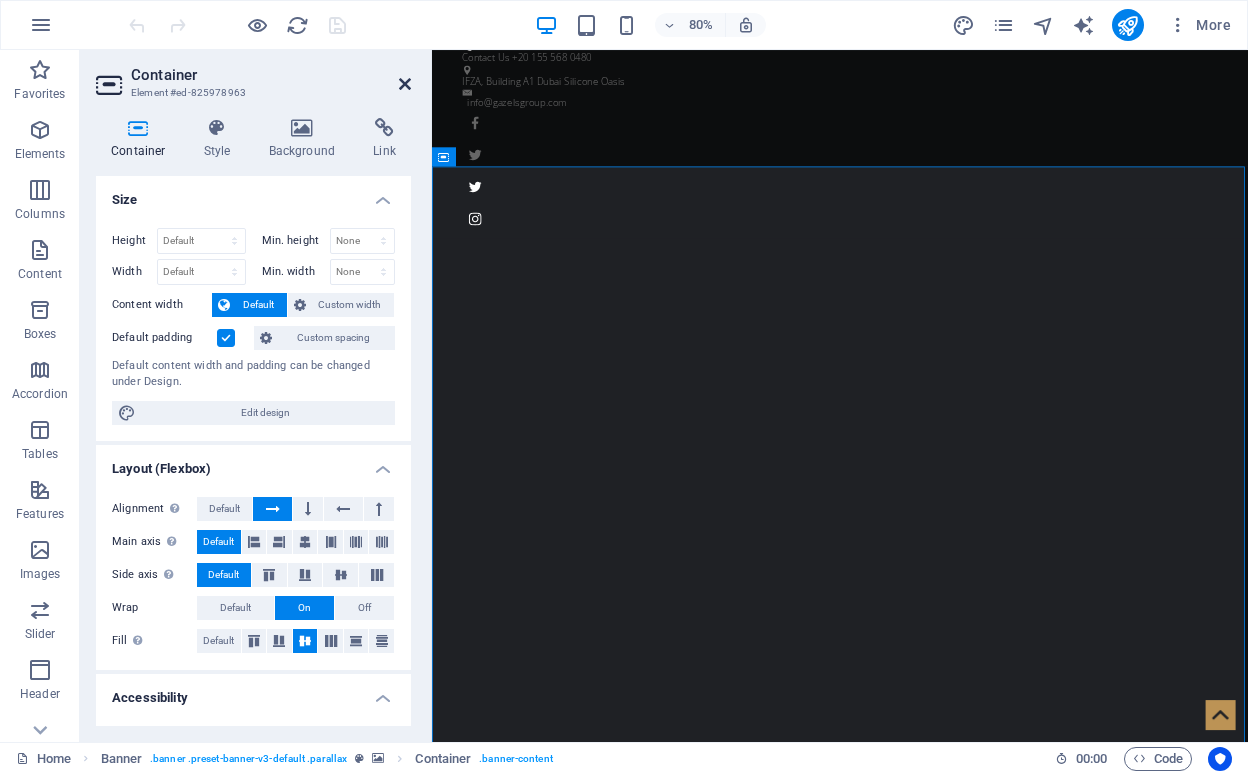 click at bounding box center (405, 84) 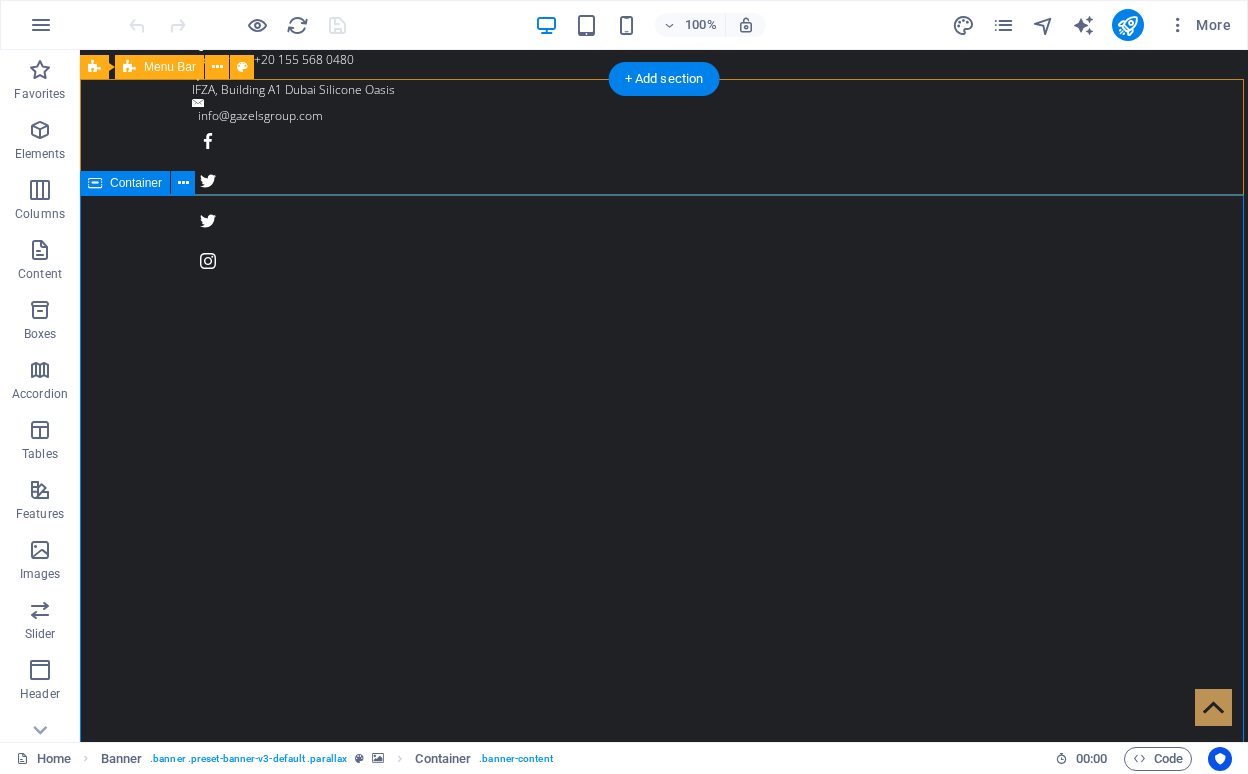 click at bounding box center (95, 183) 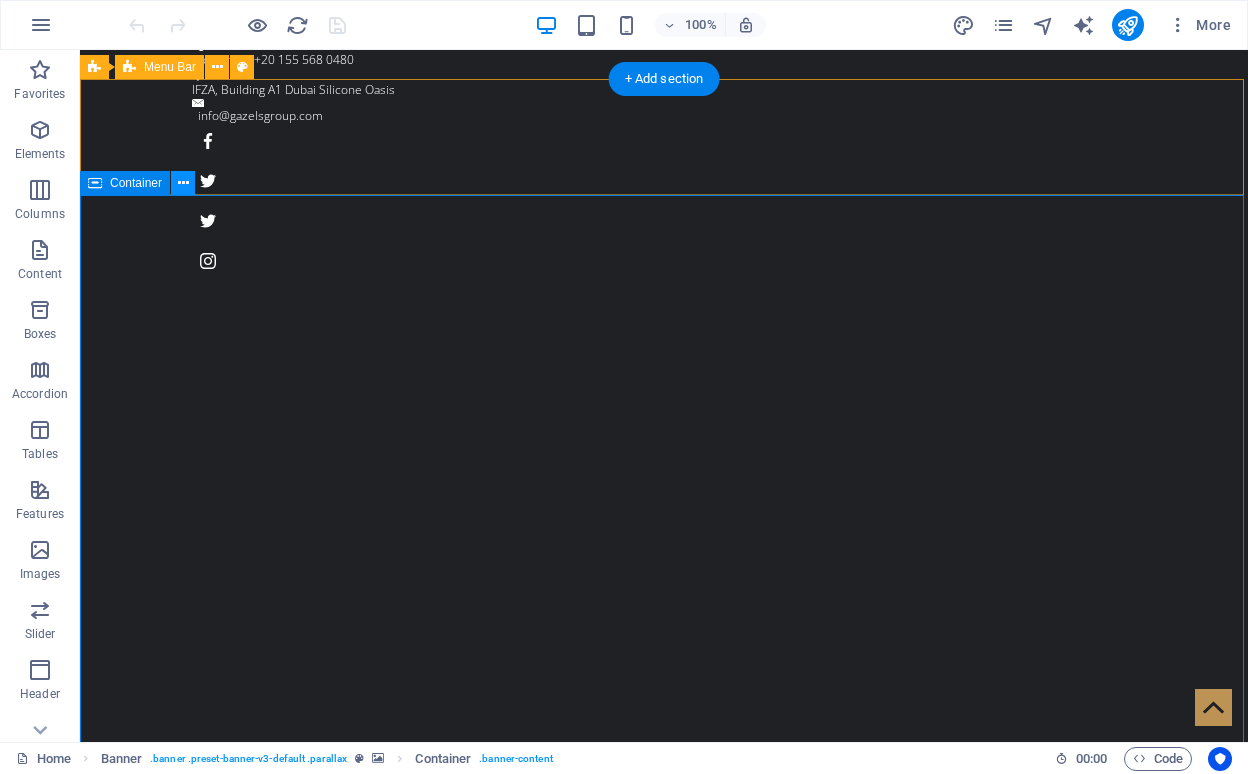 click at bounding box center (183, 183) 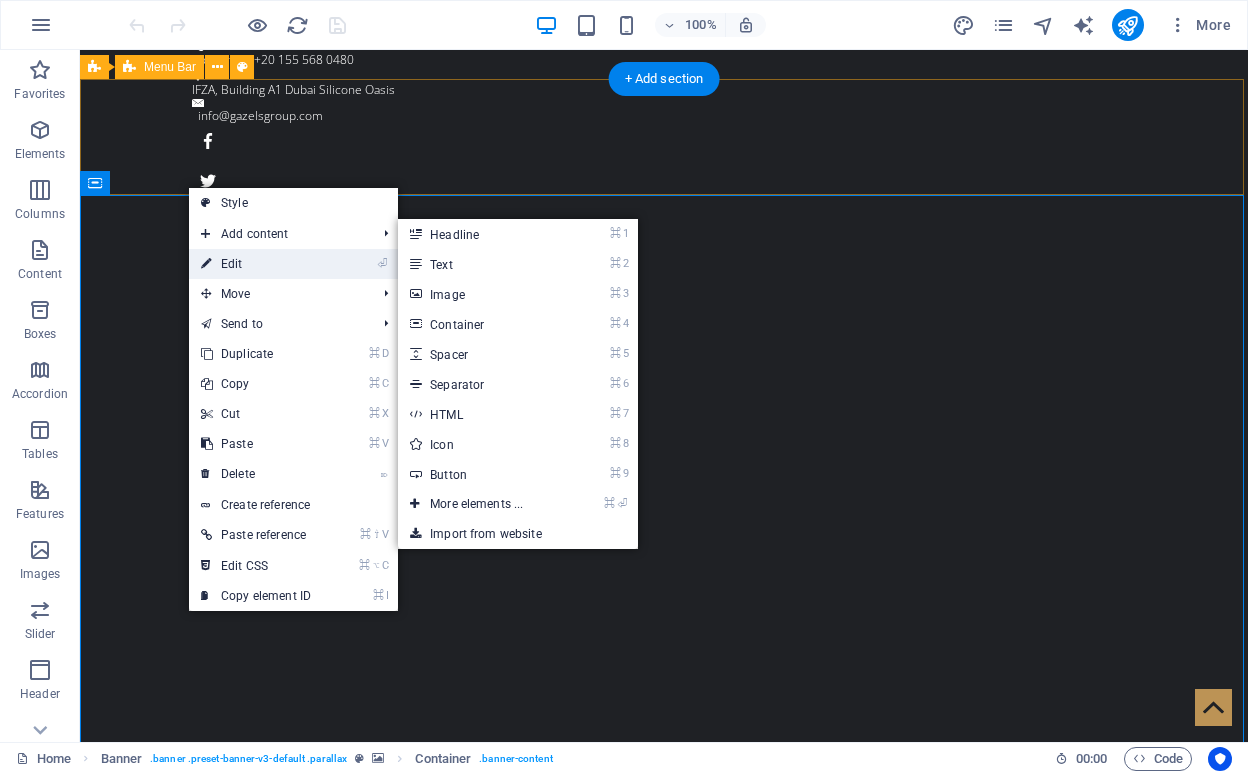 click on "⏎  Edit" at bounding box center [256, 264] 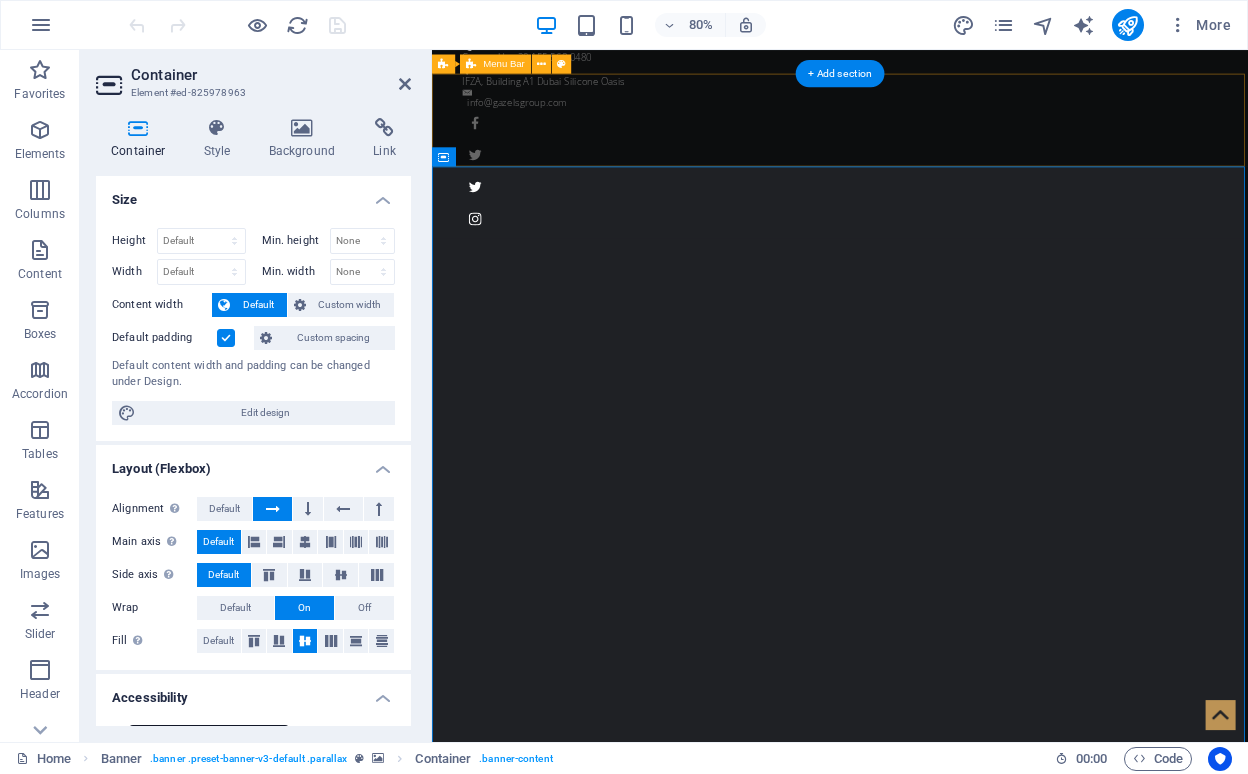 scroll, scrollTop: 0, scrollLeft: 0, axis: both 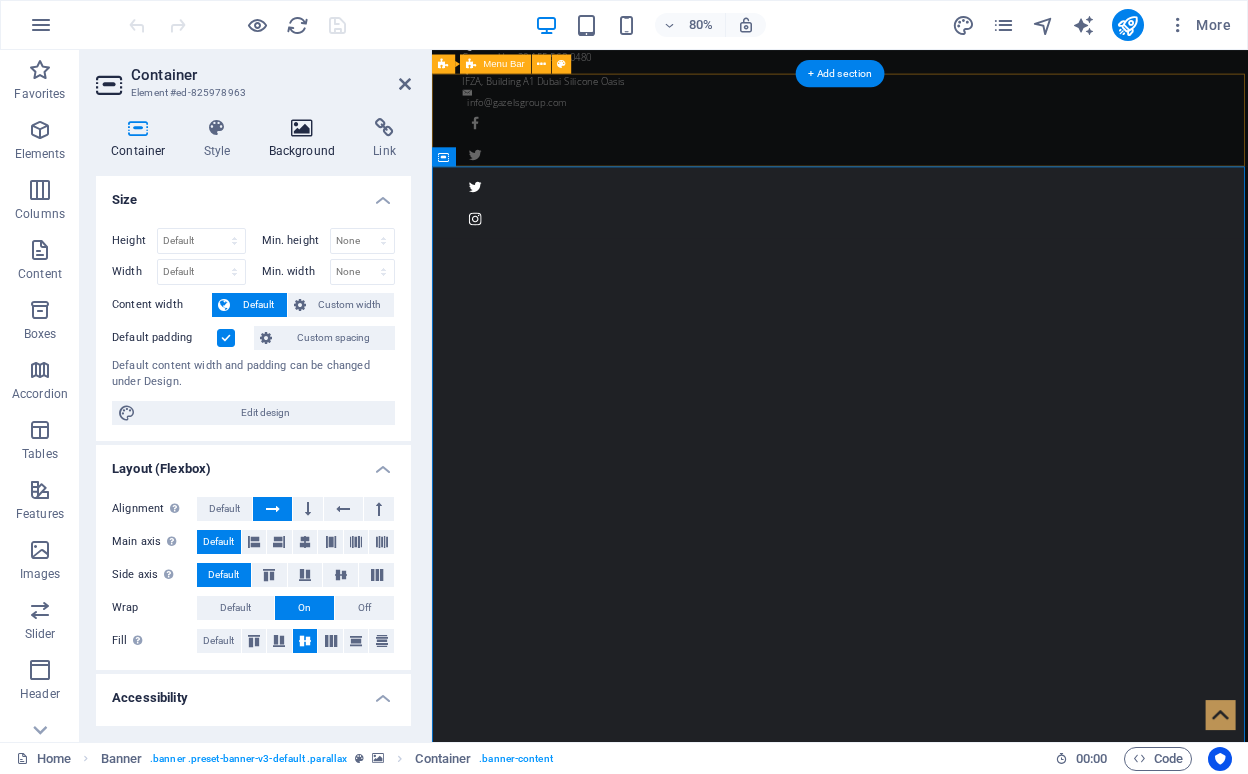 click at bounding box center [302, 128] 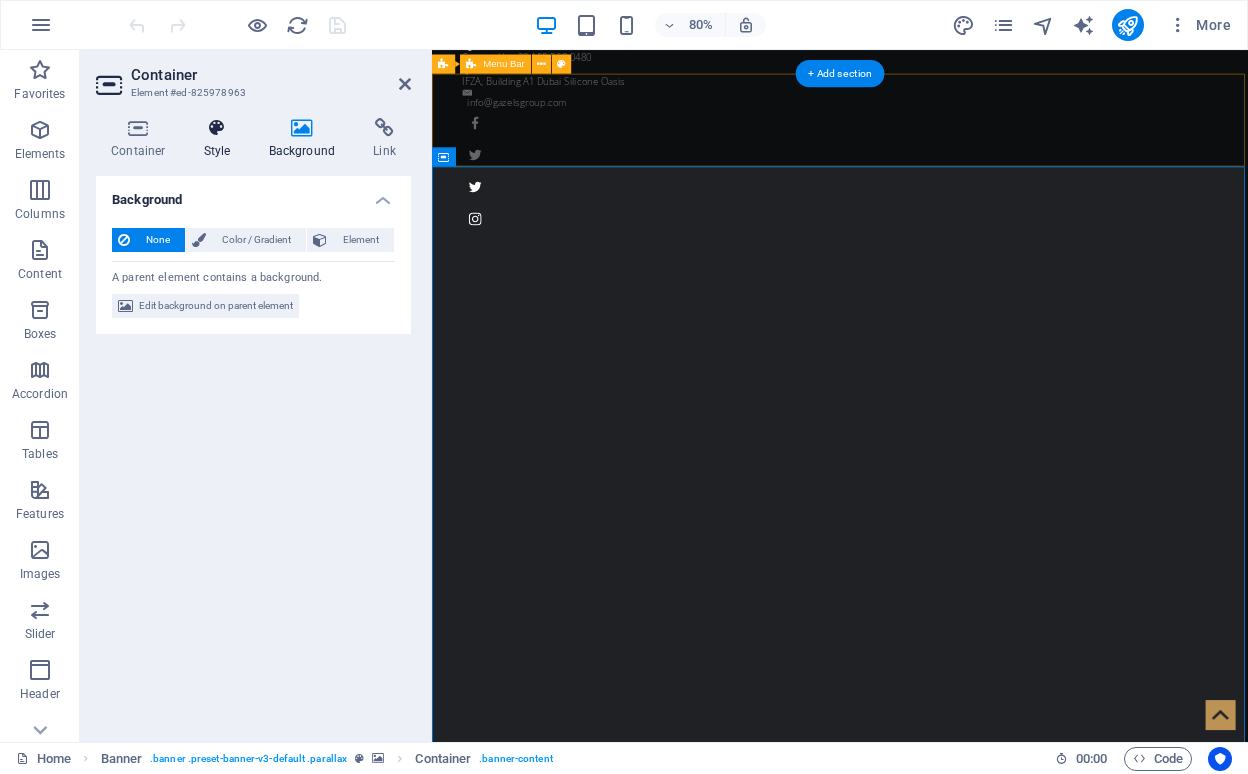 click at bounding box center (217, 128) 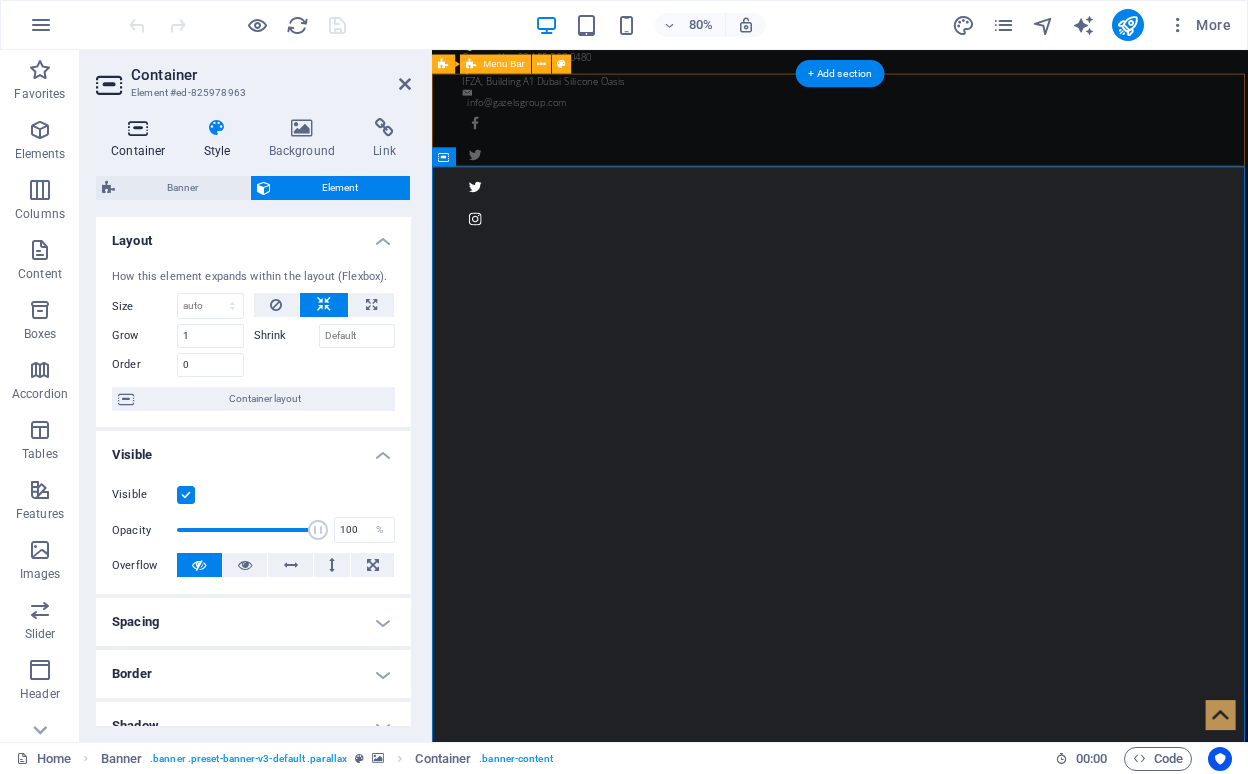 click at bounding box center (138, 128) 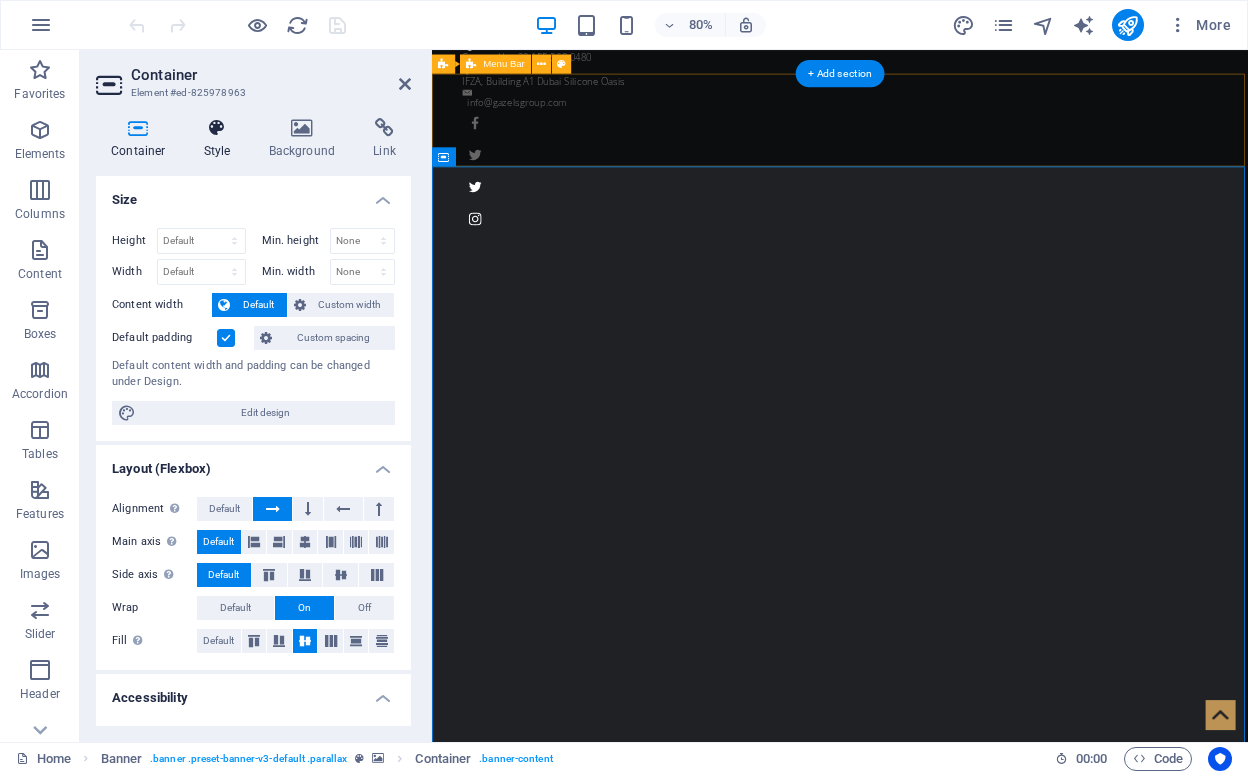 click at bounding box center [217, 128] 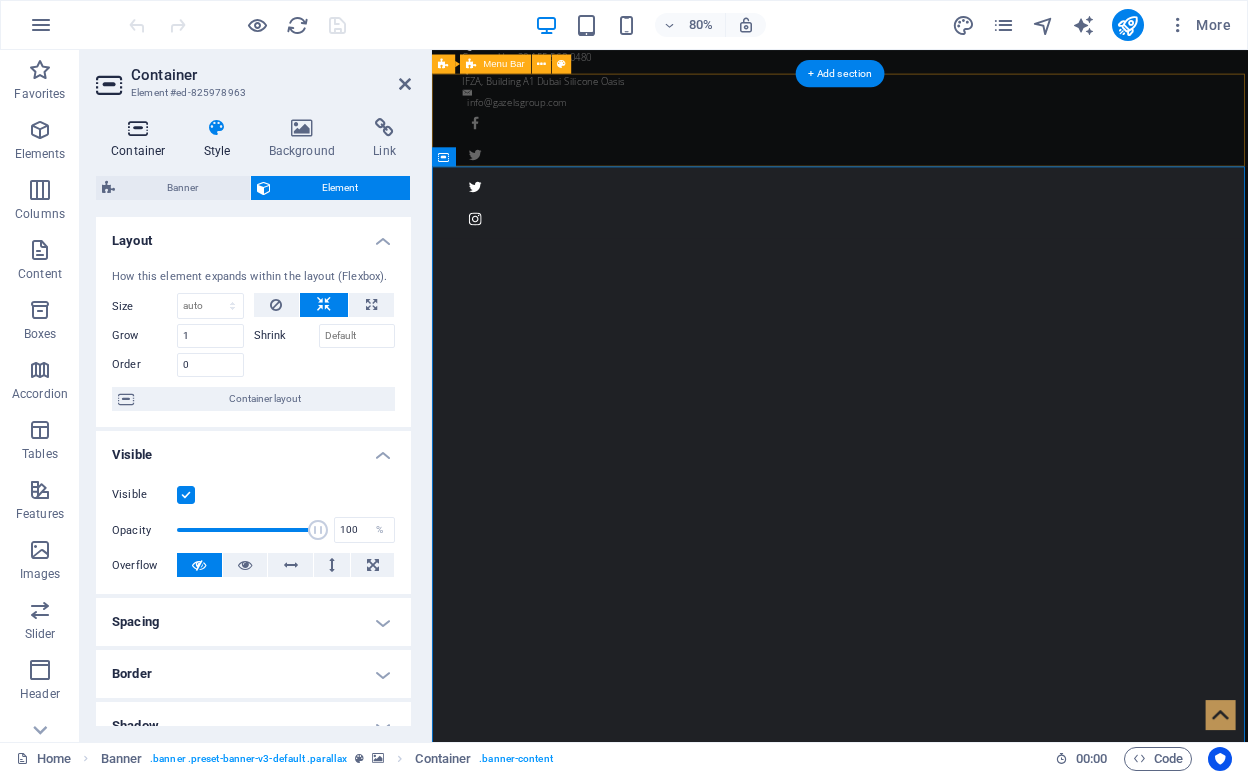 click at bounding box center (138, 128) 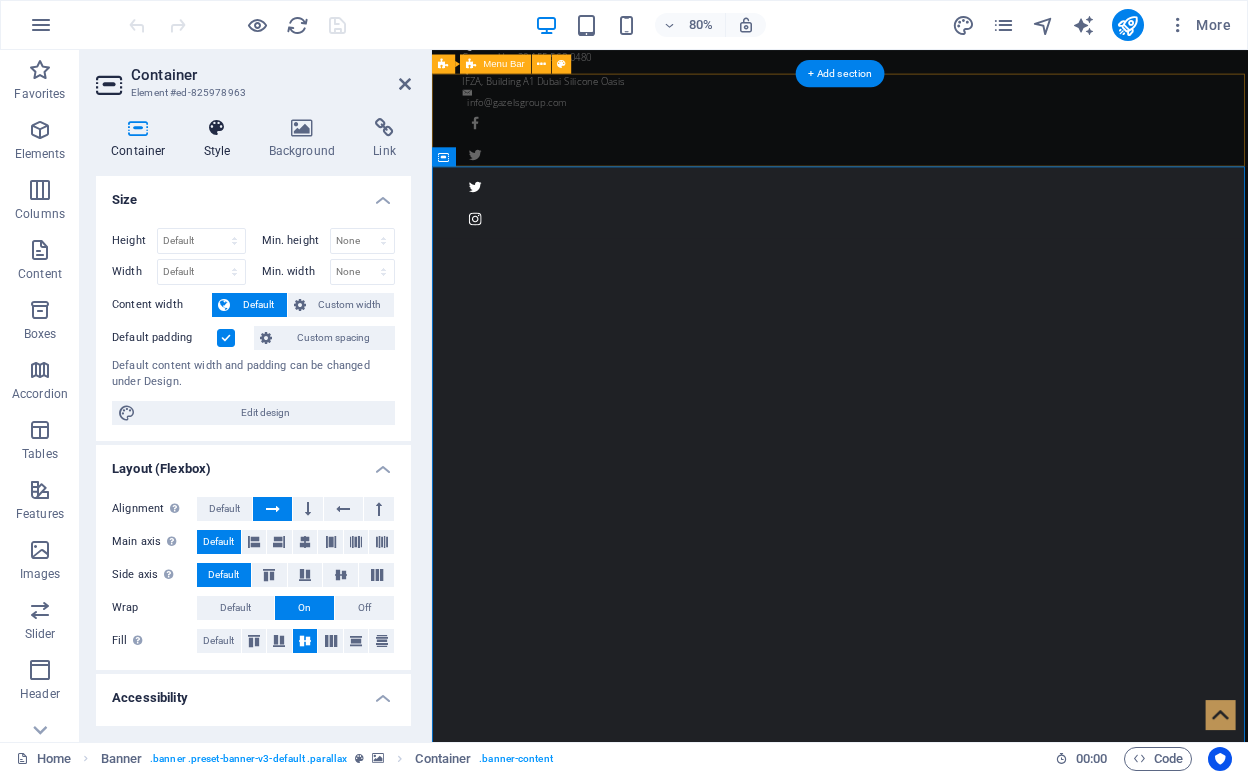 click at bounding box center [217, 128] 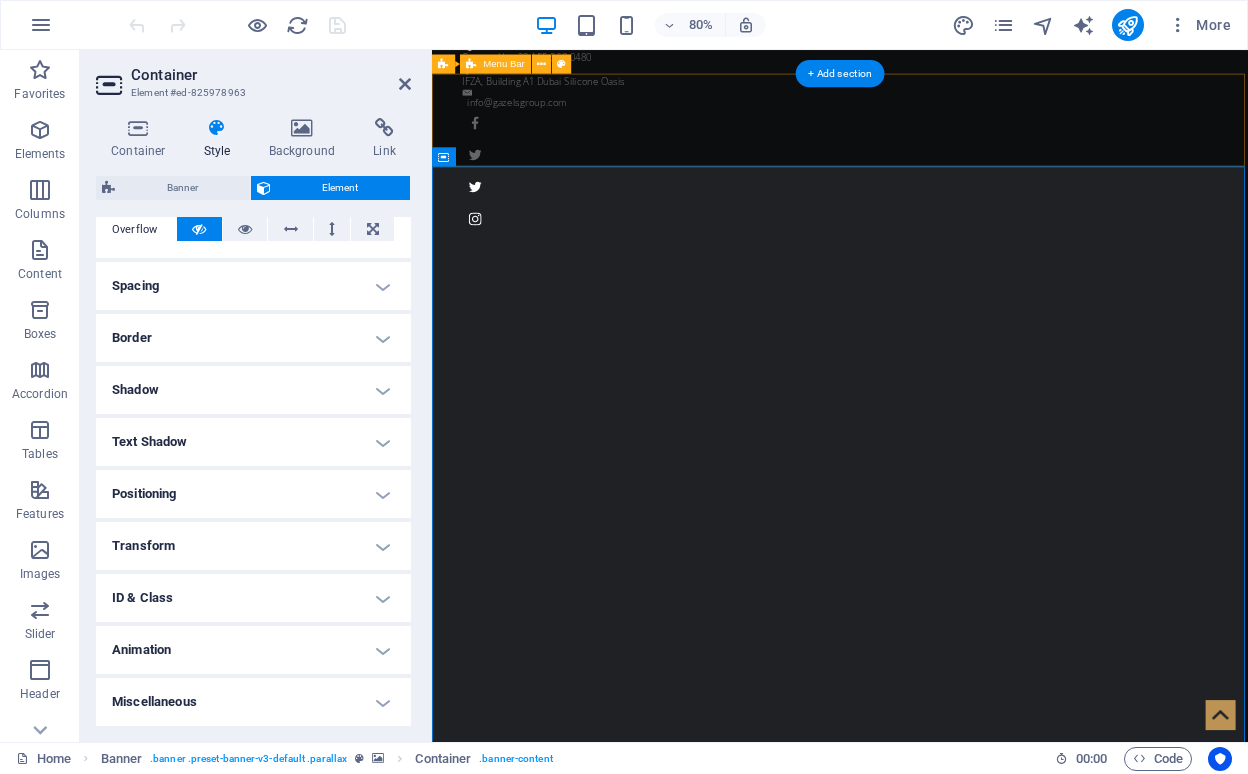 scroll, scrollTop: 335, scrollLeft: 0, axis: vertical 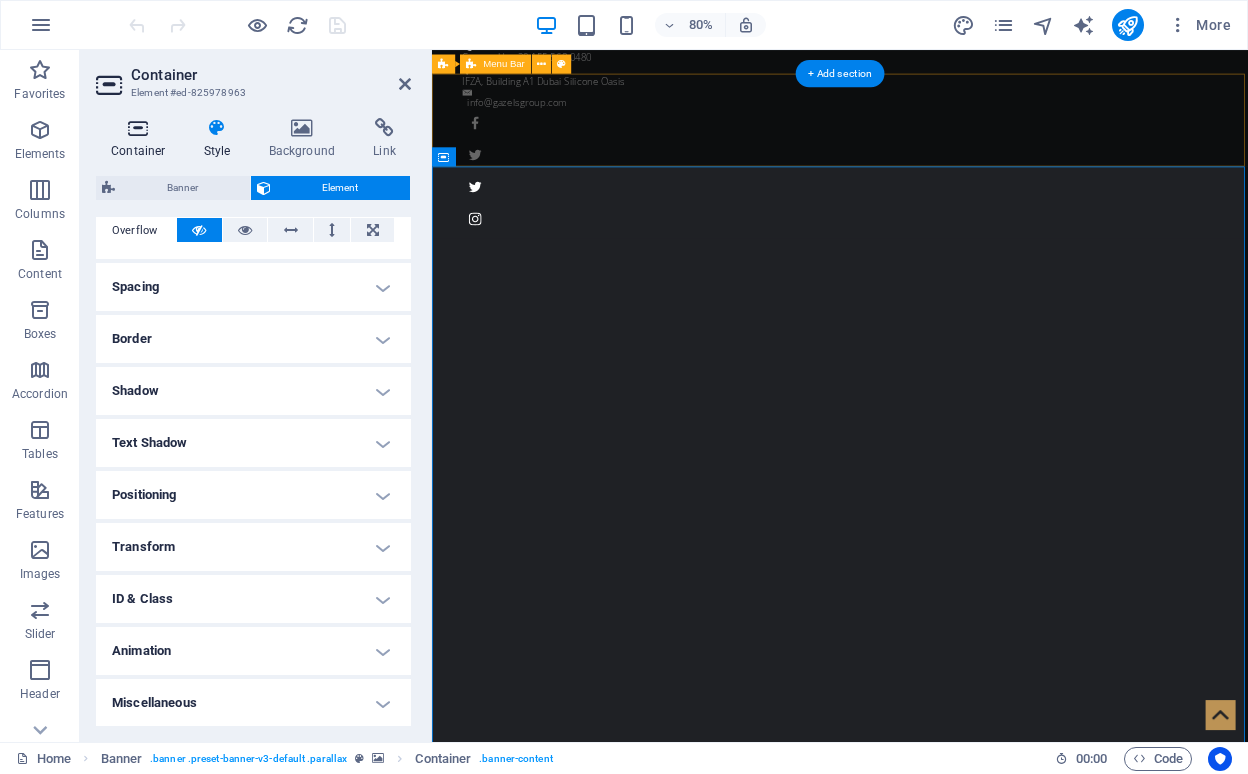 click on "Container" at bounding box center (142, 139) 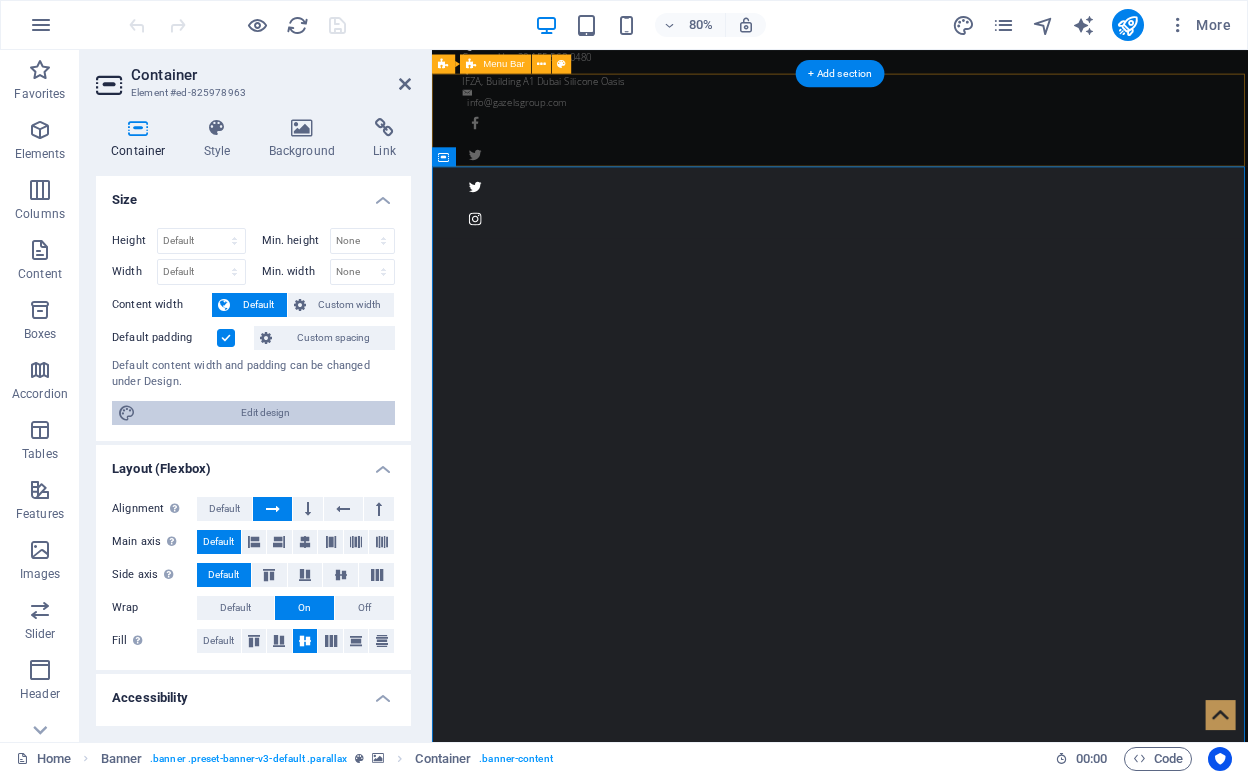 click on "Edit design" at bounding box center [265, 413] 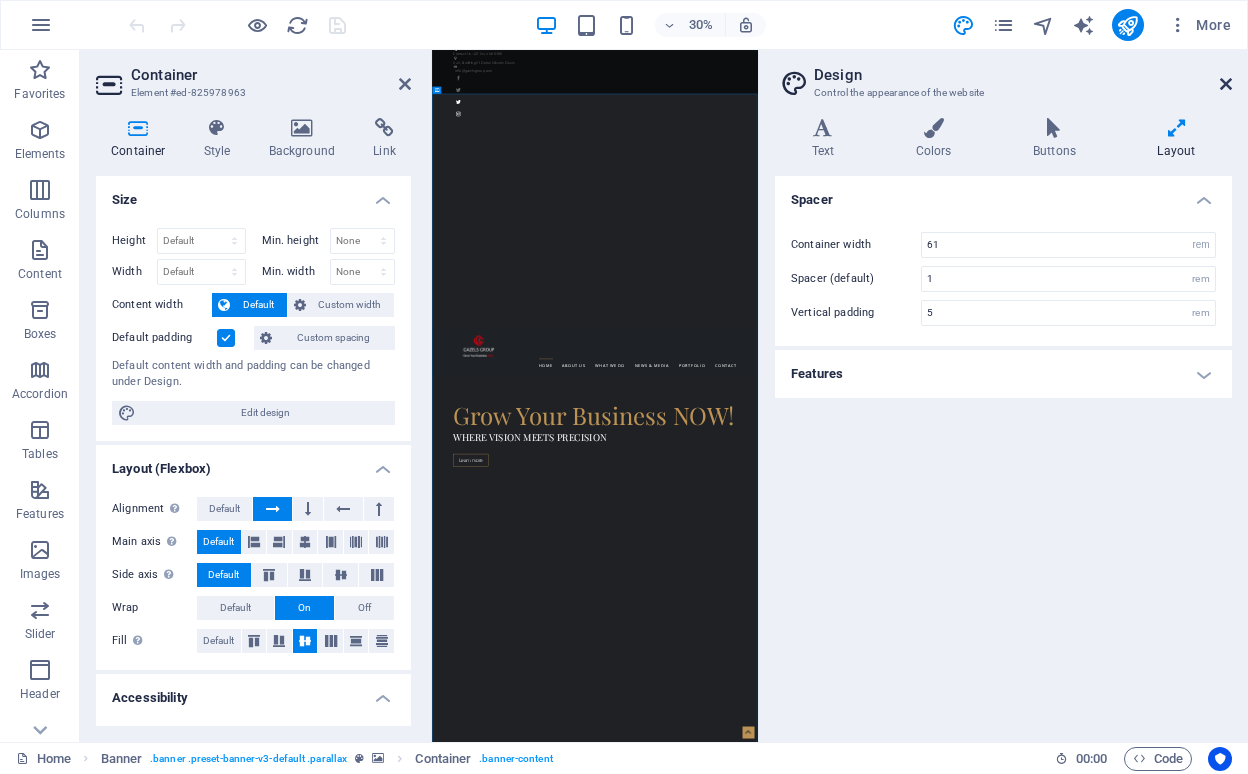 click at bounding box center (1226, 84) 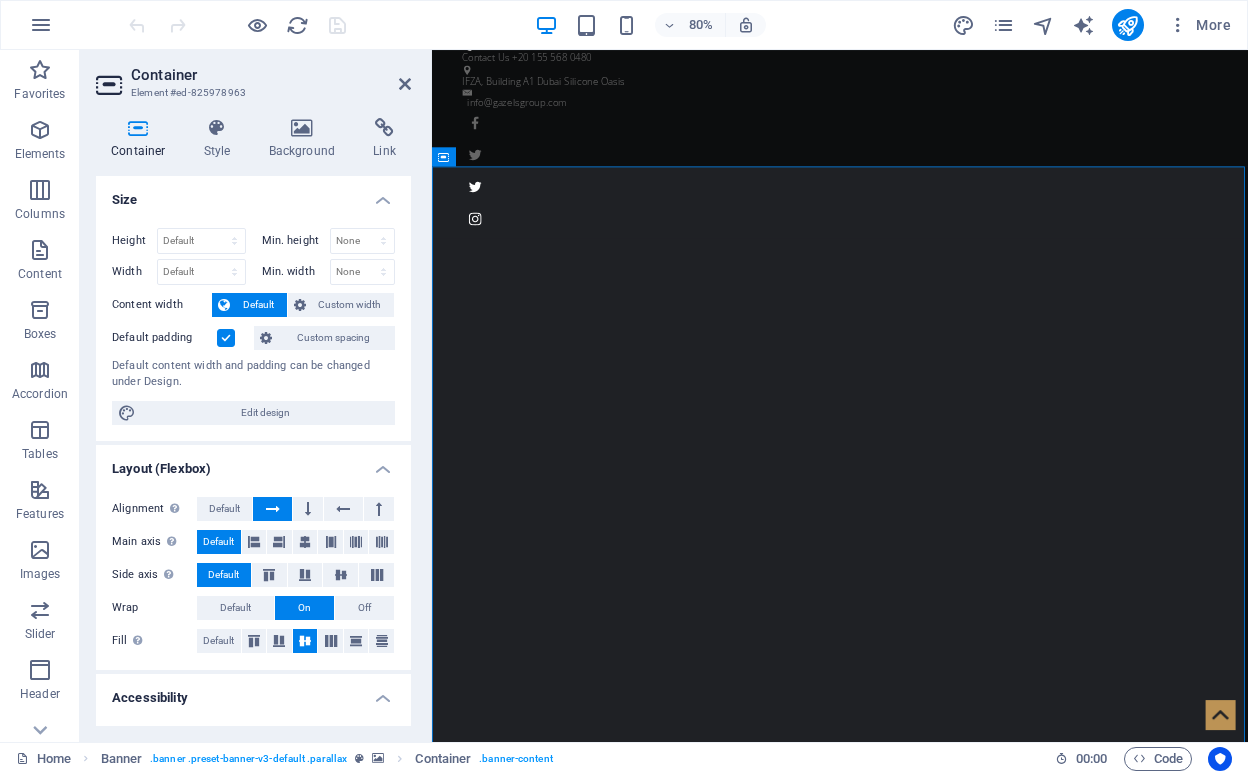 scroll, scrollTop: 0, scrollLeft: 0, axis: both 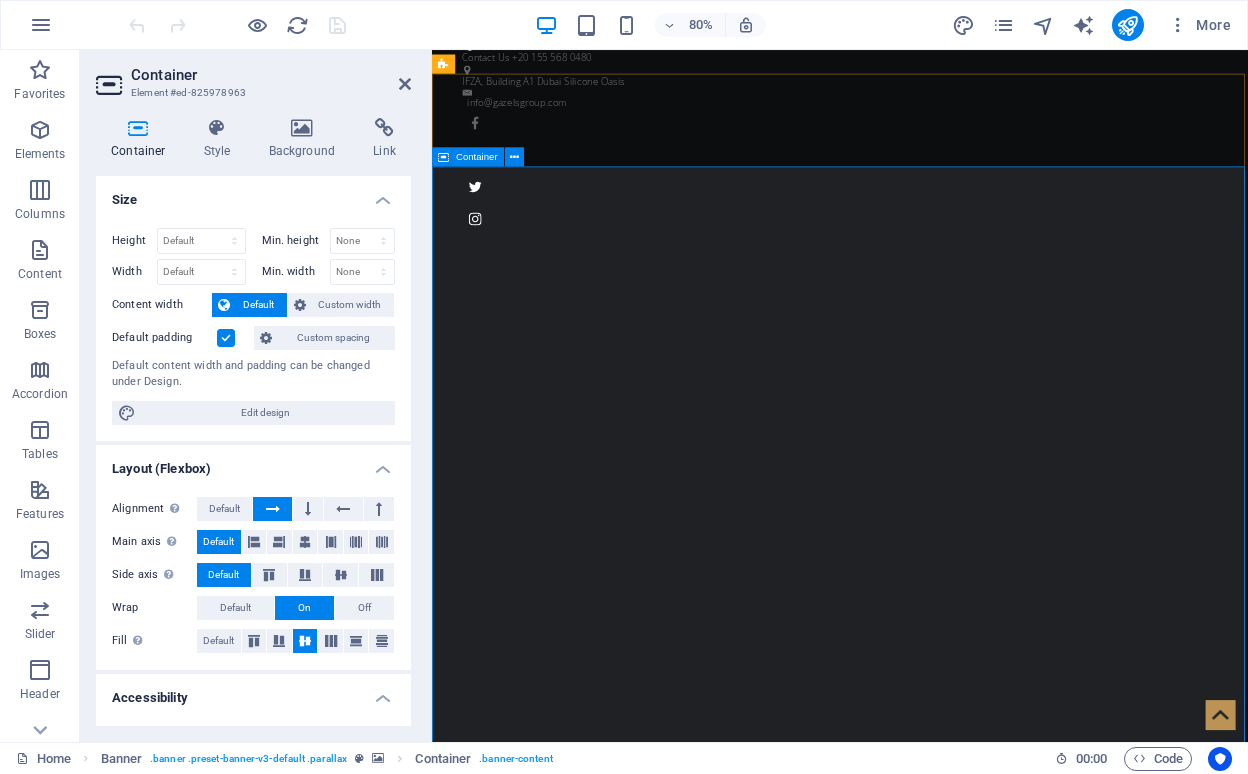 click on "Grow Your Business NOW! Where Vision Meets Precision Learn more" at bounding box center (942, 1327) 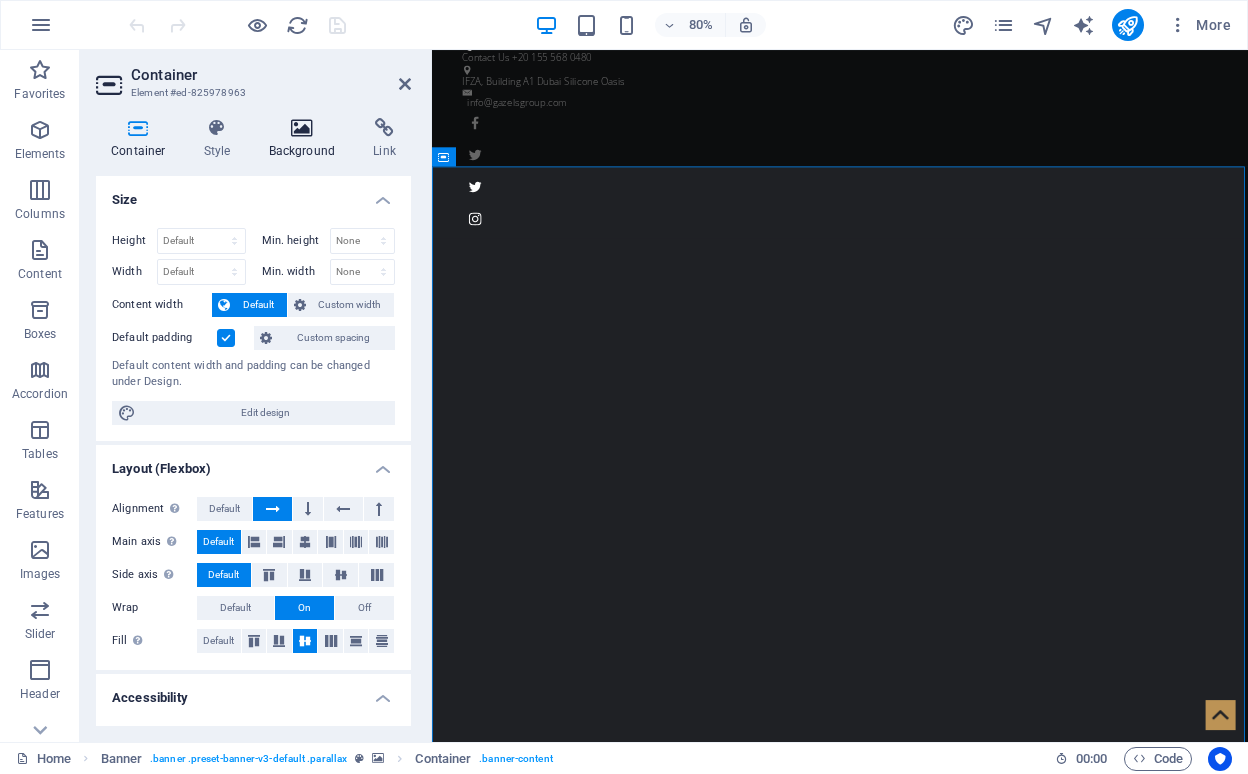 click at bounding box center (302, 128) 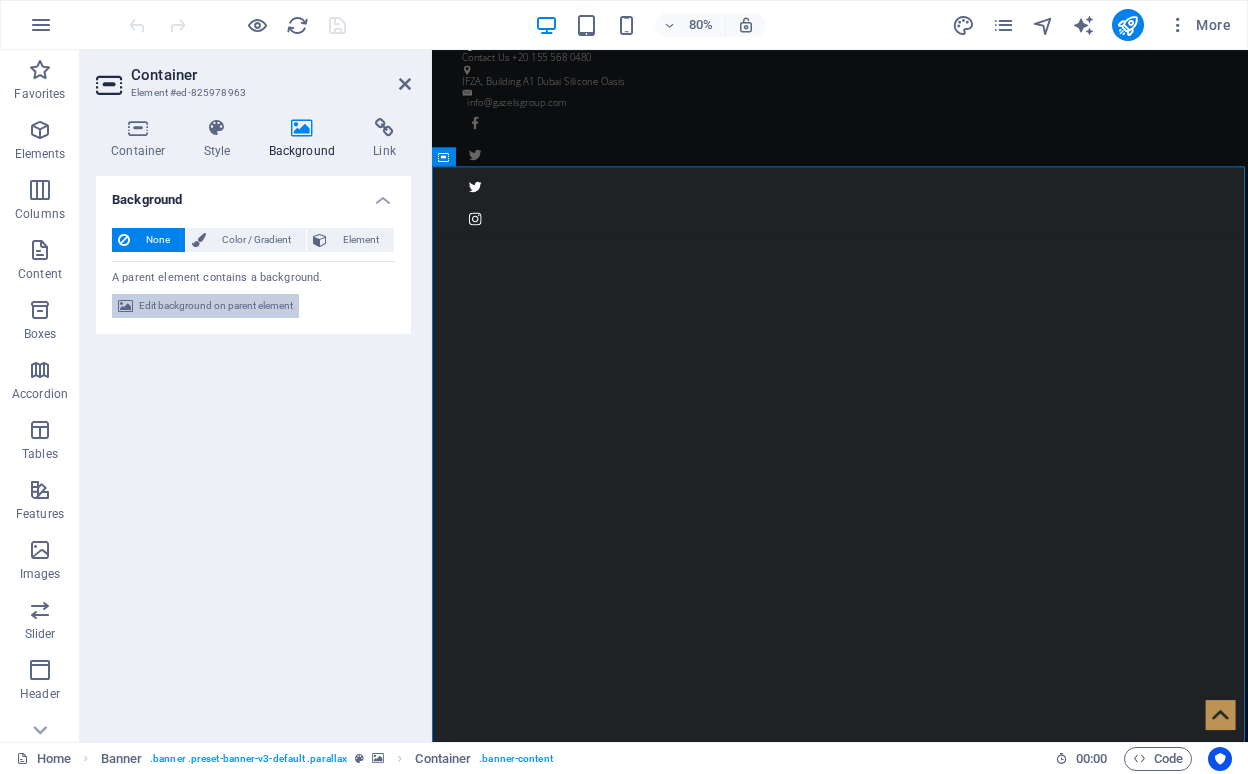 click on "Edit background on parent element" at bounding box center [216, 306] 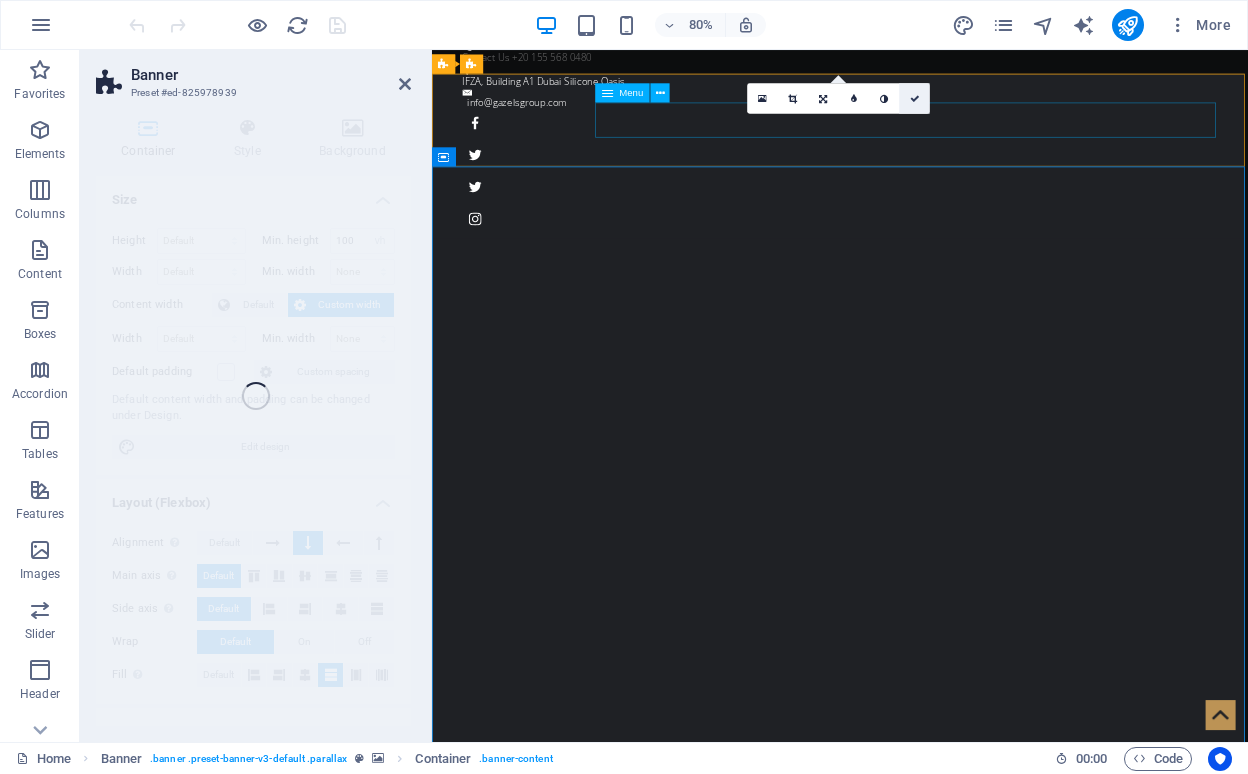 click at bounding box center [915, 98] 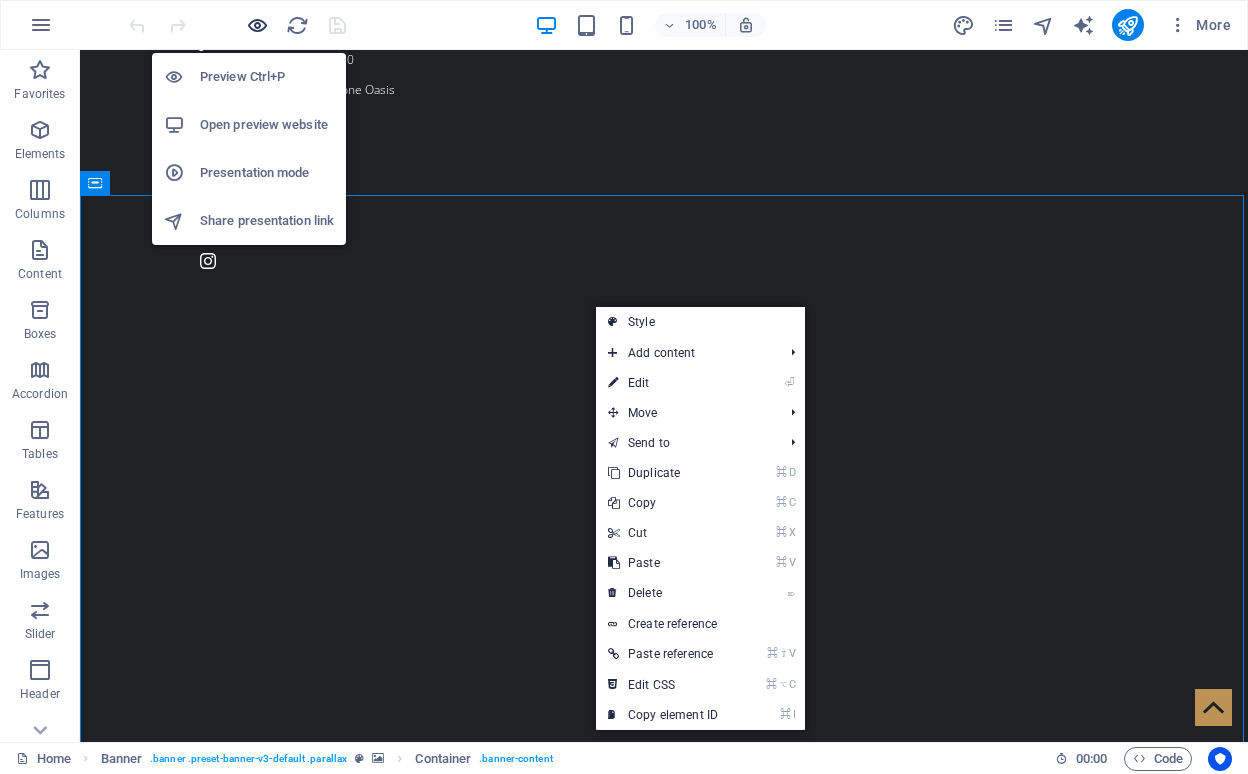 click at bounding box center (257, 25) 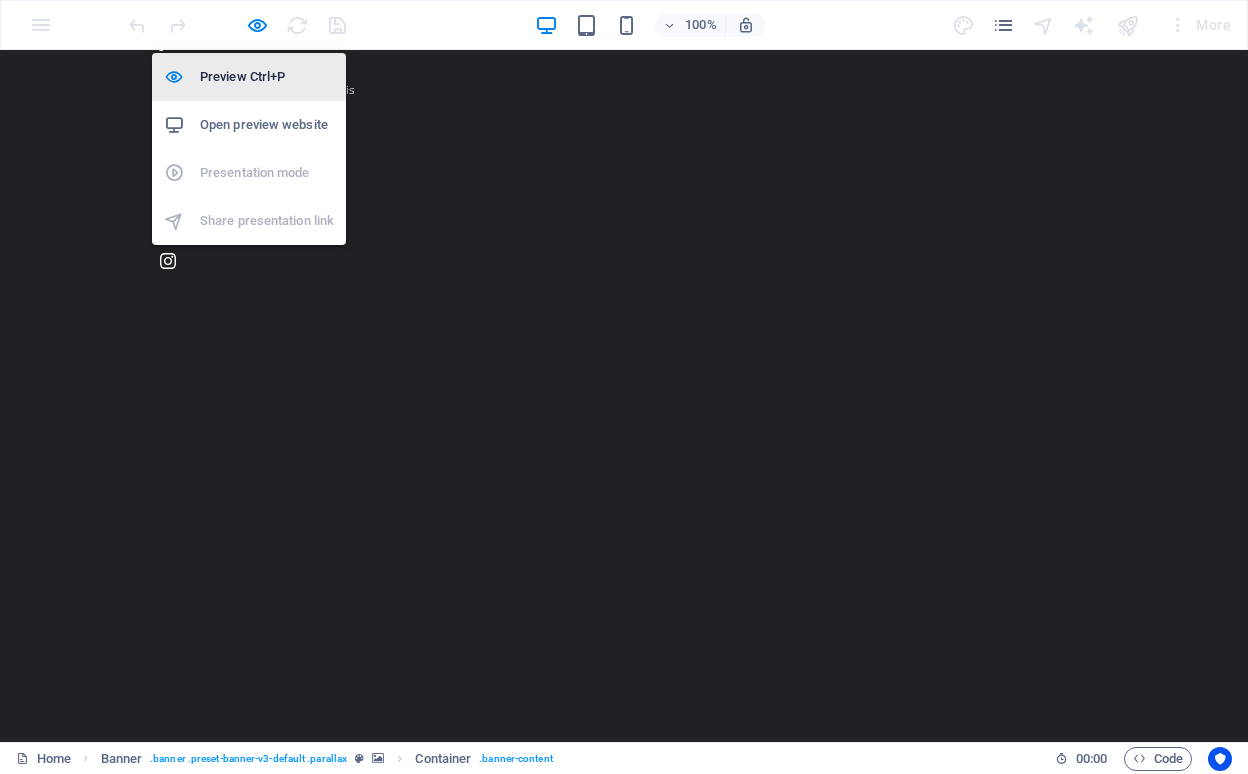 click on "Preview Ctrl+P" at bounding box center (267, 77) 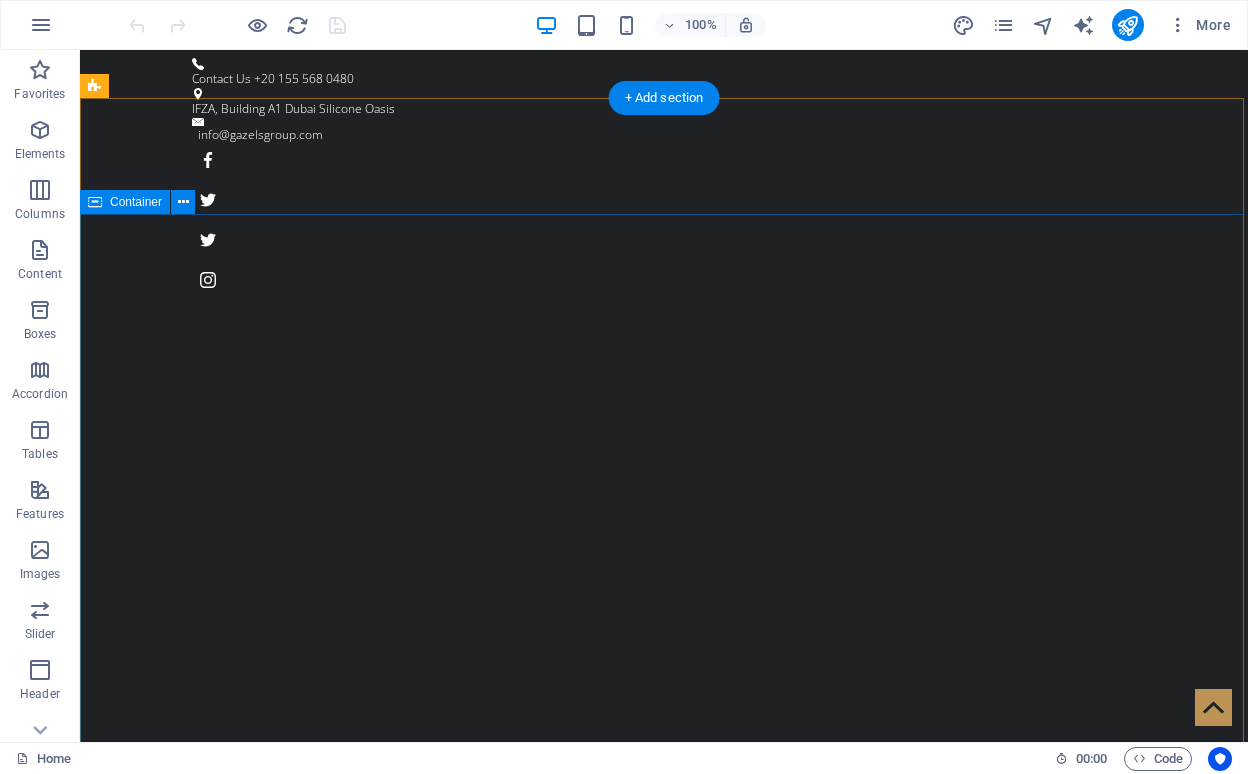 scroll, scrollTop: 0, scrollLeft: 0, axis: both 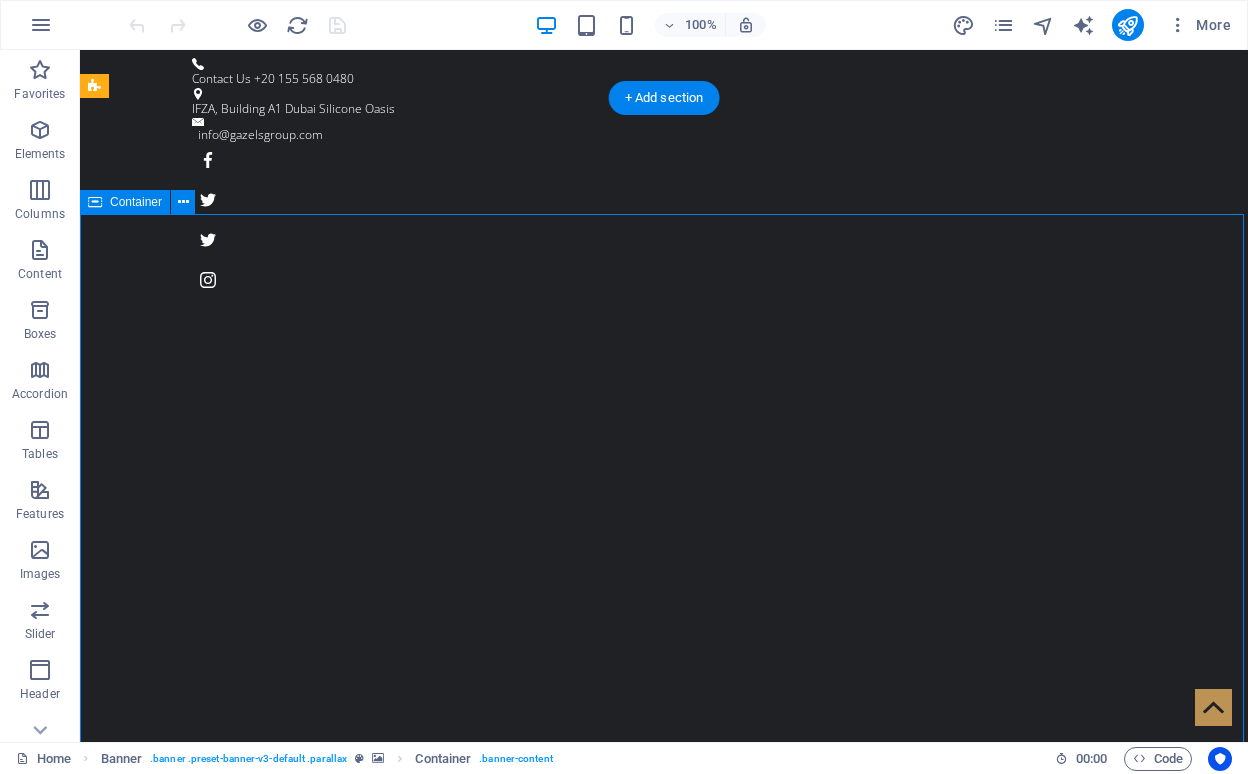 click on "Grow Your Business NOW! Where Vision Meets Precision Learn more" at bounding box center (664, 1346) 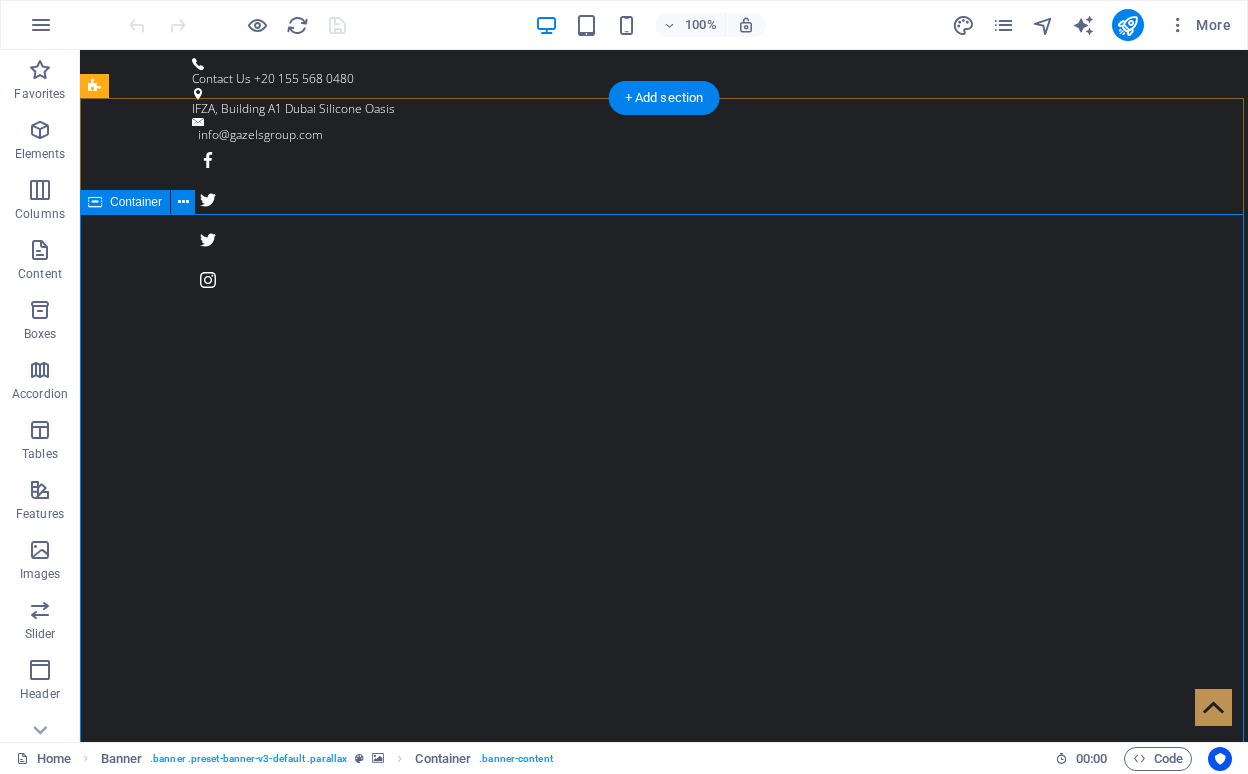 click on "Grow Your Business NOW! Where Vision Meets Precision Learn more" at bounding box center (664, 1346) 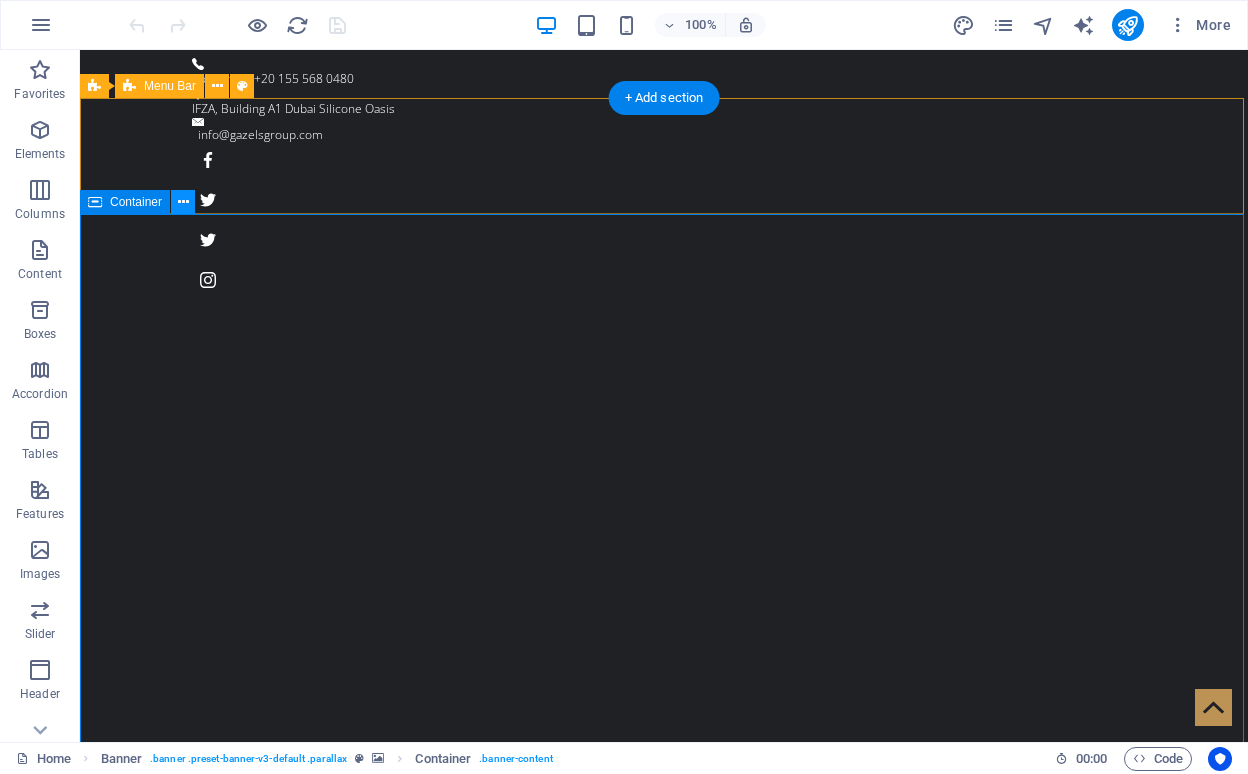 click at bounding box center [183, 202] 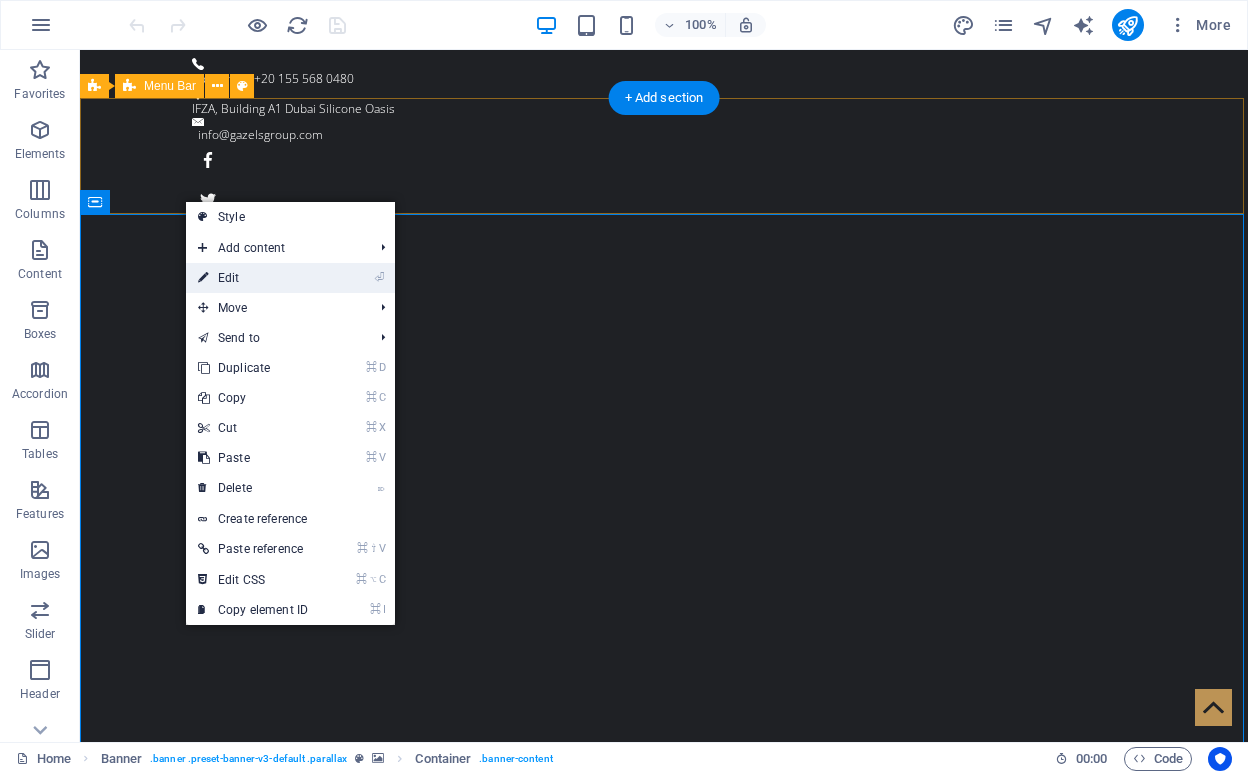 click on "⏎  Edit" at bounding box center [253, 278] 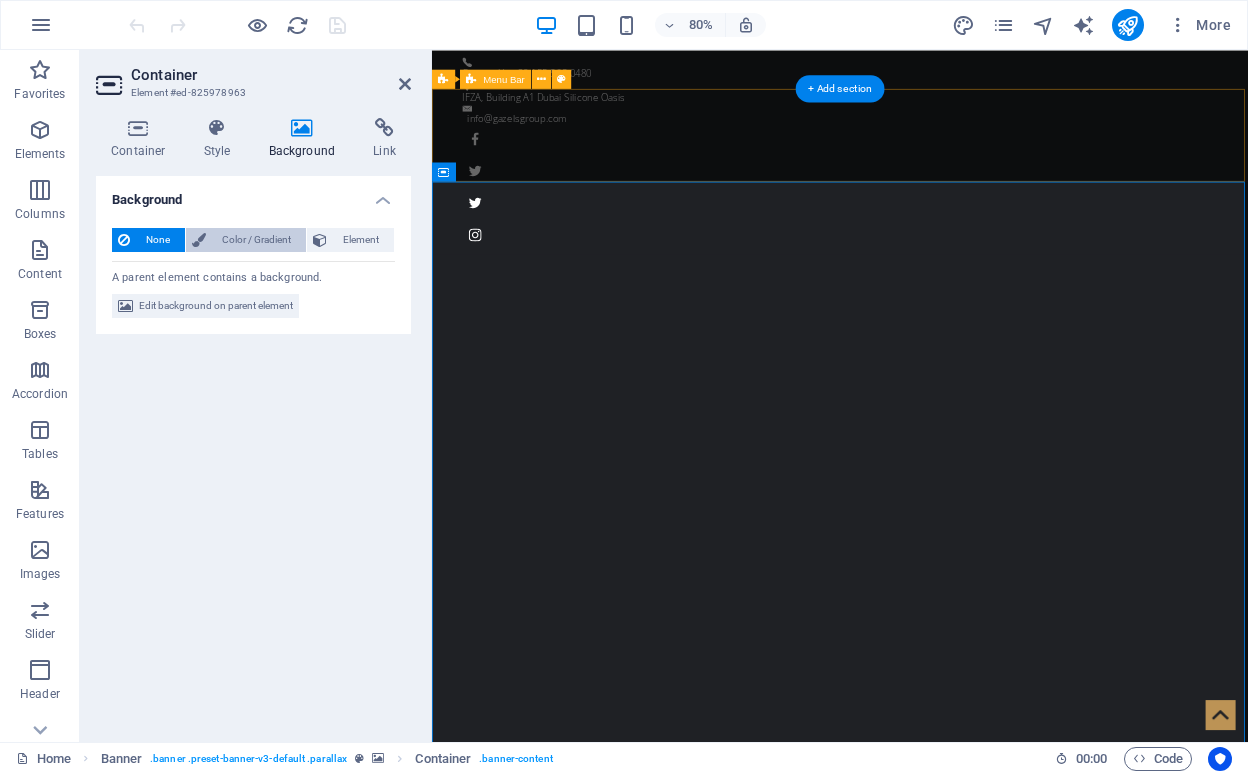 click on "Color / Gradient" at bounding box center [256, 240] 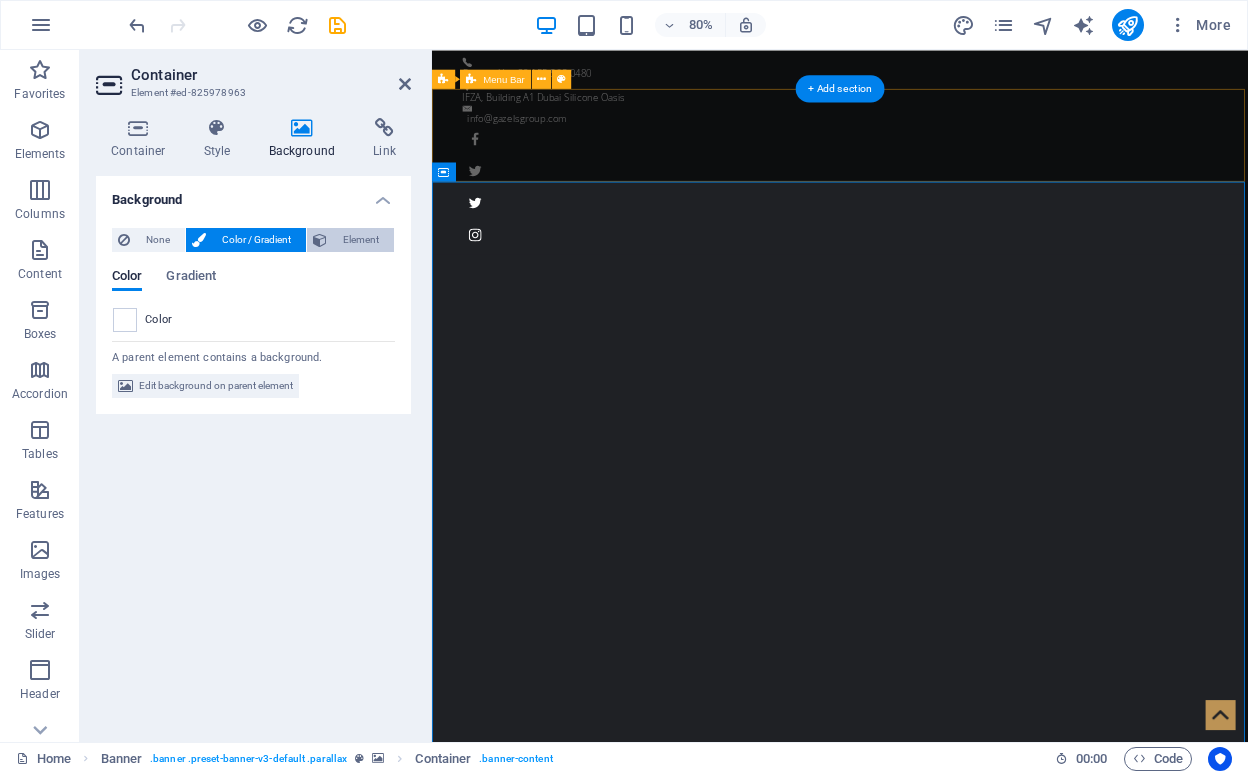 click on "Element" at bounding box center (360, 240) 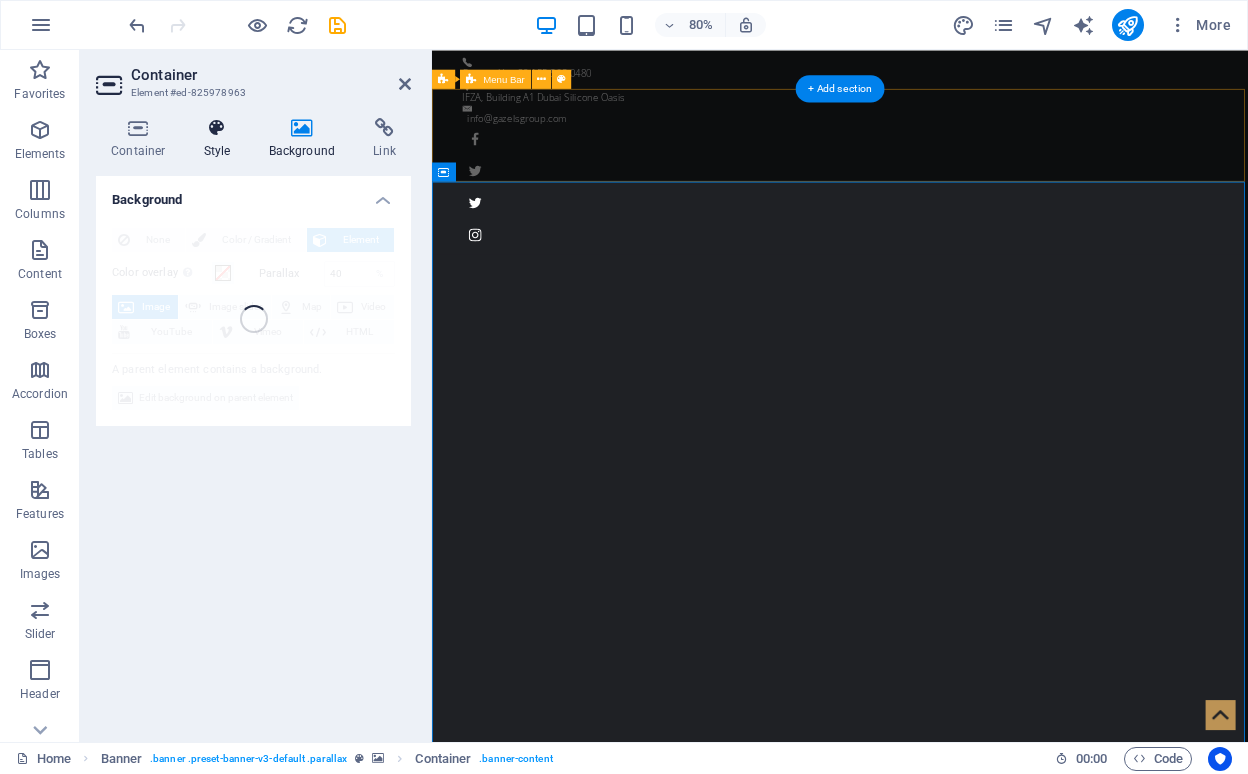 click at bounding box center (217, 128) 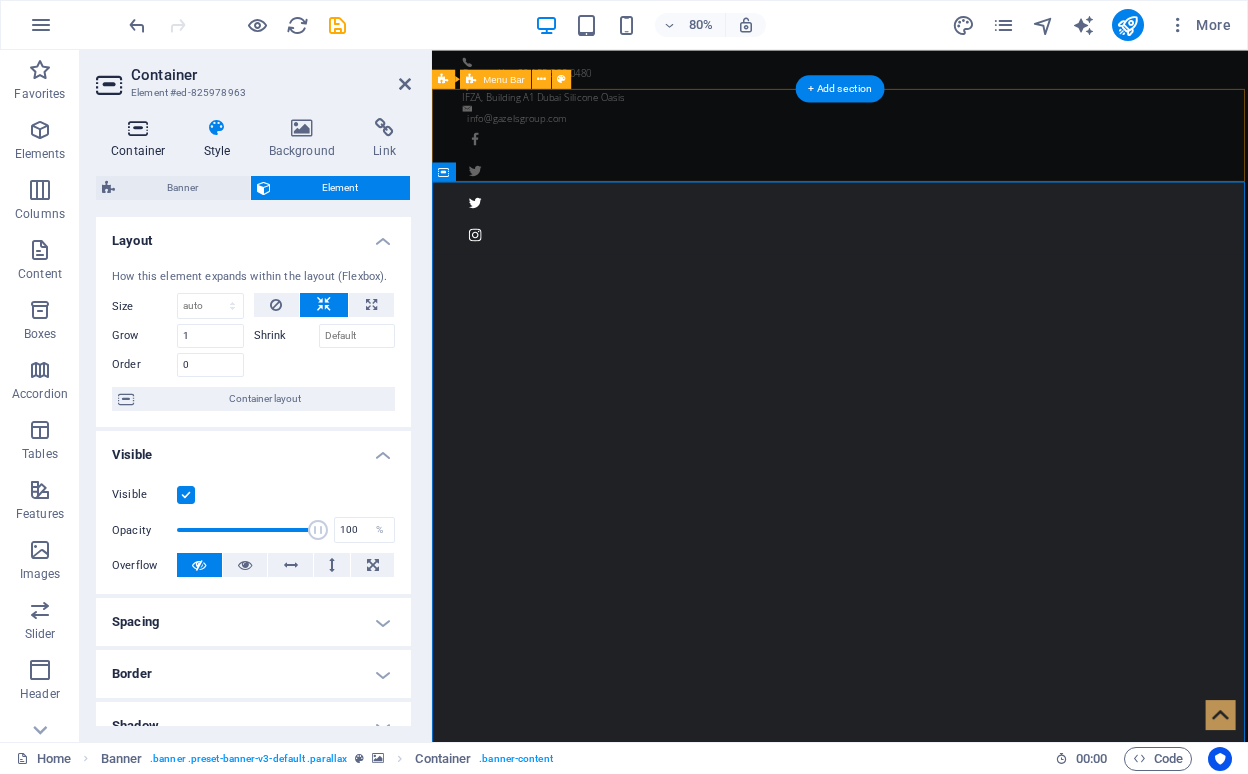 click at bounding box center (138, 128) 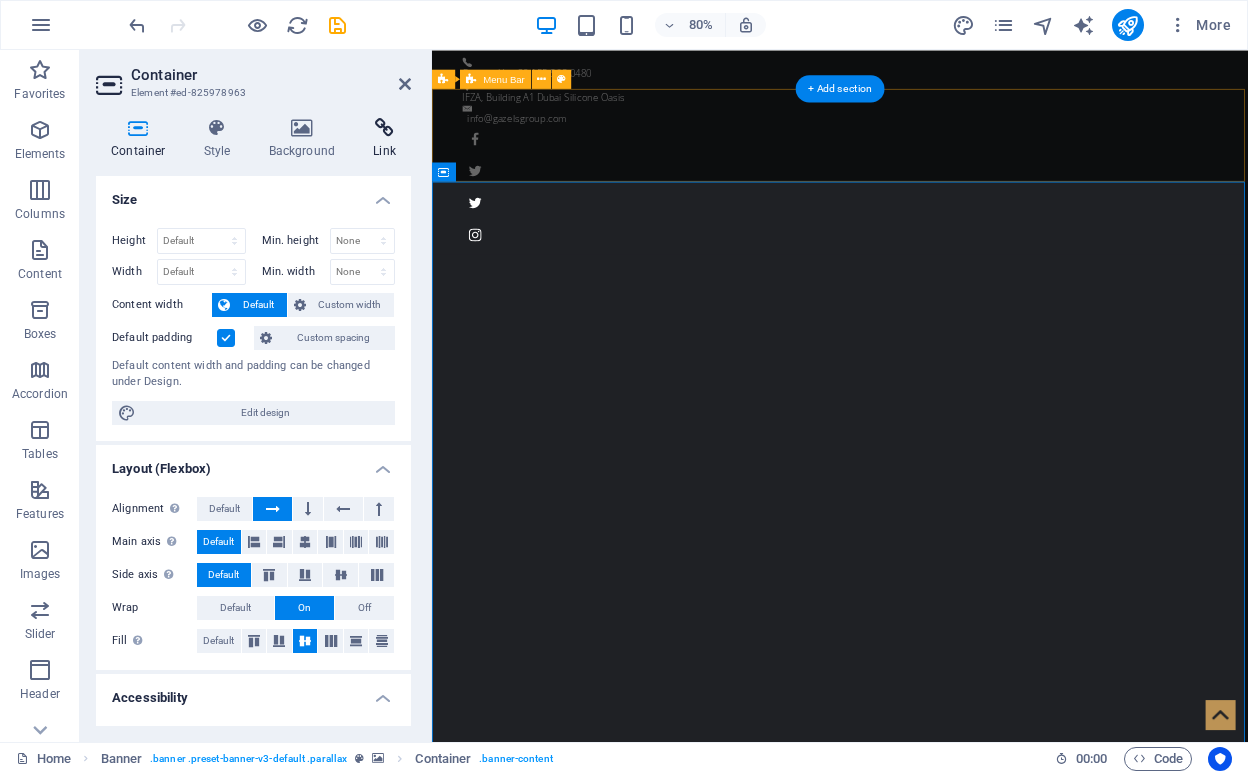 click at bounding box center [384, 128] 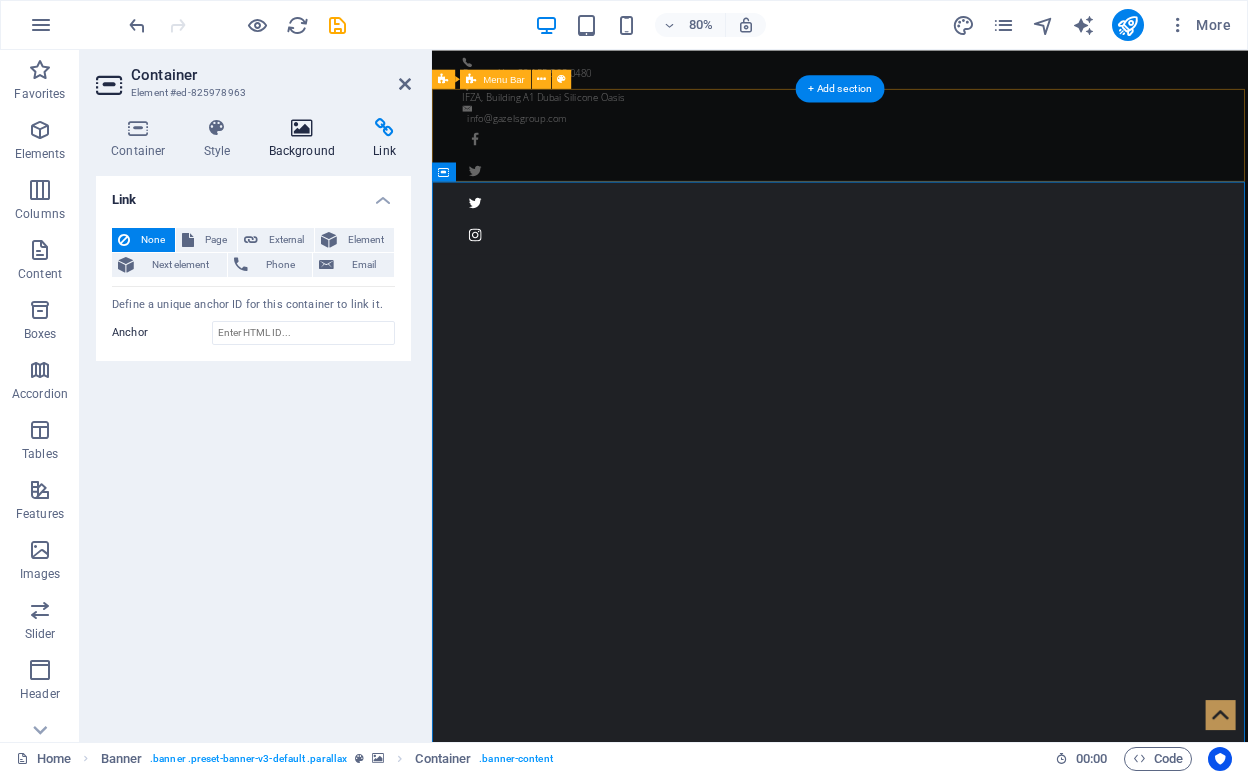 click on "Background" at bounding box center [306, 139] 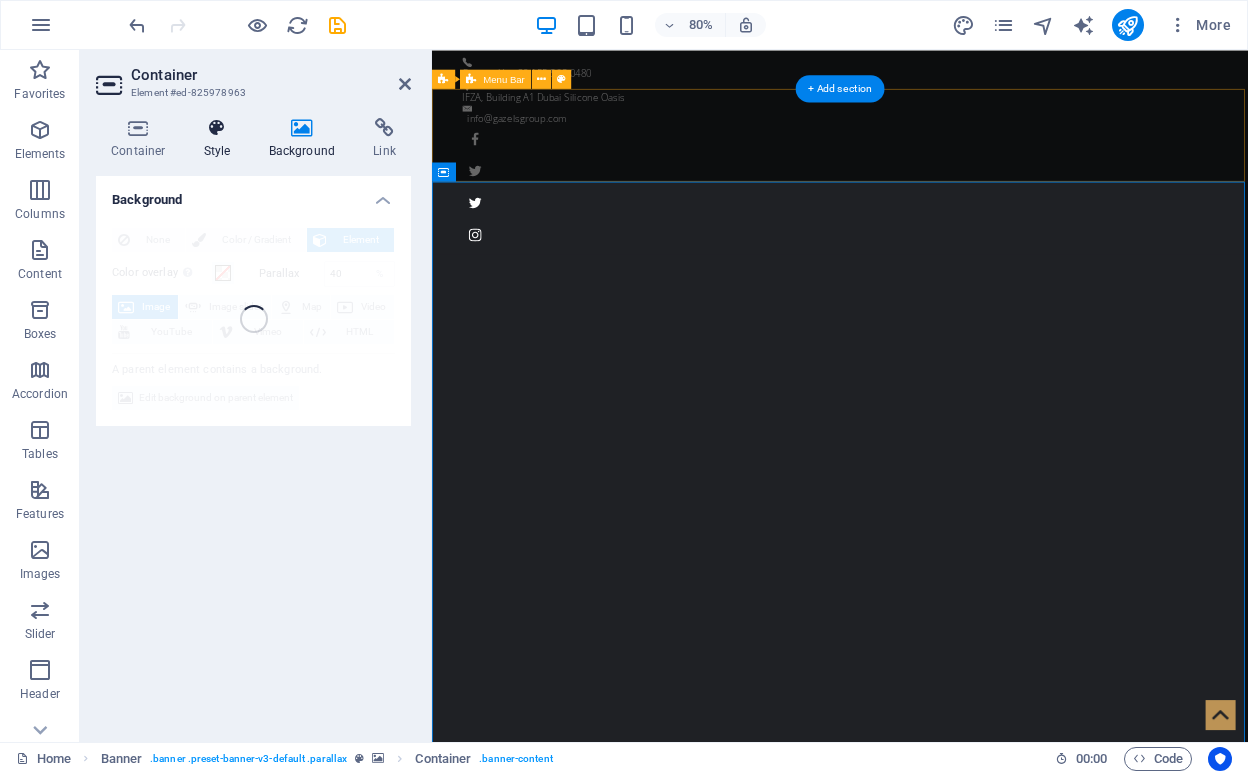 click on "Style" at bounding box center [221, 139] 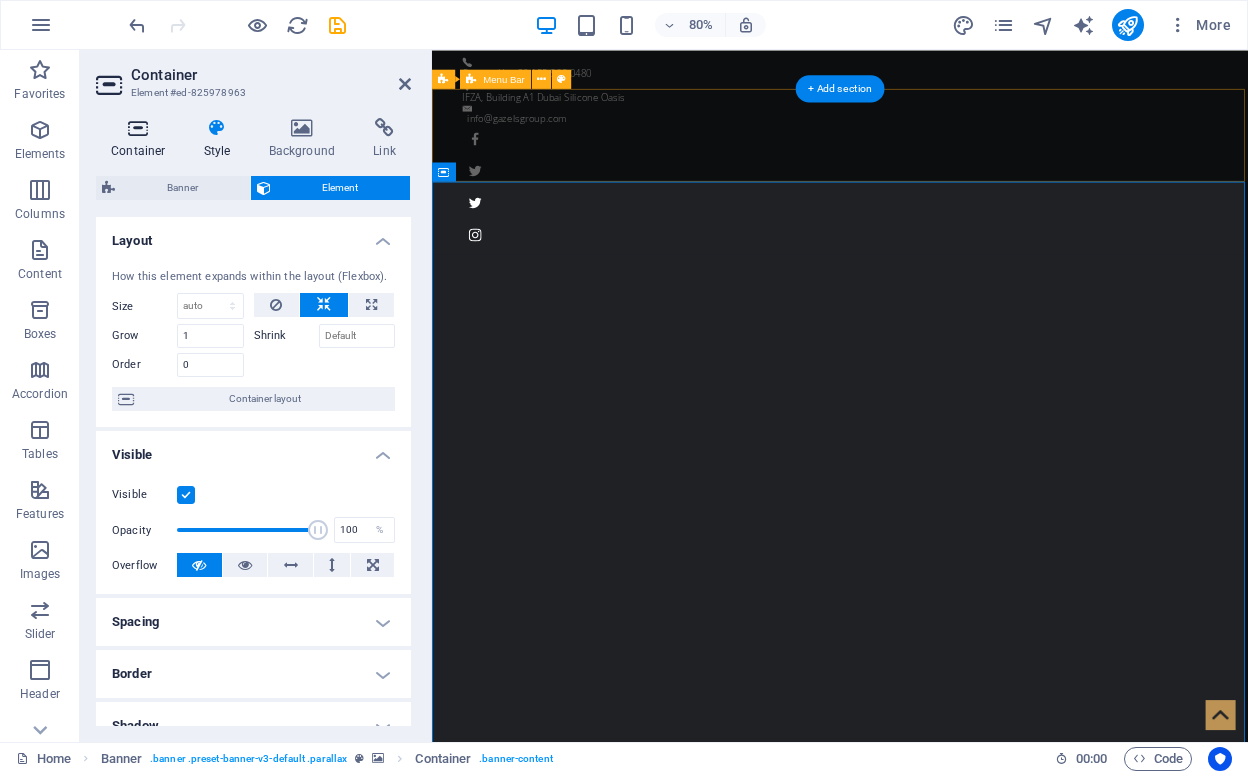 click at bounding box center [138, 128] 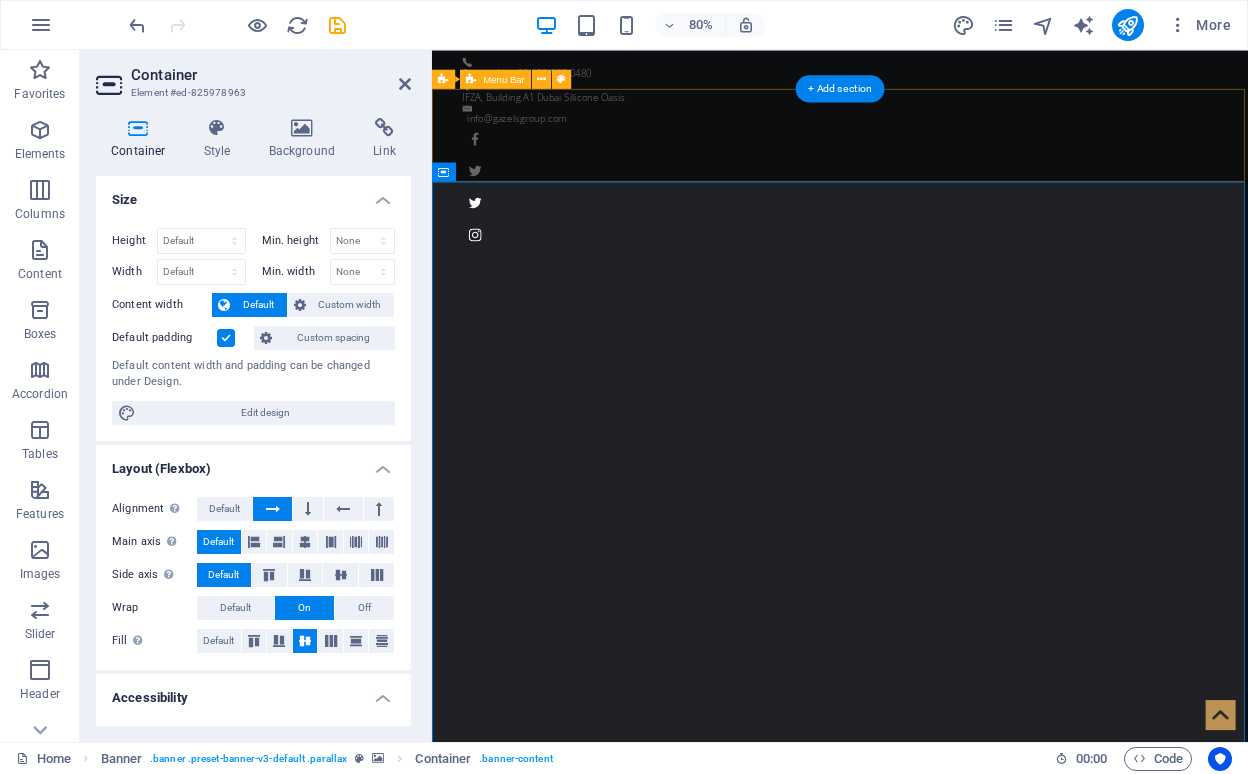 scroll, scrollTop: 0, scrollLeft: 0, axis: both 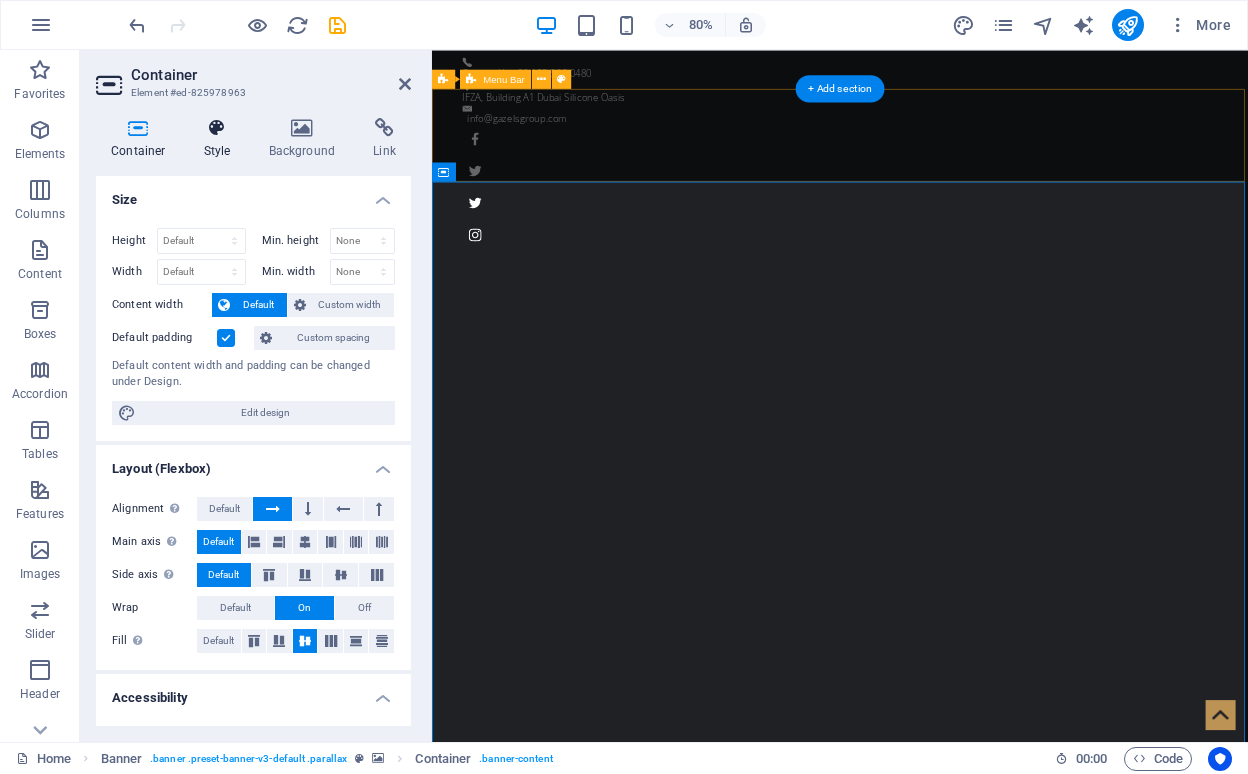 click at bounding box center [217, 128] 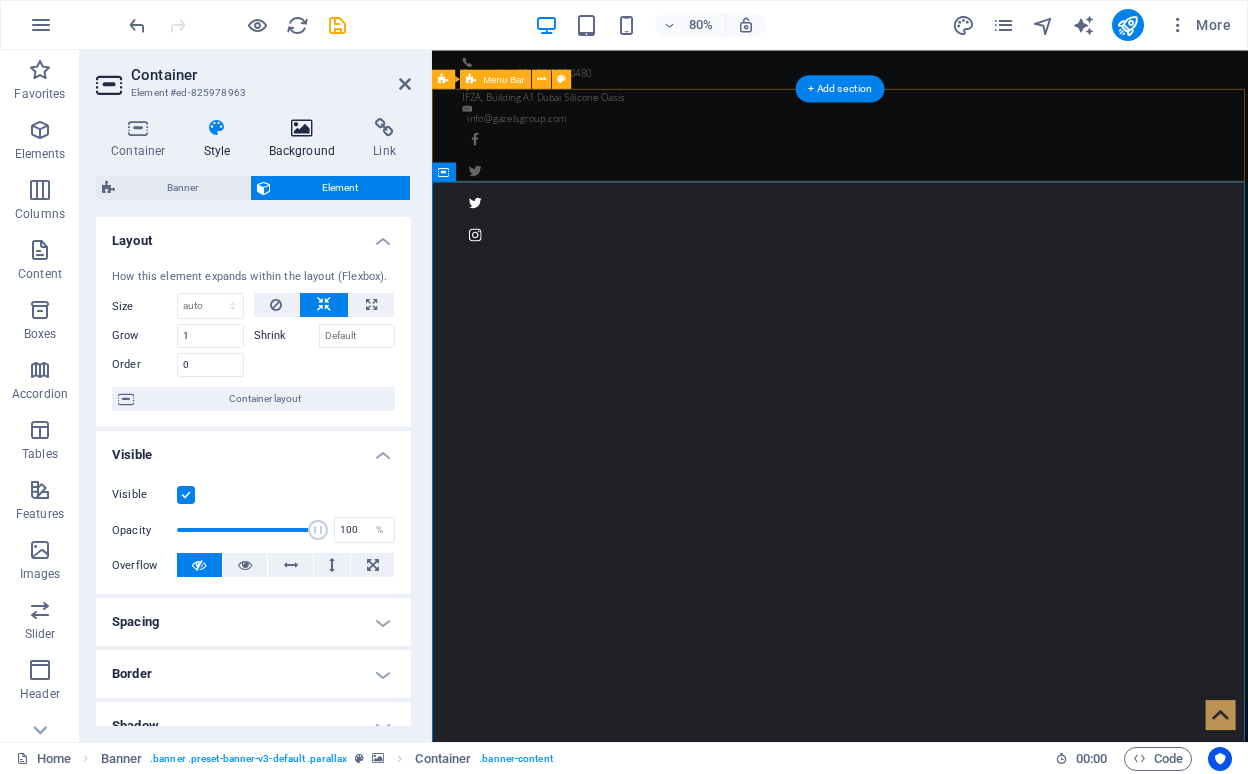 click at bounding box center [302, 128] 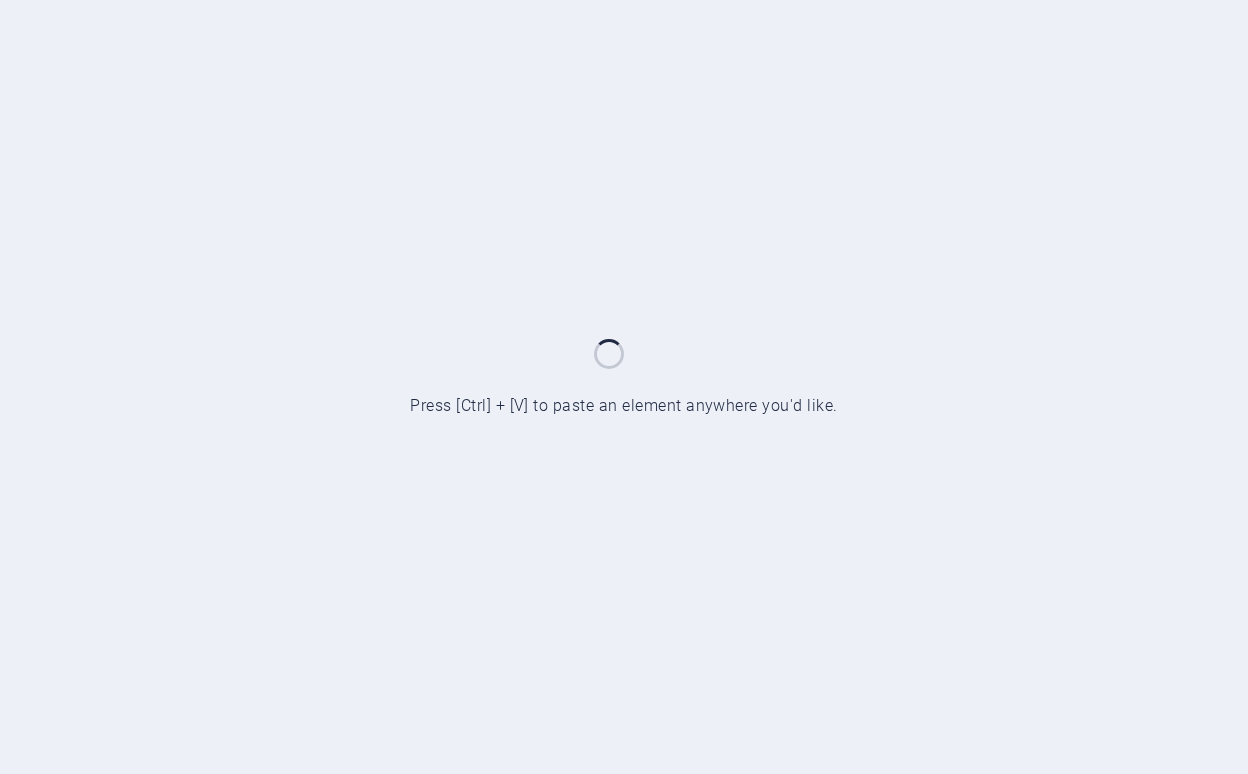 scroll, scrollTop: 0, scrollLeft: 0, axis: both 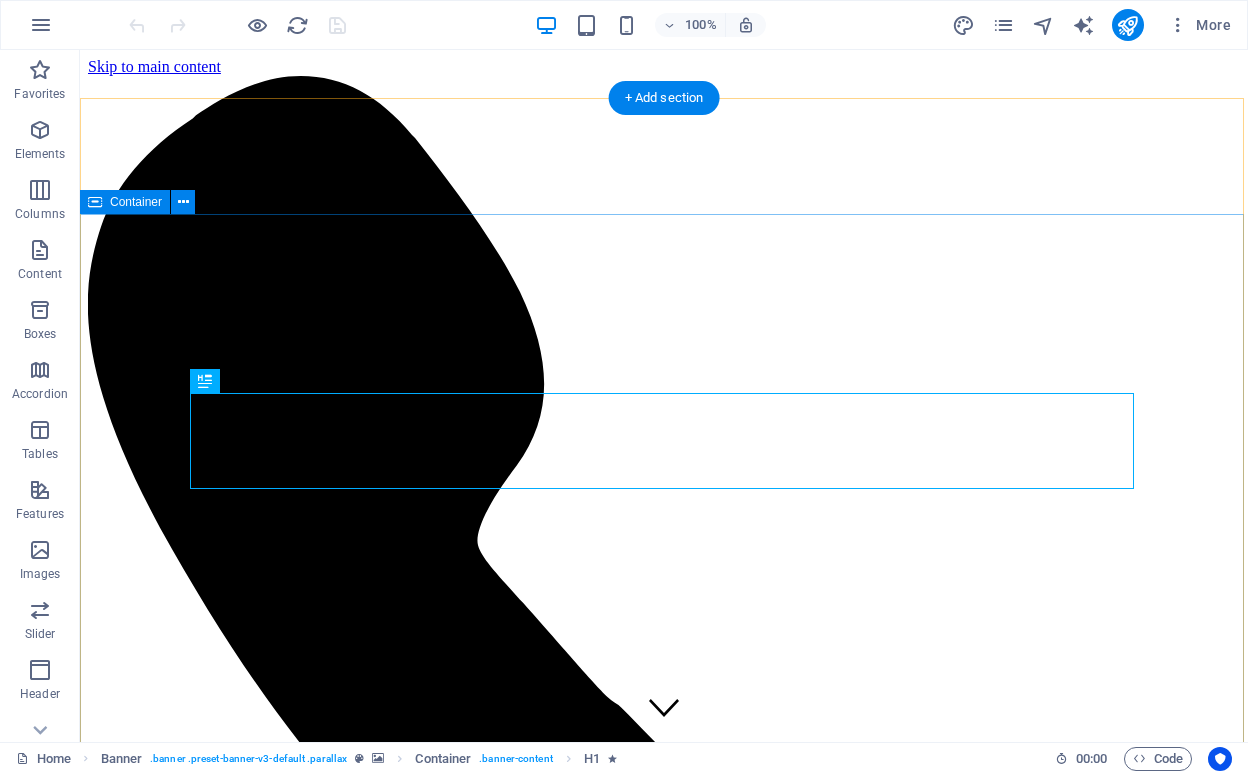 click on "Grow Your Business NOW! Where Vision Meets Precision Learn more" at bounding box center [664, 11334] 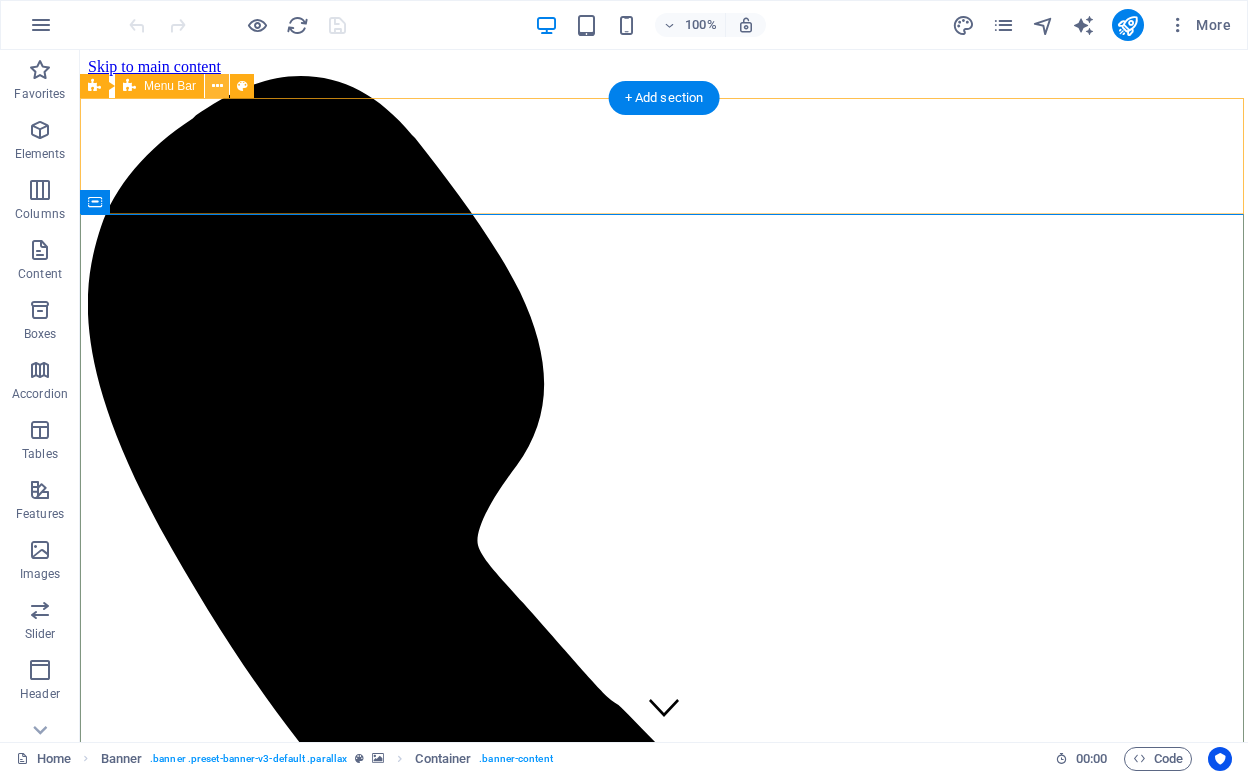click at bounding box center [217, 86] 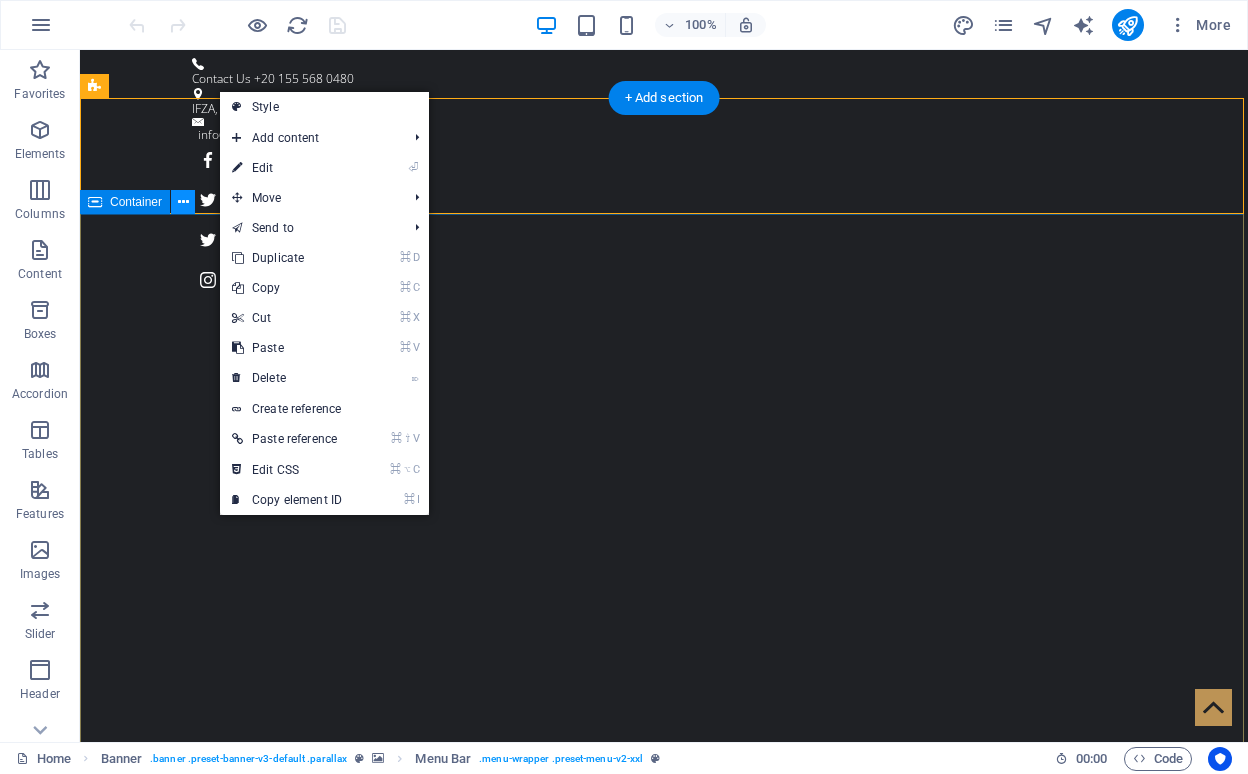 click at bounding box center [183, 202] 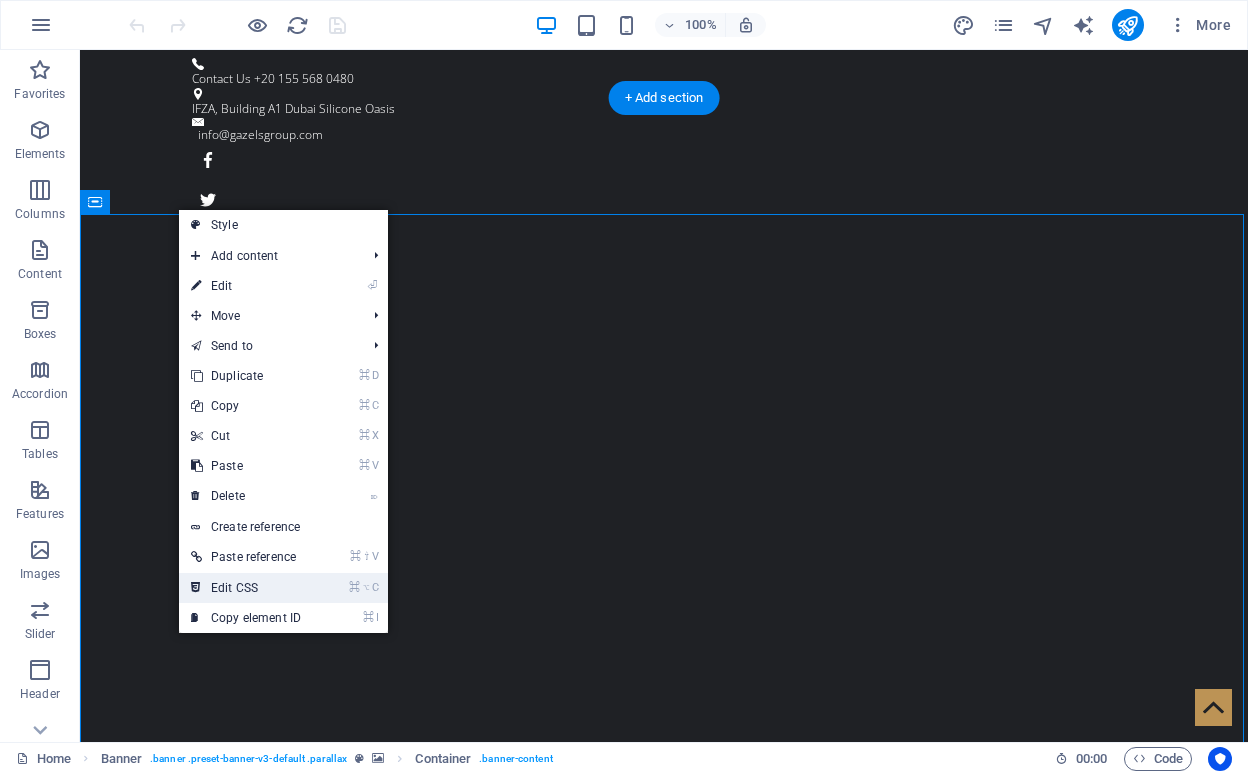 click on "⌘ ⌥ C  Edit CSS" at bounding box center [246, 588] 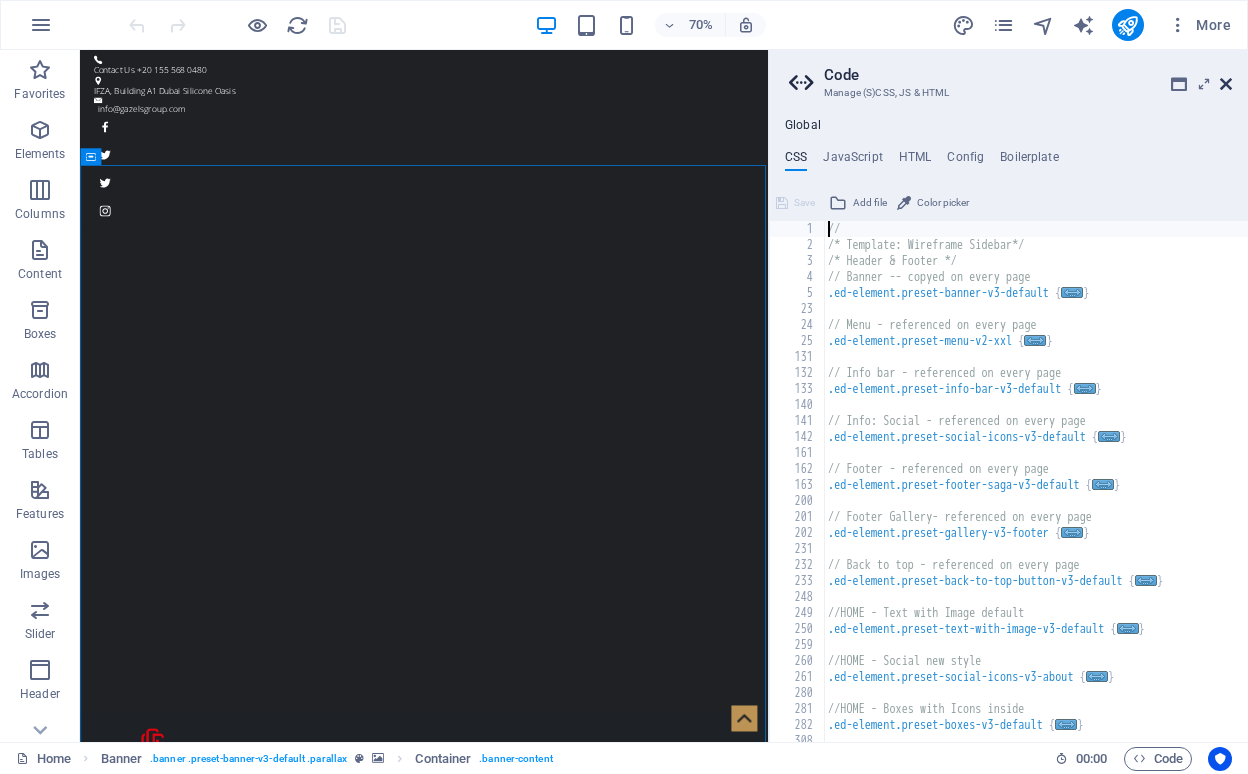 click at bounding box center (1226, 84) 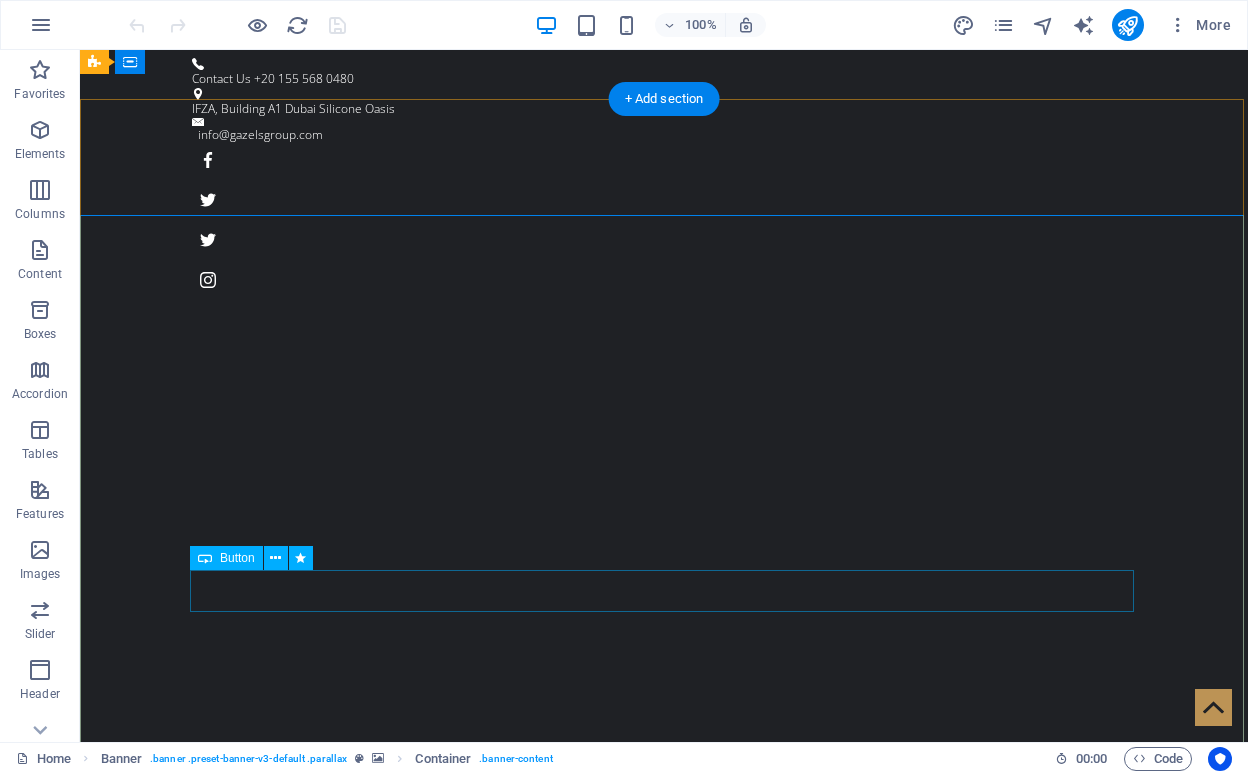 scroll, scrollTop: 0, scrollLeft: 0, axis: both 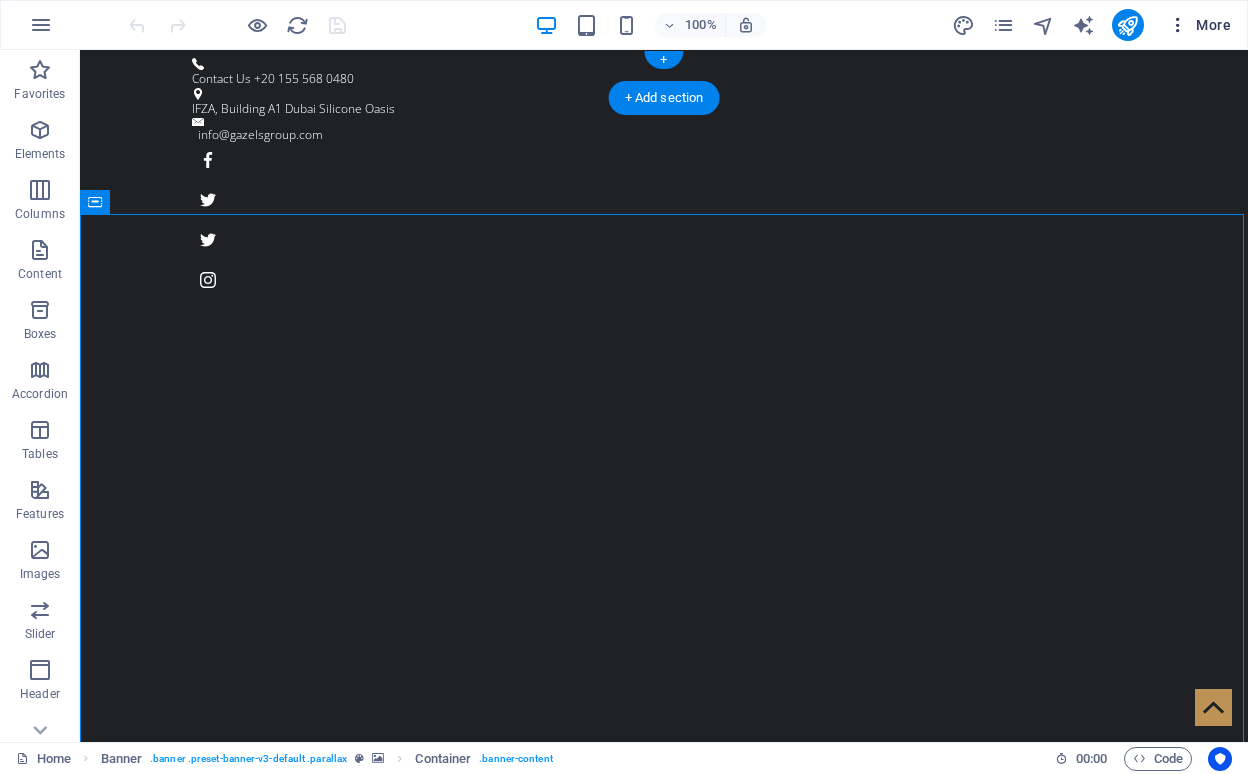 click at bounding box center (1178, 25) 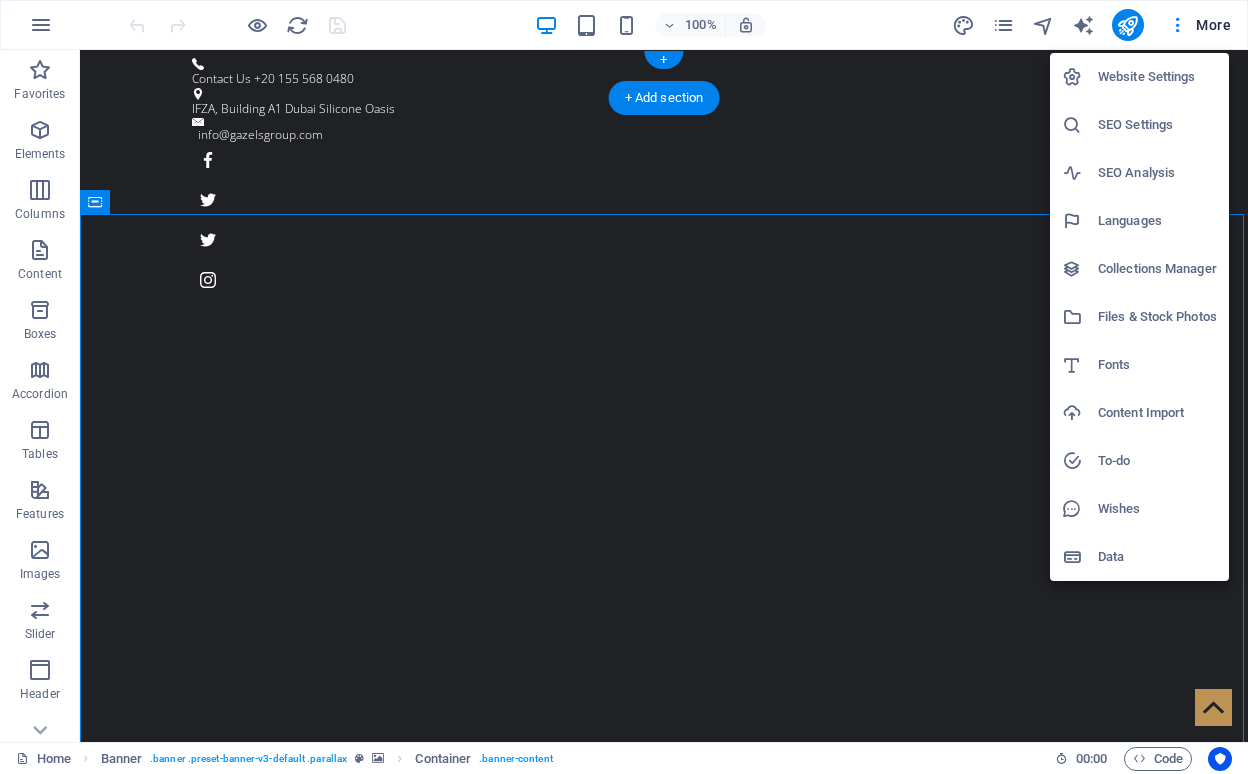 click on "Website Settings" at bounding box center (1157, 77) 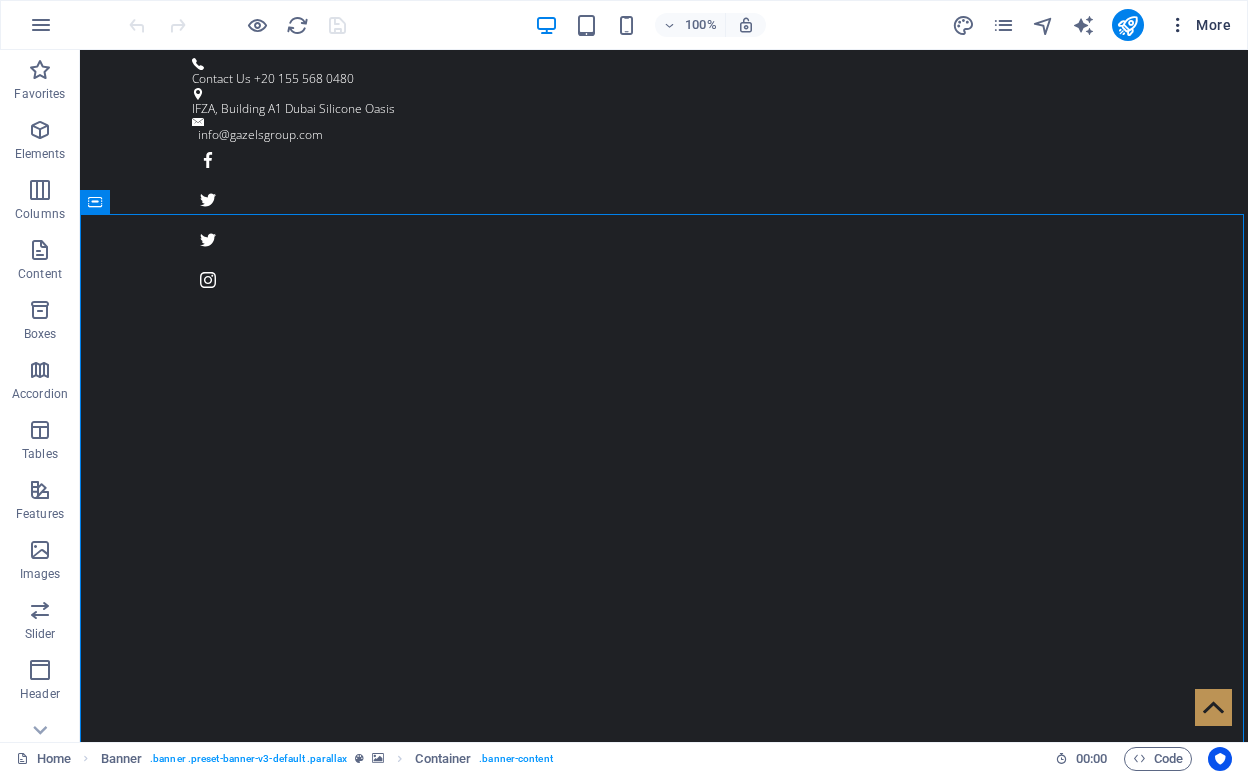 click on "More" at bounding box center [1199, 25] 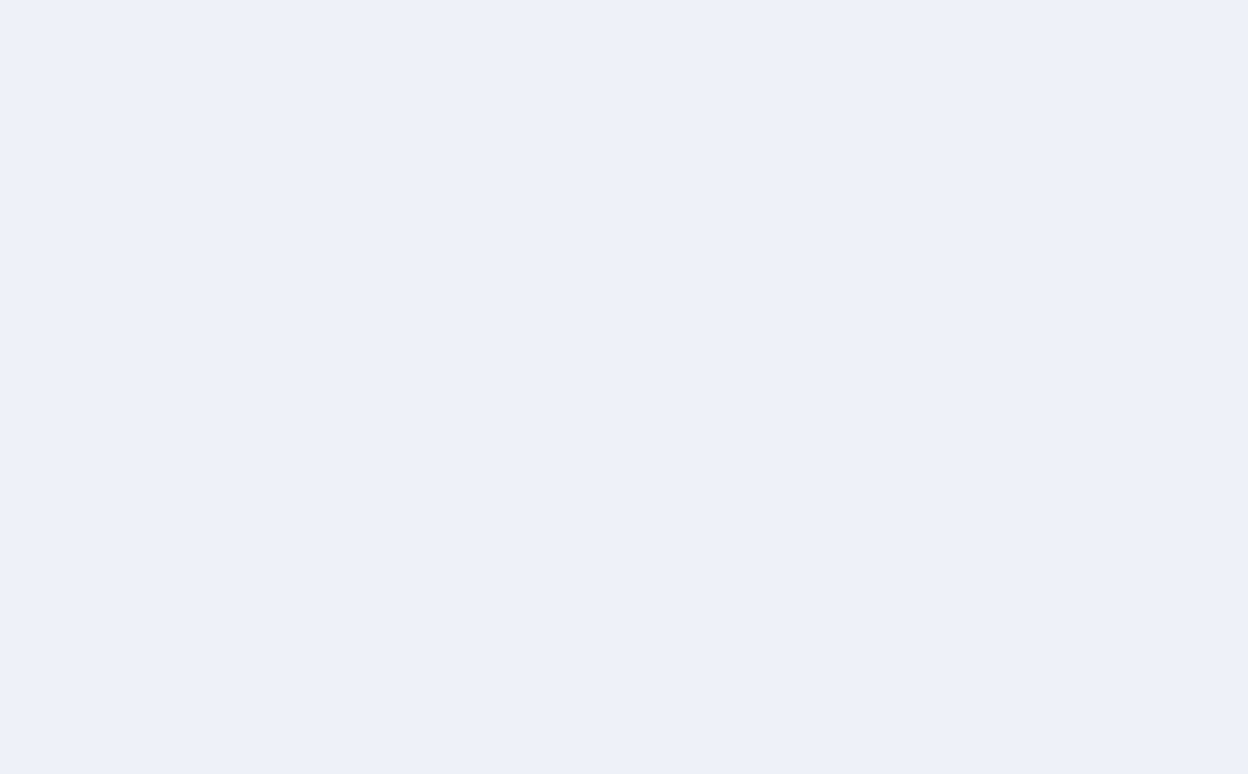 scroll, scrollTop: 0, scrollLeft: 0, axis: both 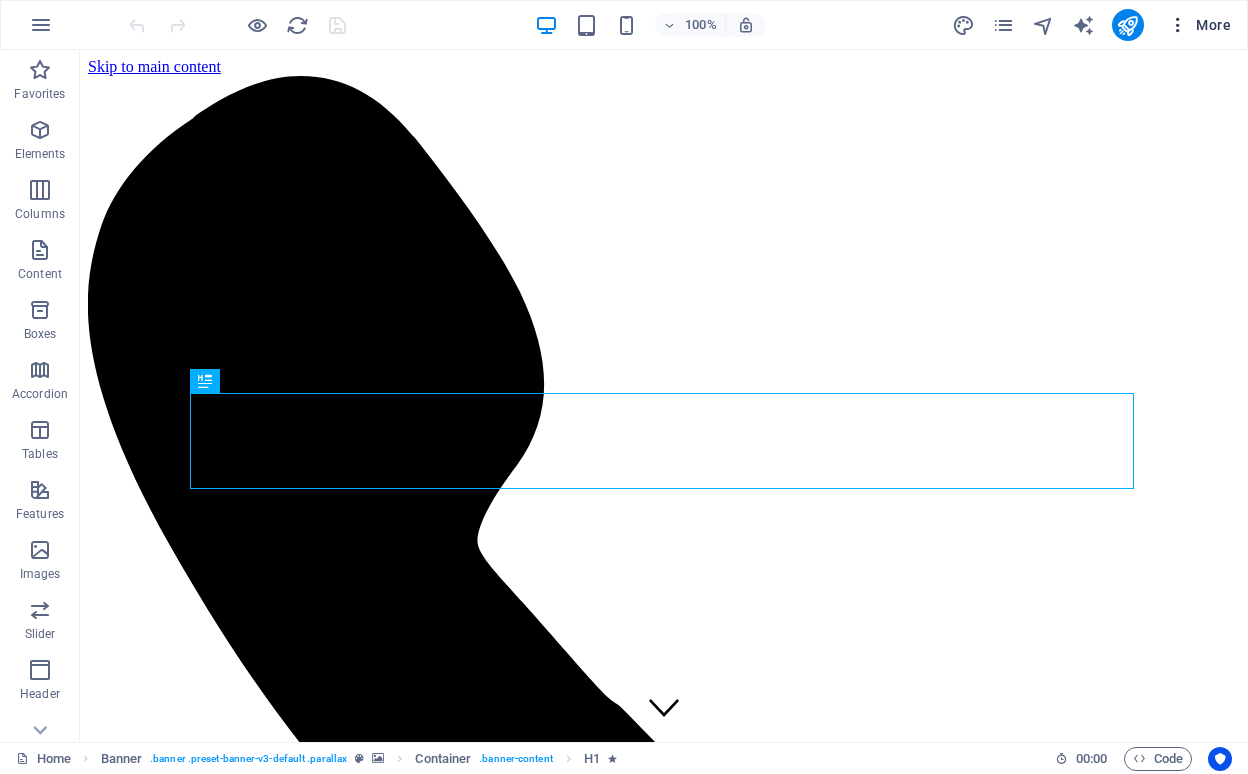 click at bounding box center [1178, 25] 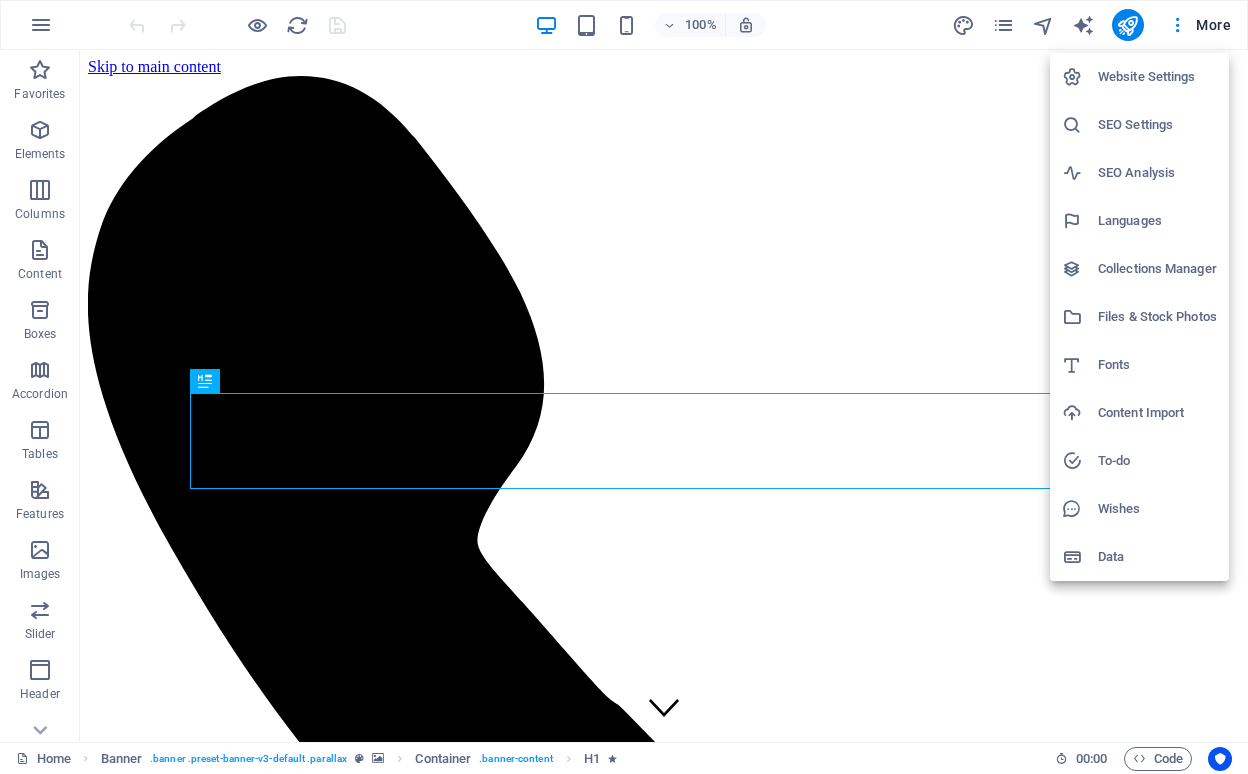 click on "Website Settings" at bounding box center [1157, 77] 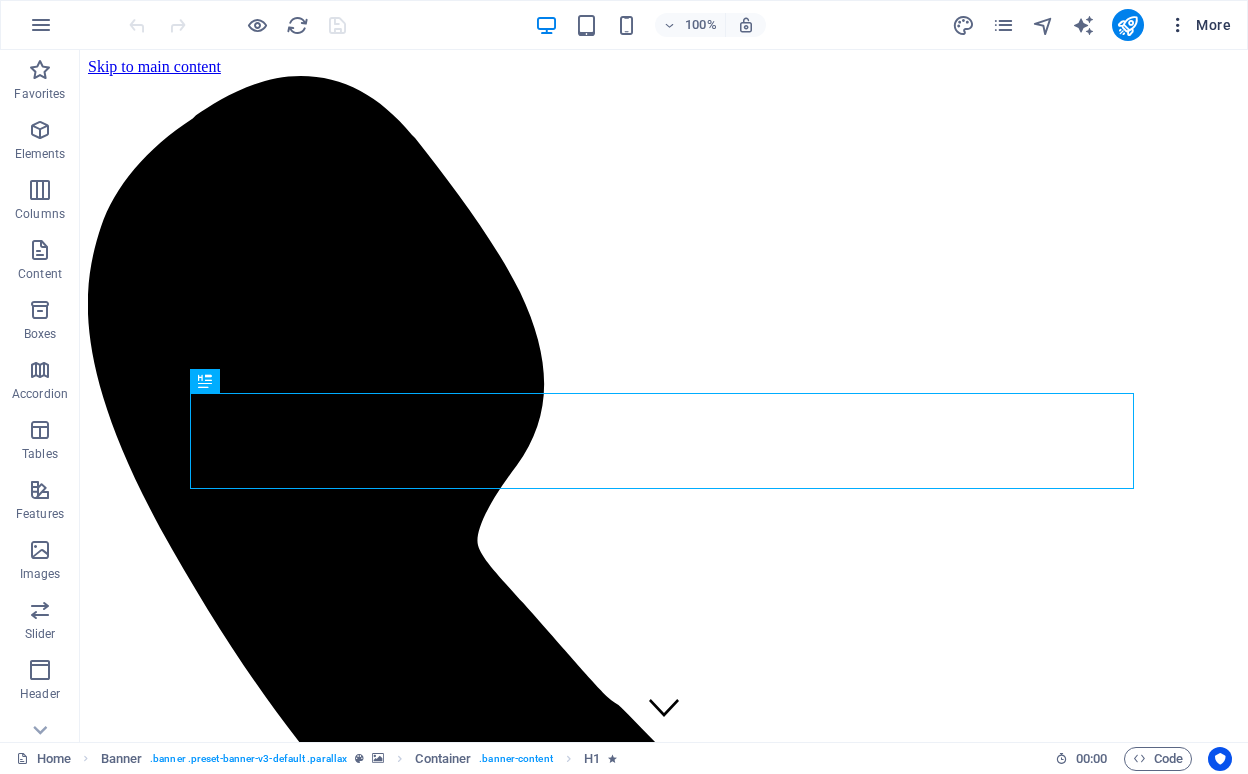 click at bounding box center [1178, 25] 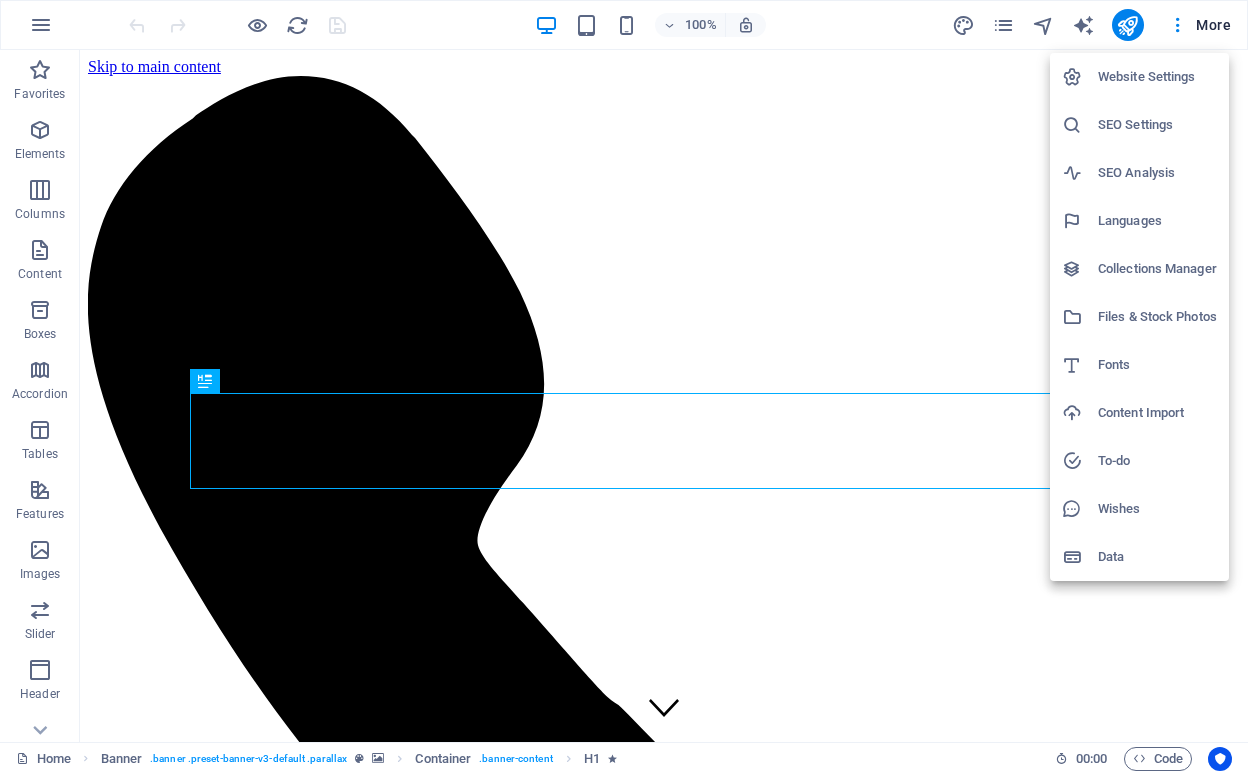 click at bounding box center [1072, 77] 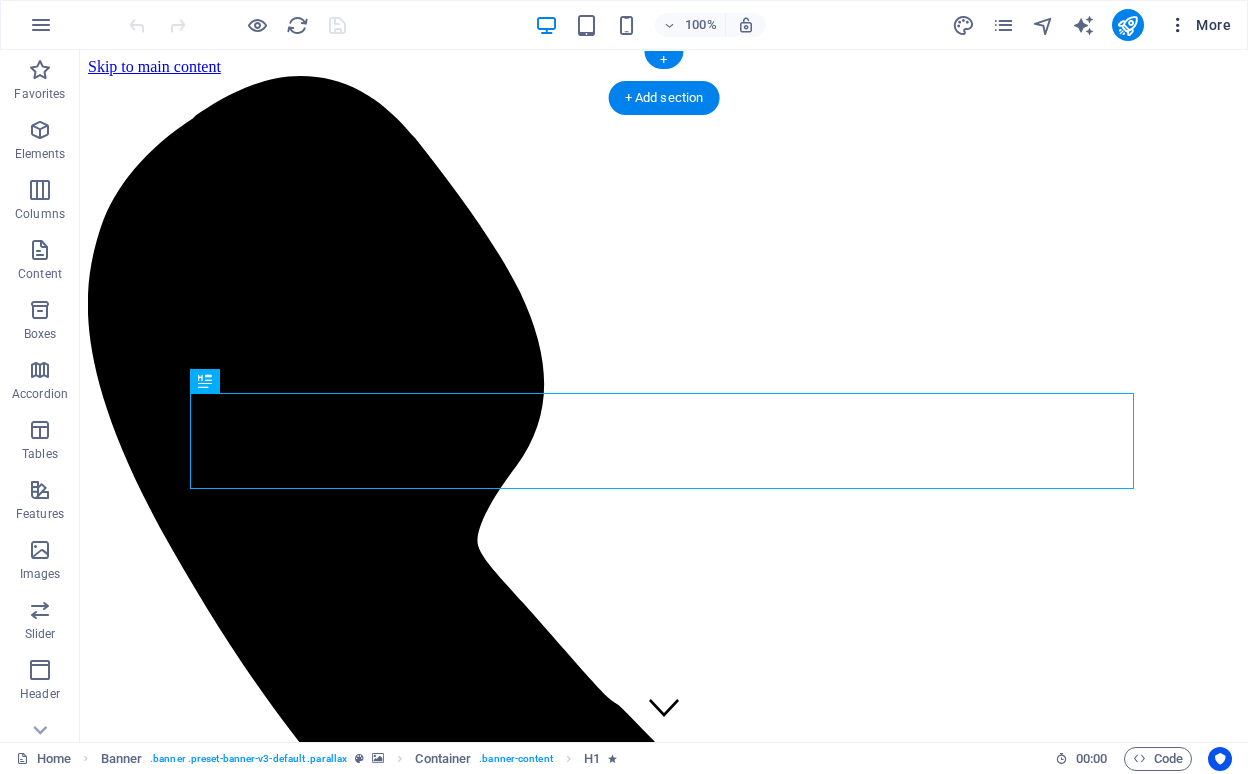click on "More" at bounding box center [1199, 25] 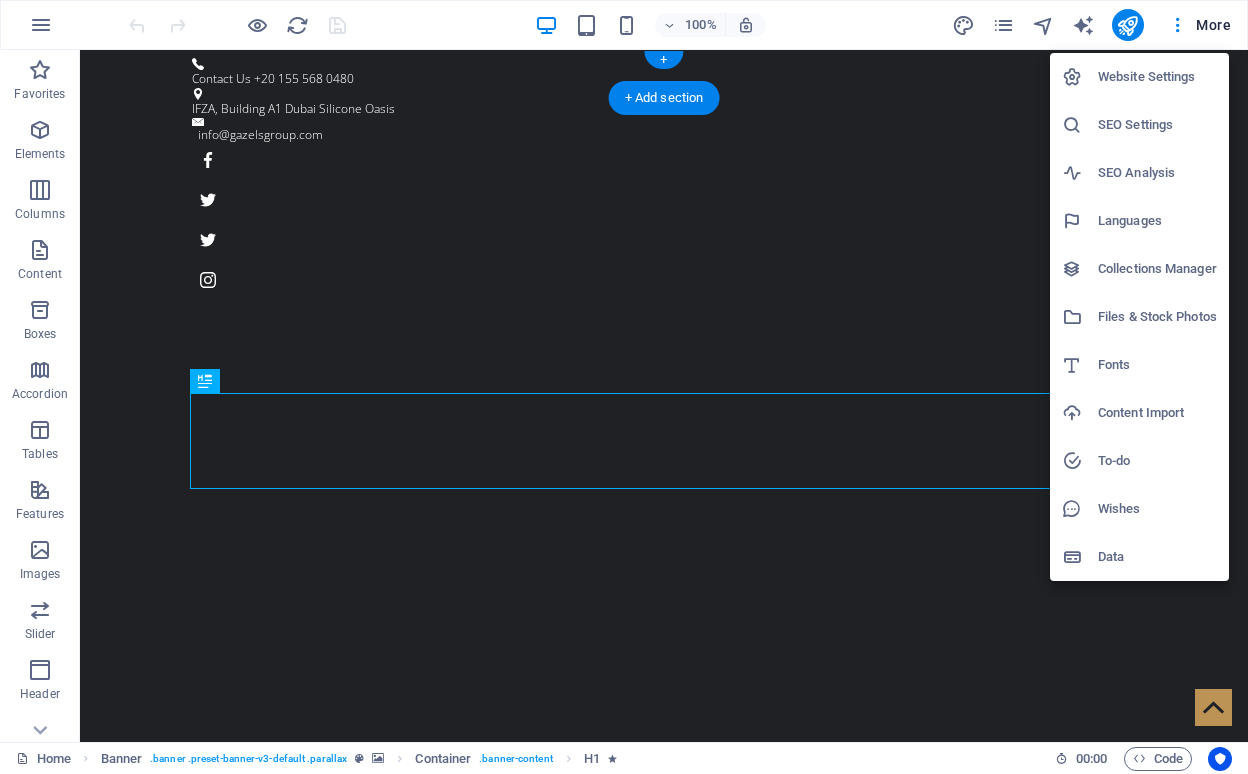 click on "Website Settings" at bounding box center [1157, 77] 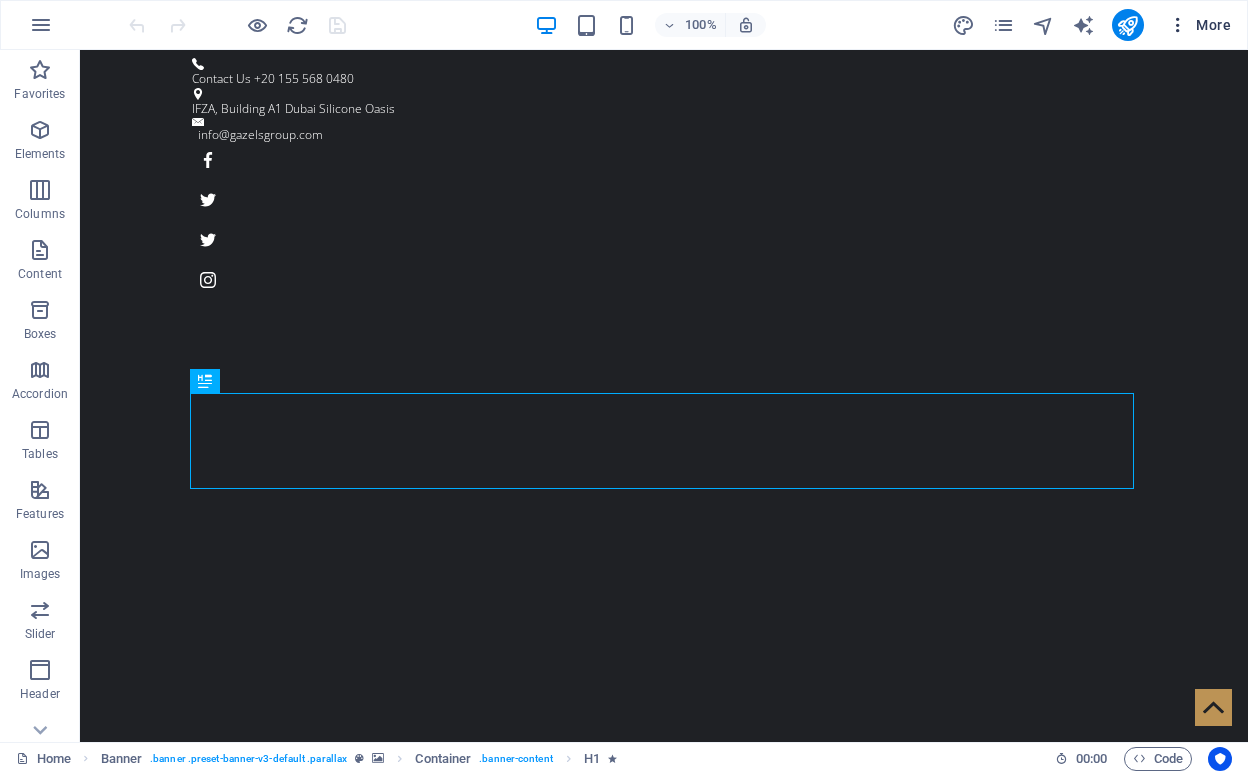 click on "More" at bounding box center (1199, 25) 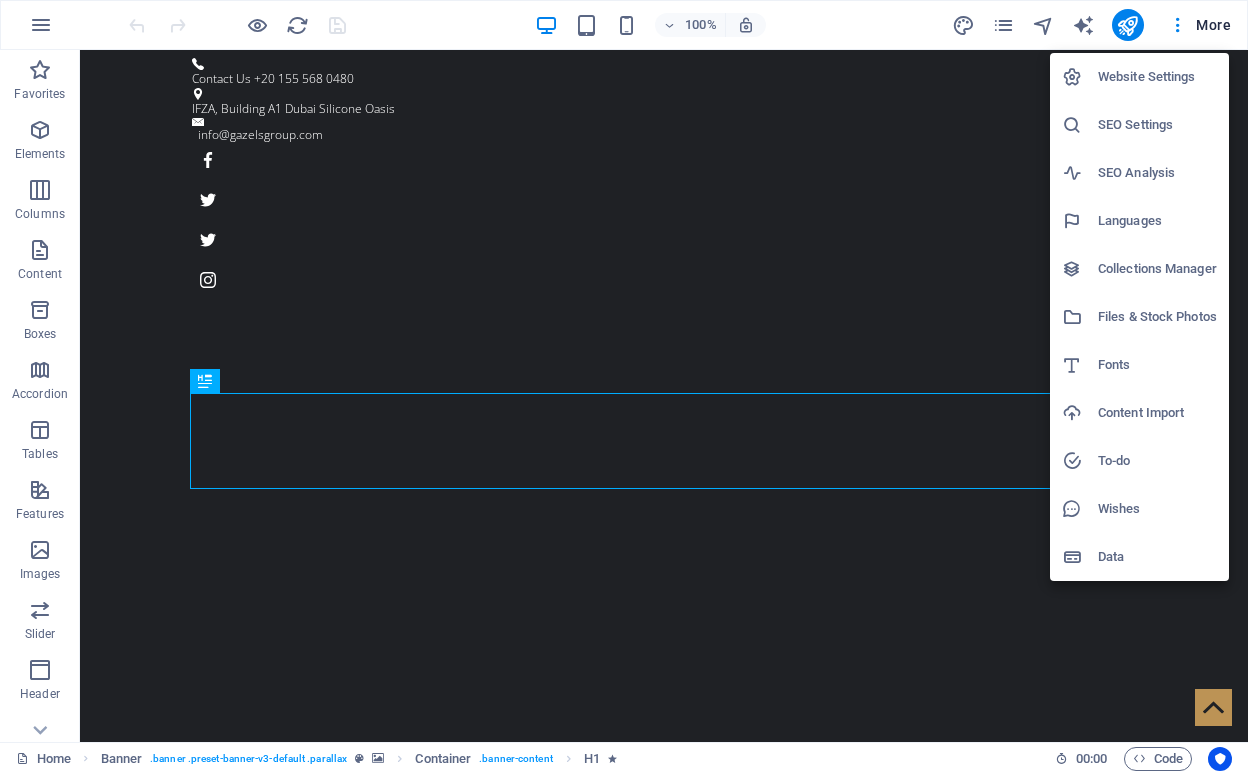 click on "To-do" at bounding box center [1157, 461] 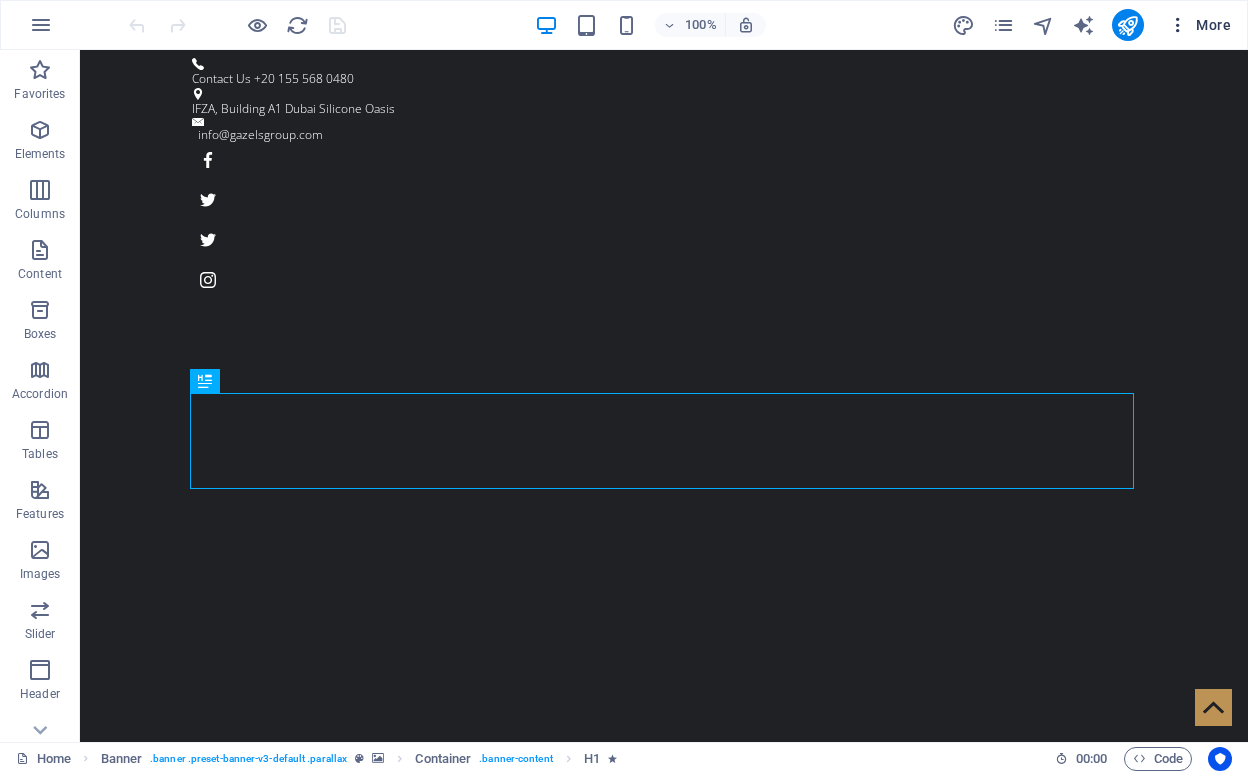 click on "More" at bounding box center [1199, 25] 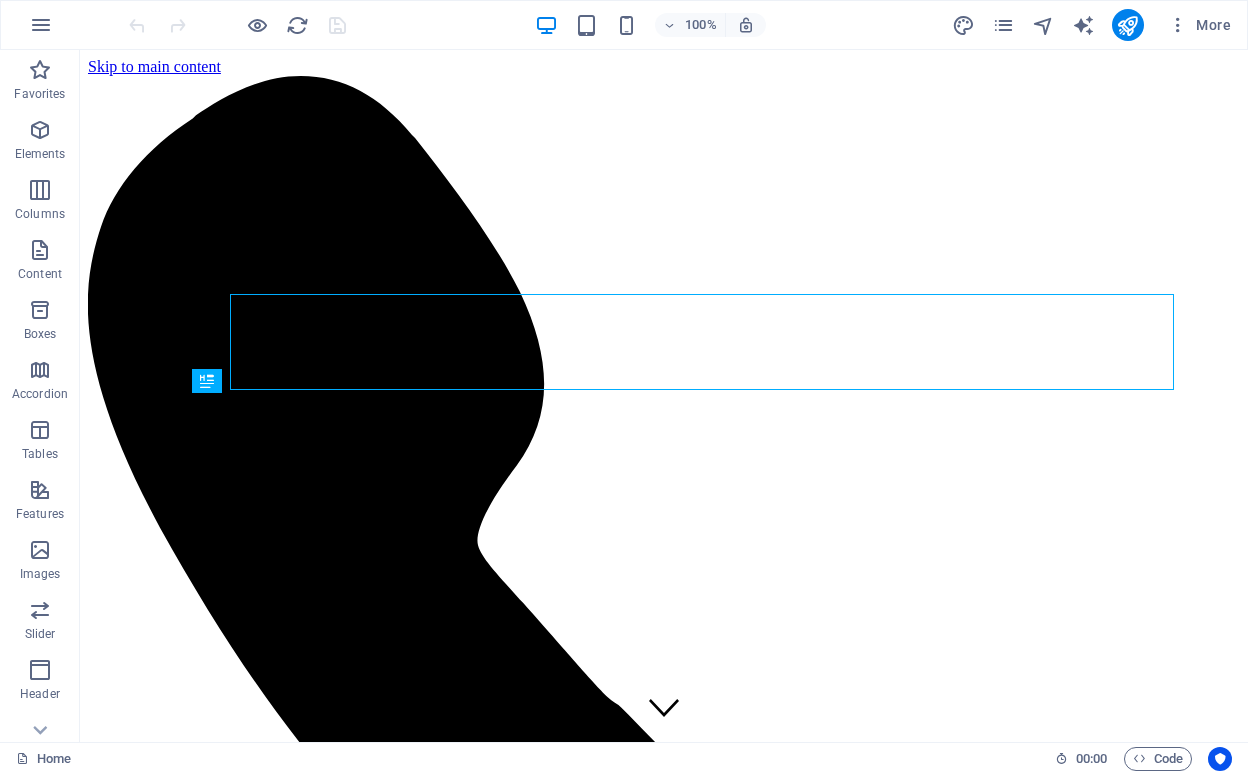 scroll, scrollTop: 0, scrollLeft: 0, axis: both 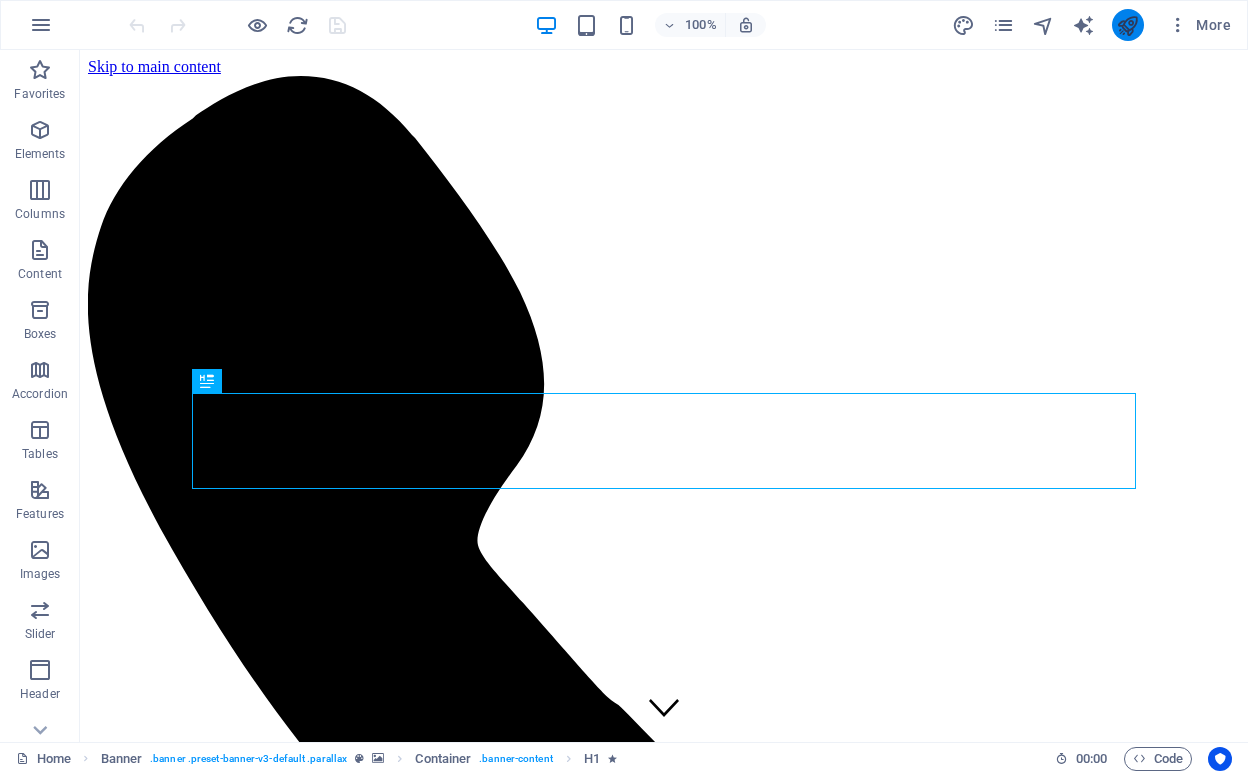 click at bounding box center [1127, 25] 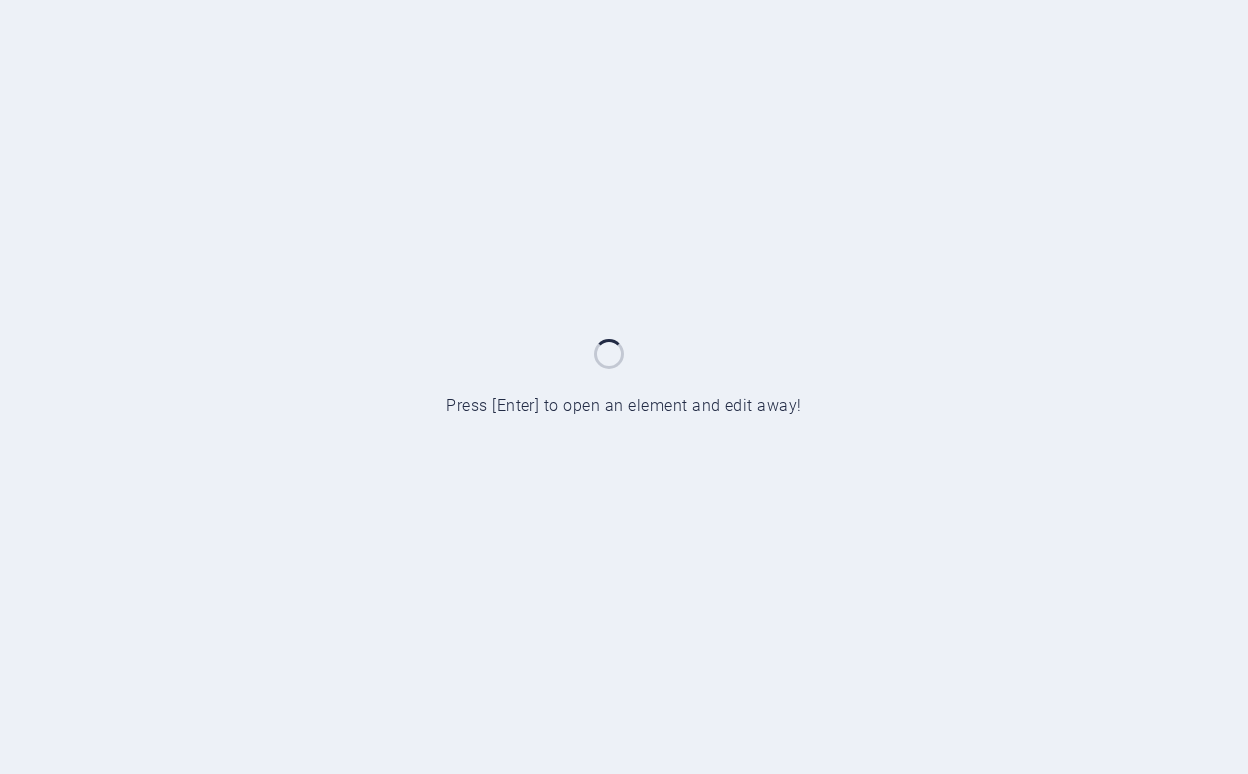 scroll, scrollTop: 0, scrollLeft: 0, axis: both 